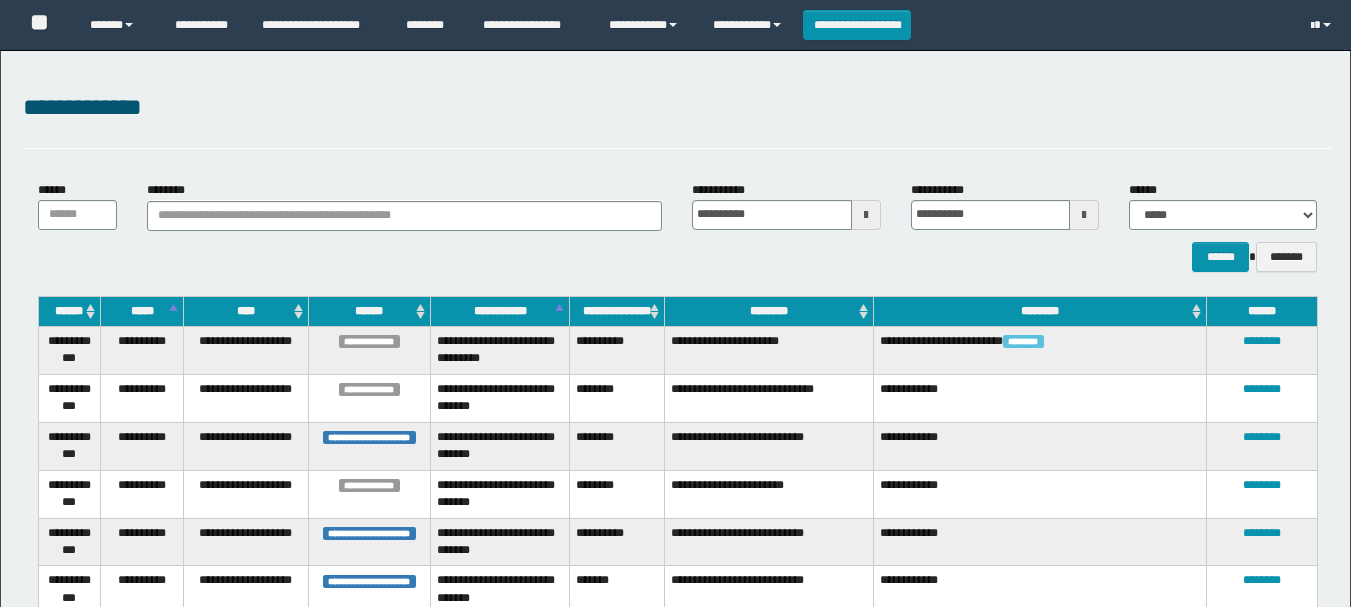 scroll, scrollTop: 2275, scrollLeft: 0, axis: vertical 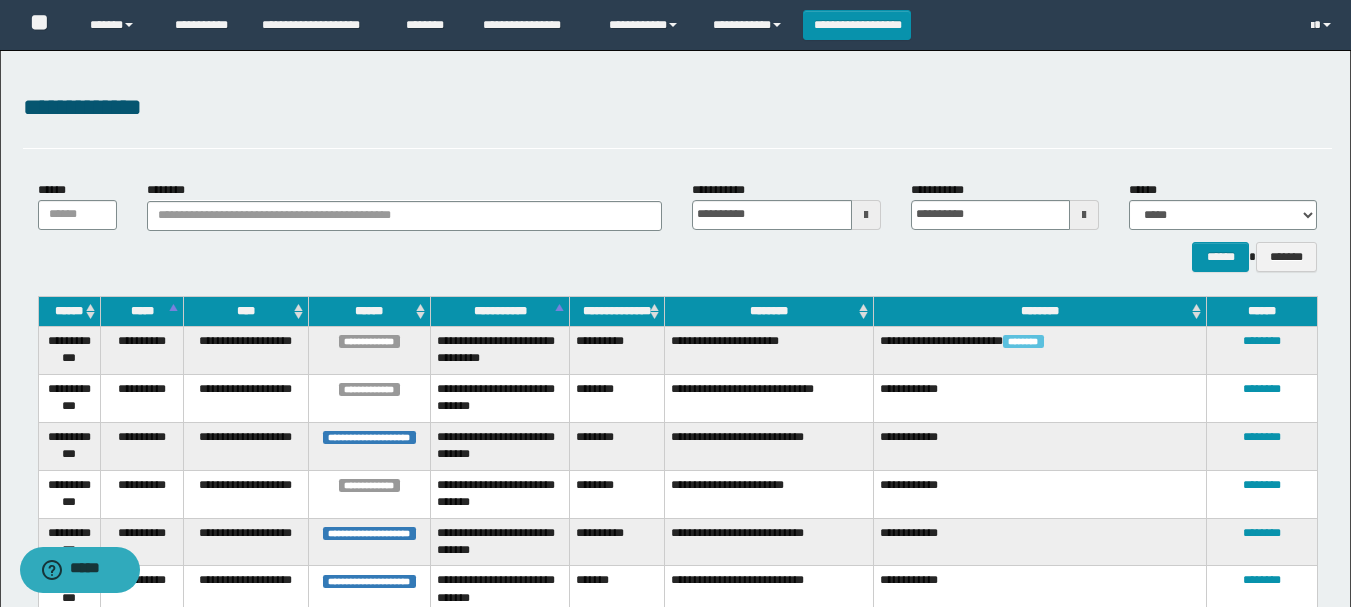 click on "********" at bounding box center (769, 311) 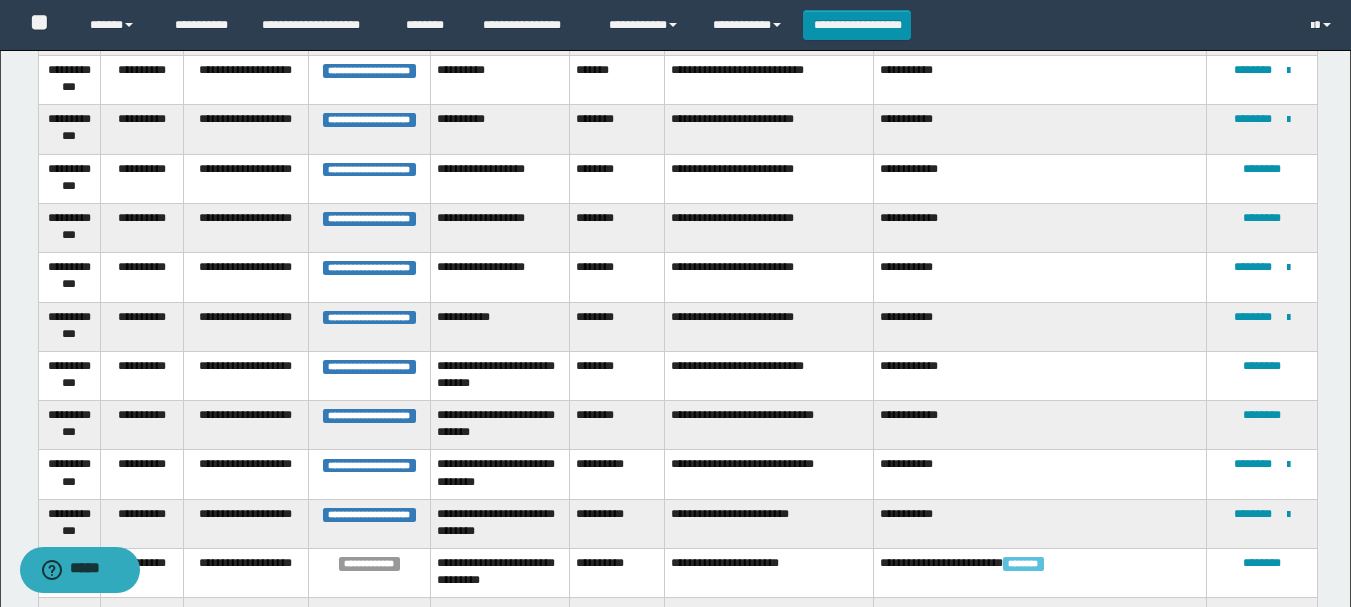 scroll, scrollTop: 1600, scrollLeft: 0, axis: vertical 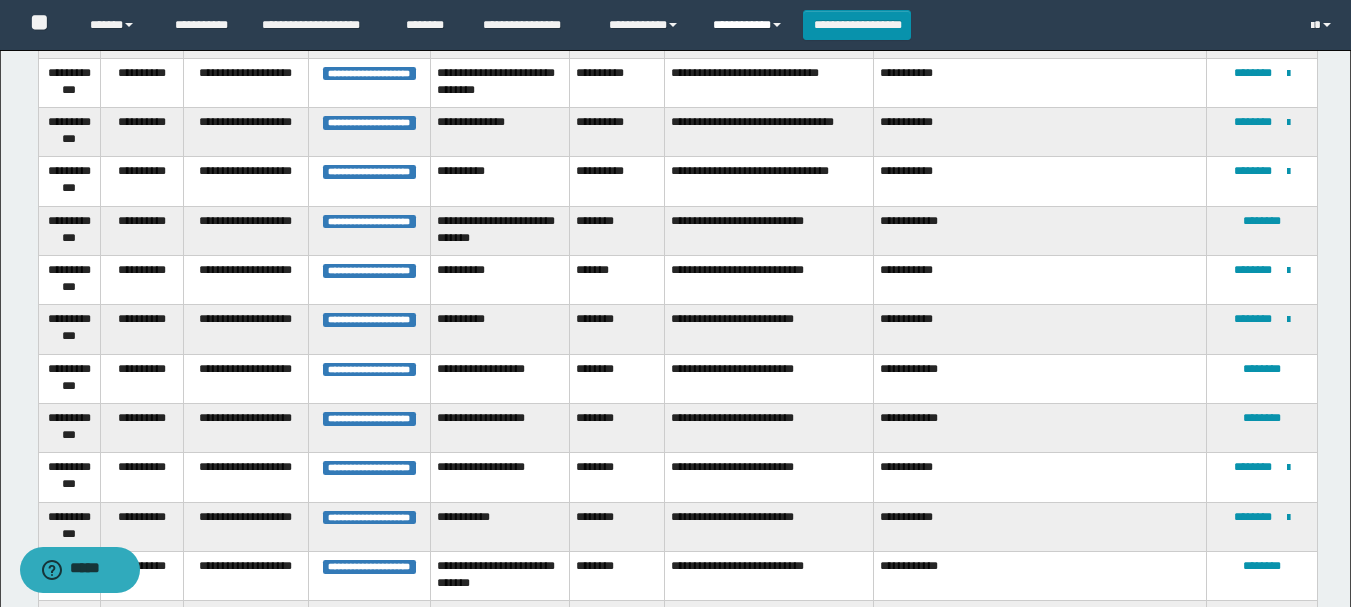 click on "**********" at bounding box center [750, 25] 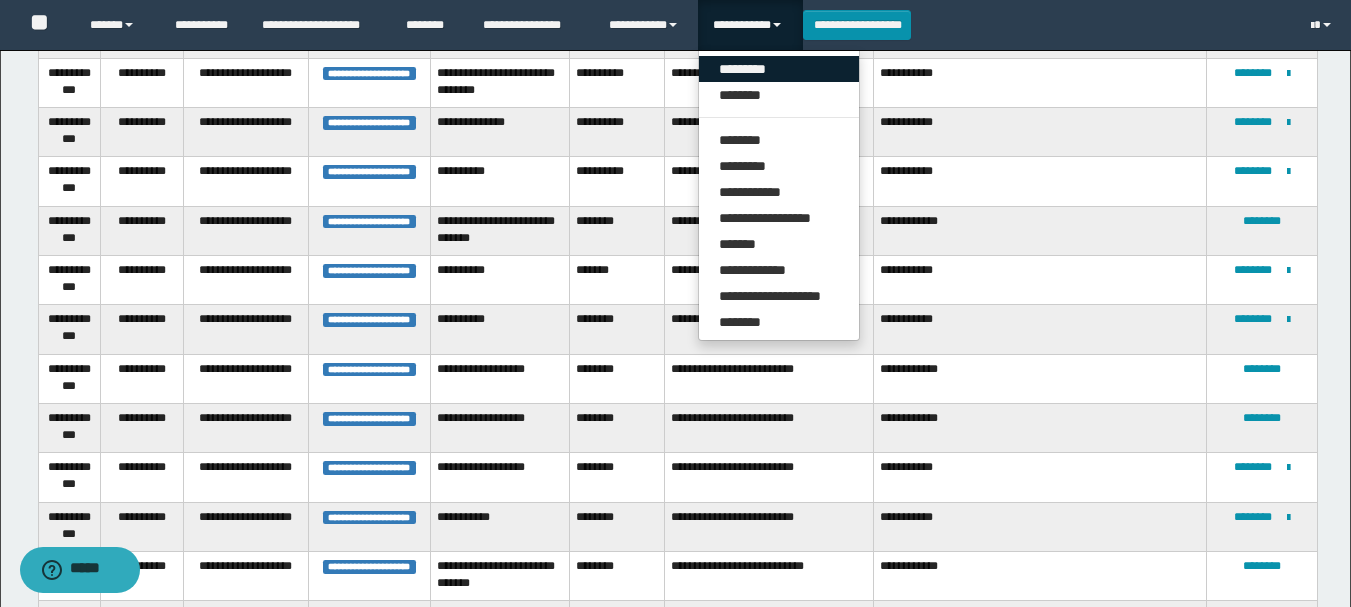 click on "*********" at bounding box center (779, 69) 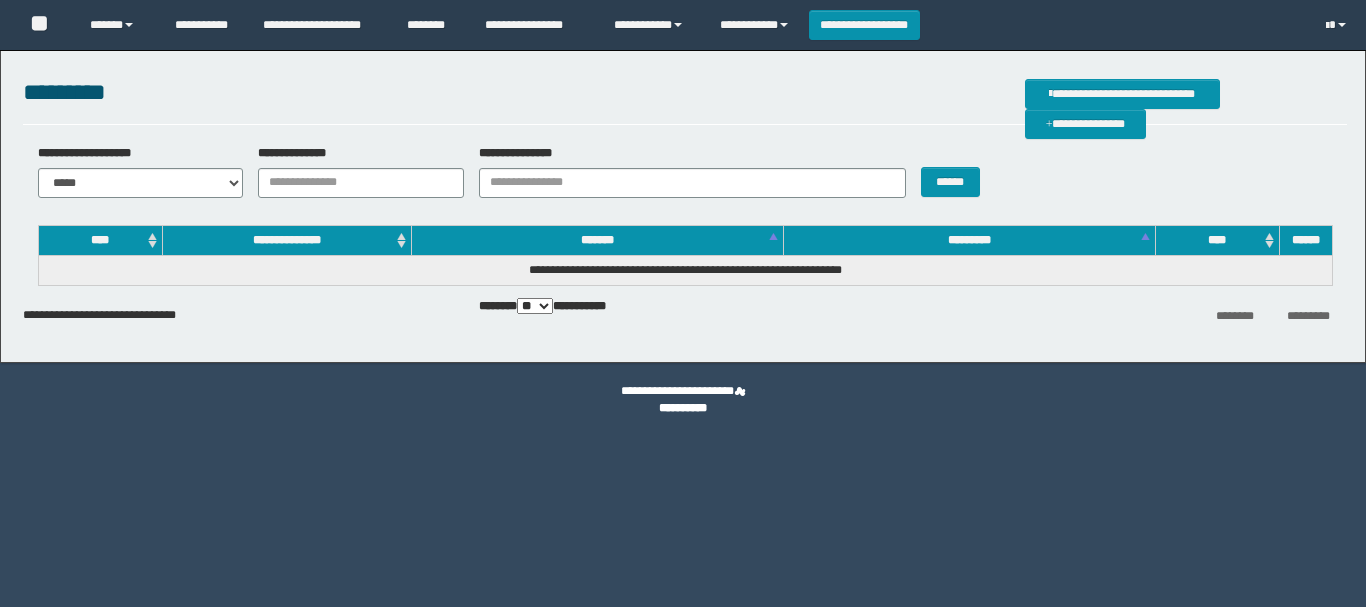 scroll, scrollTop: 0, scrollLeft: 0, axis: both 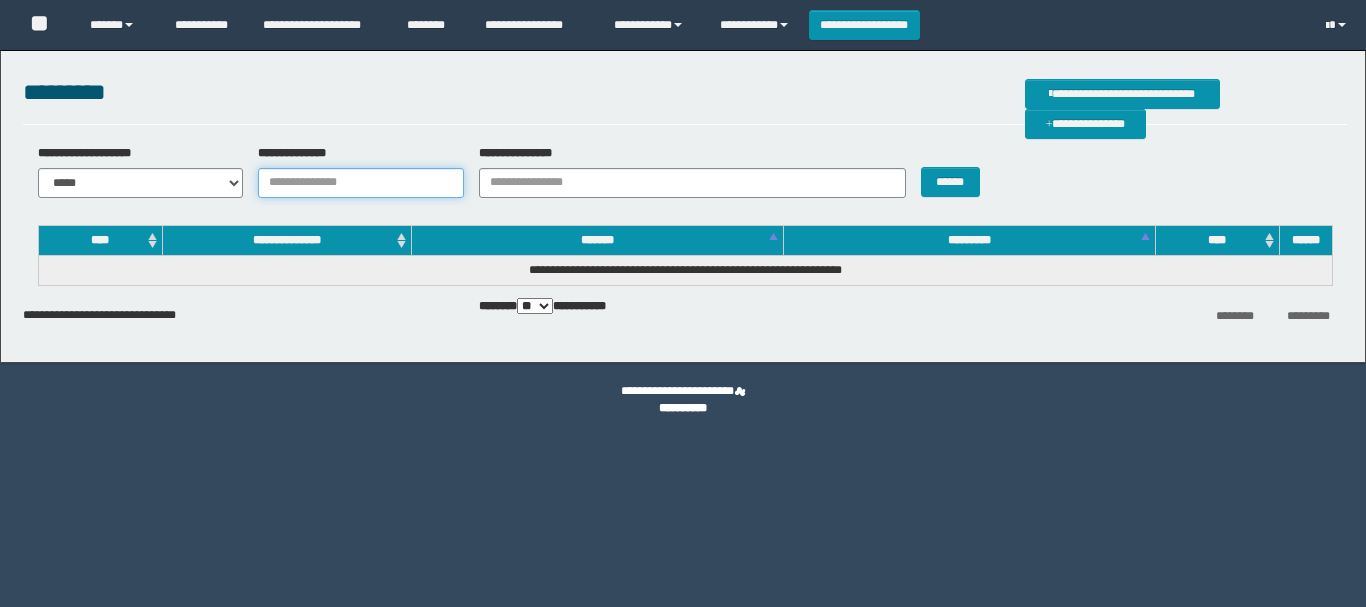 click on "**********" at bounding box center (361, 183) 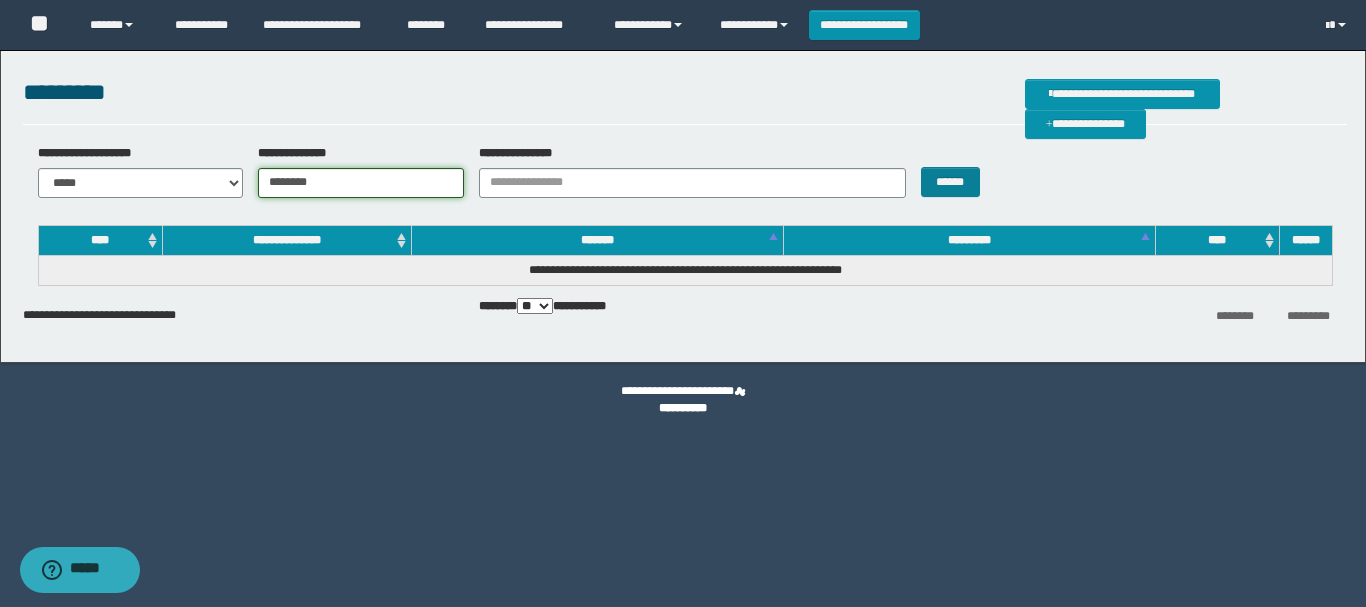type on "********" 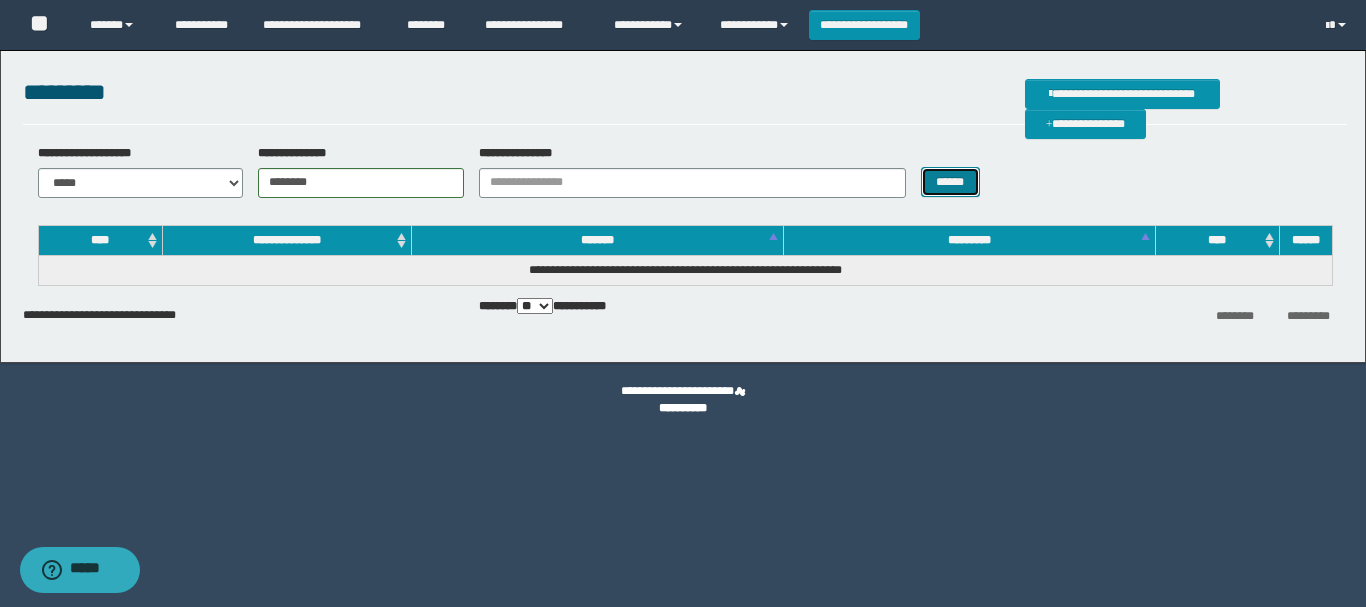 click on "******" at bounding box center [950, 182] 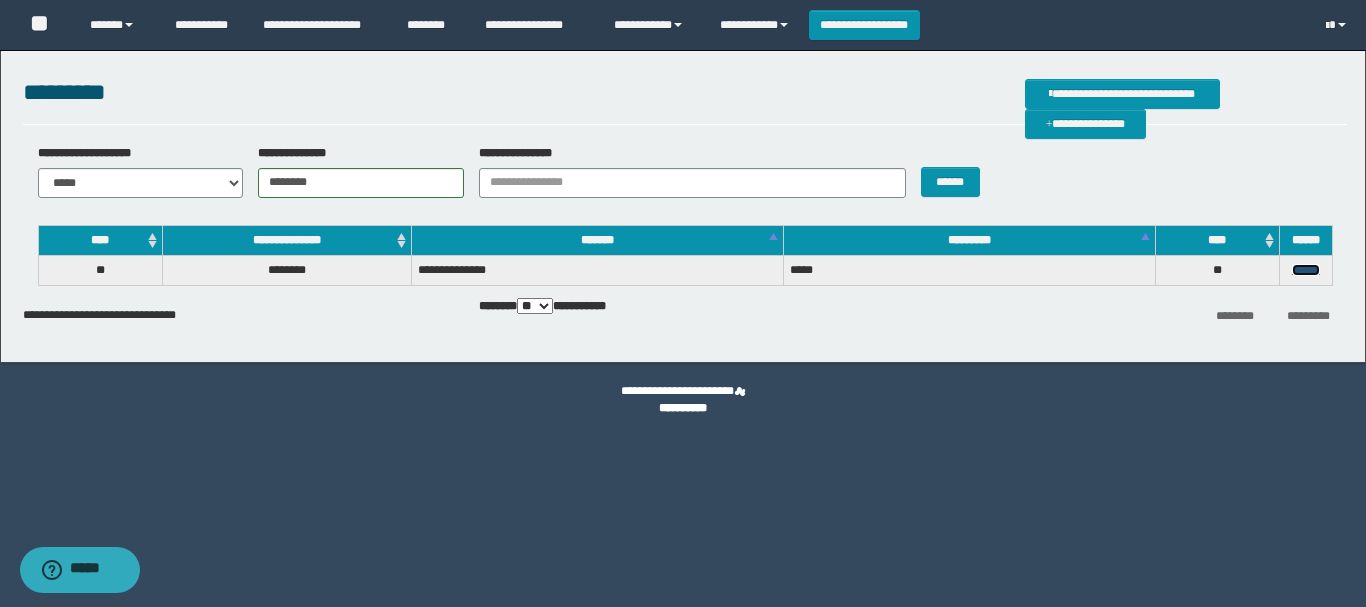 click on "******" at bounding box center [1306, 270] 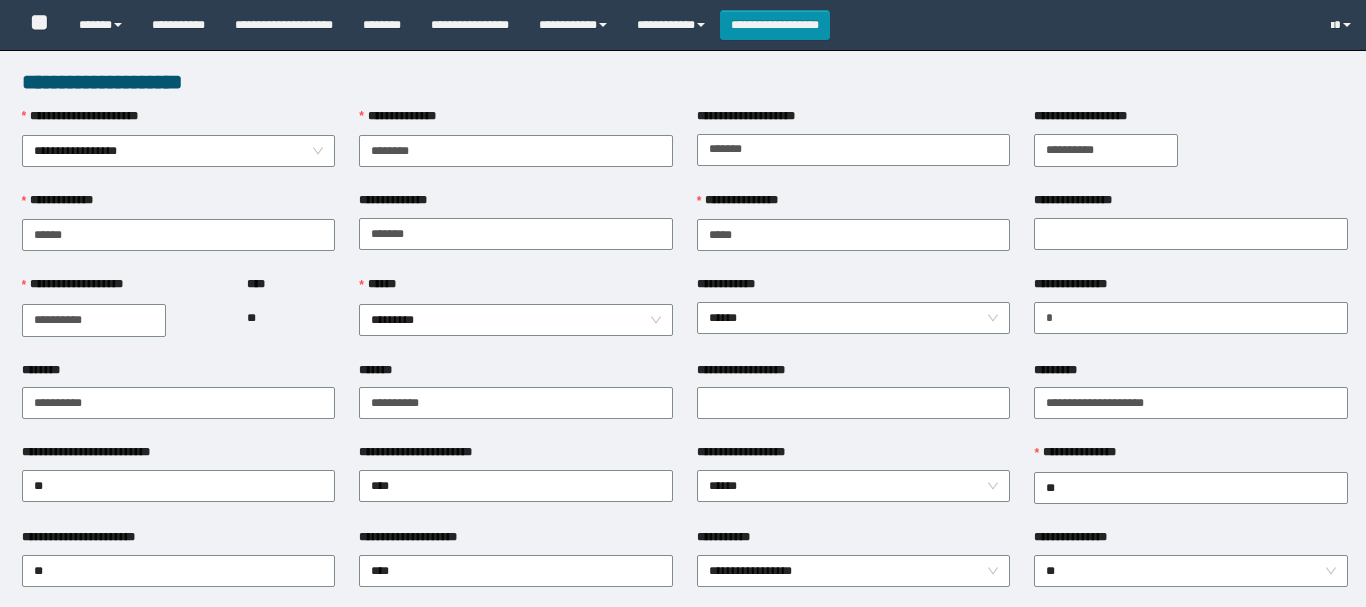 type on "********" 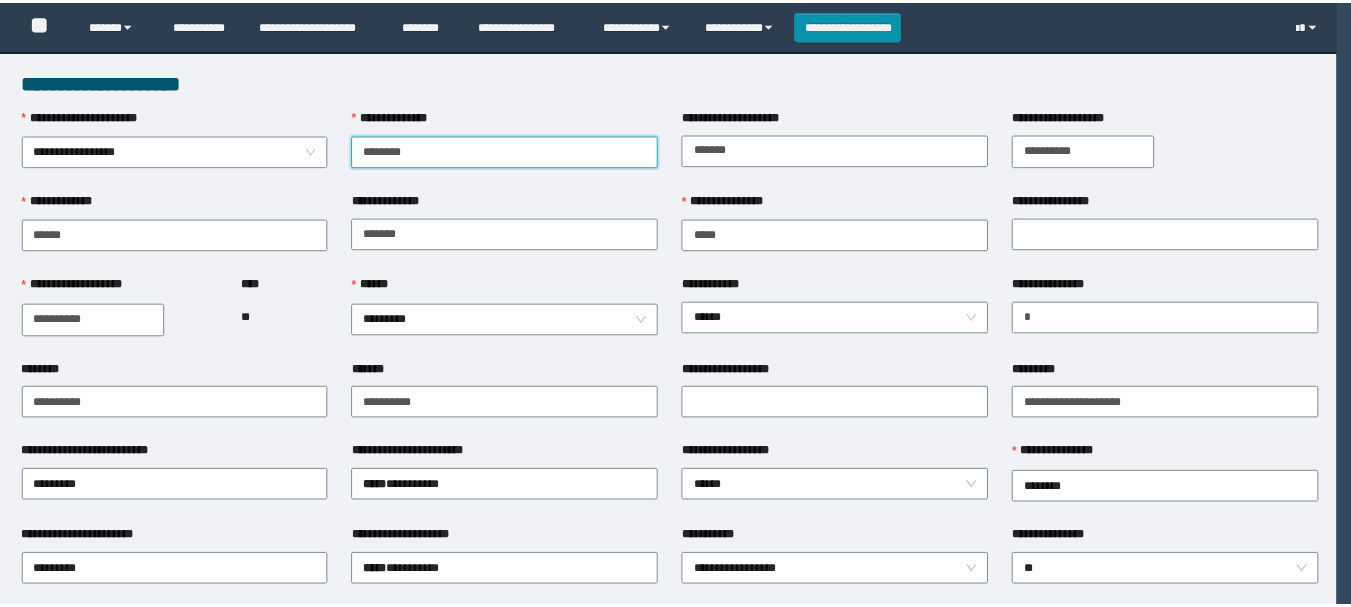 scroll, scrollTop: 0, scrollLeft: 0, axis: both 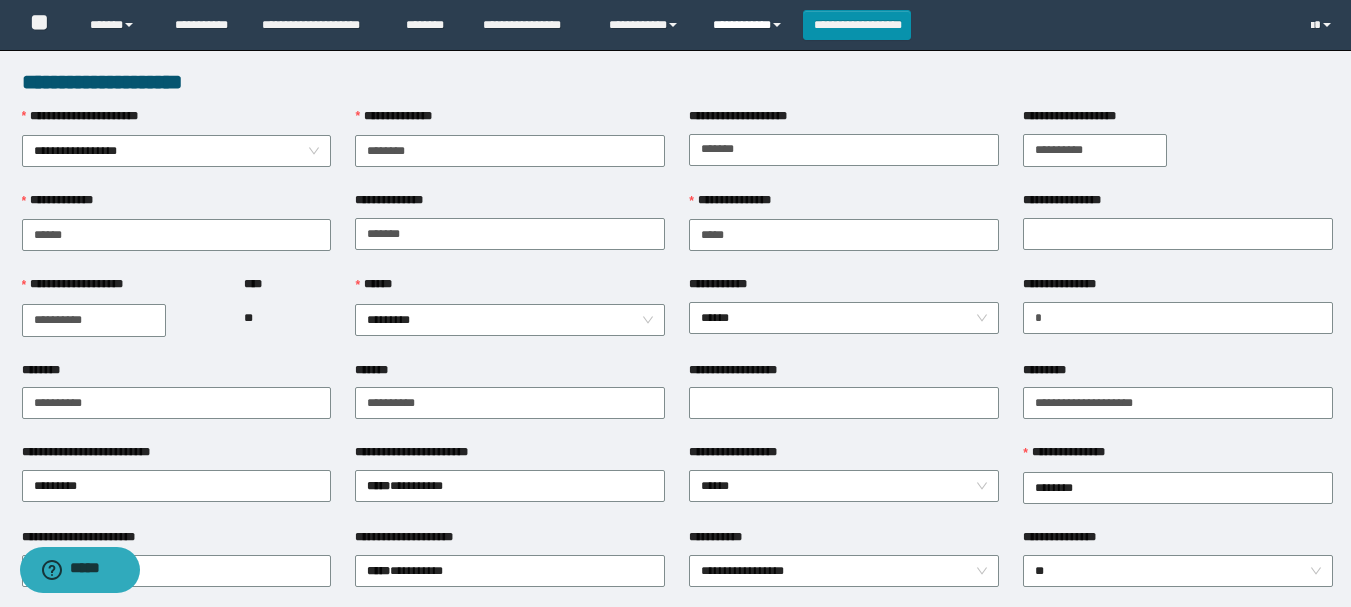 click on "**********" at bounding box center (750, 25) 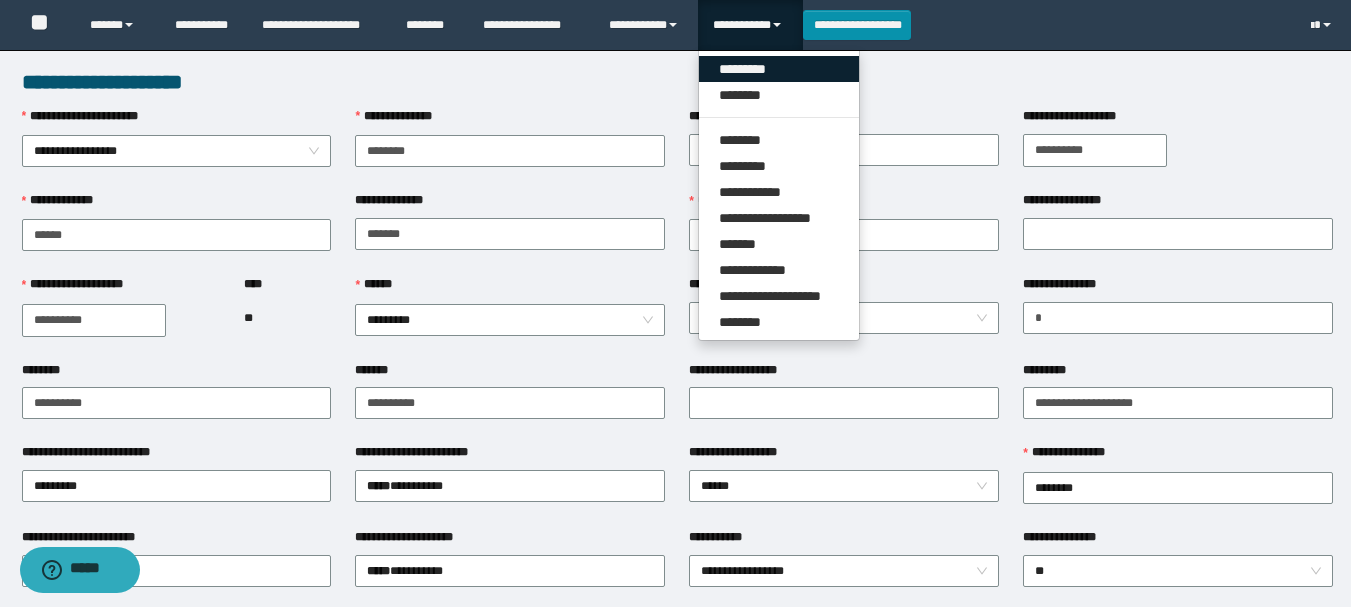 click on "*********" at bounding box center (779, 69) 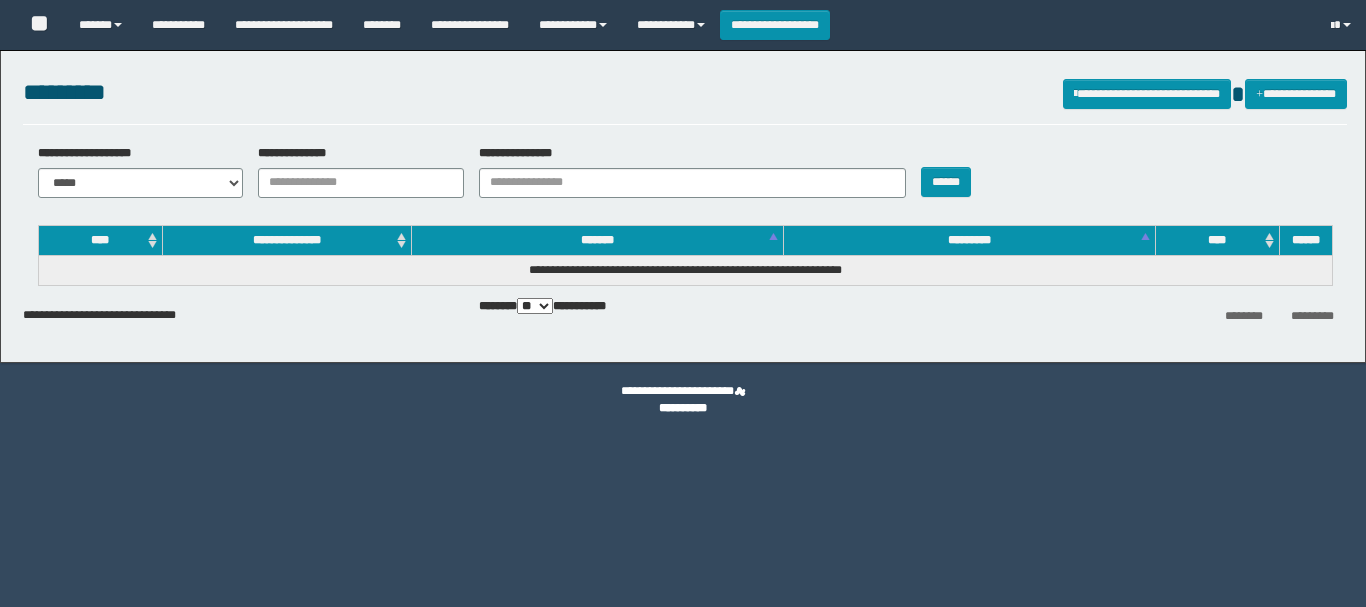 scroll, scrollTop: 0, scrollLeft: 0, axis: both 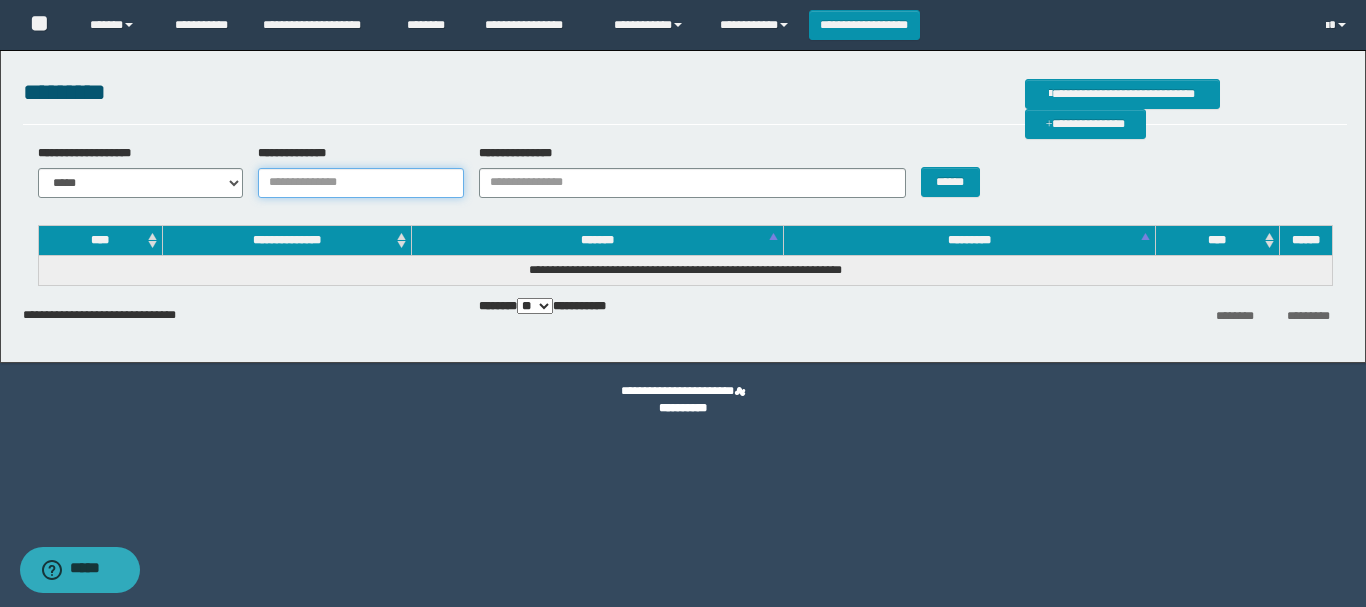 click on "**********" at bounding box center (361, 183) 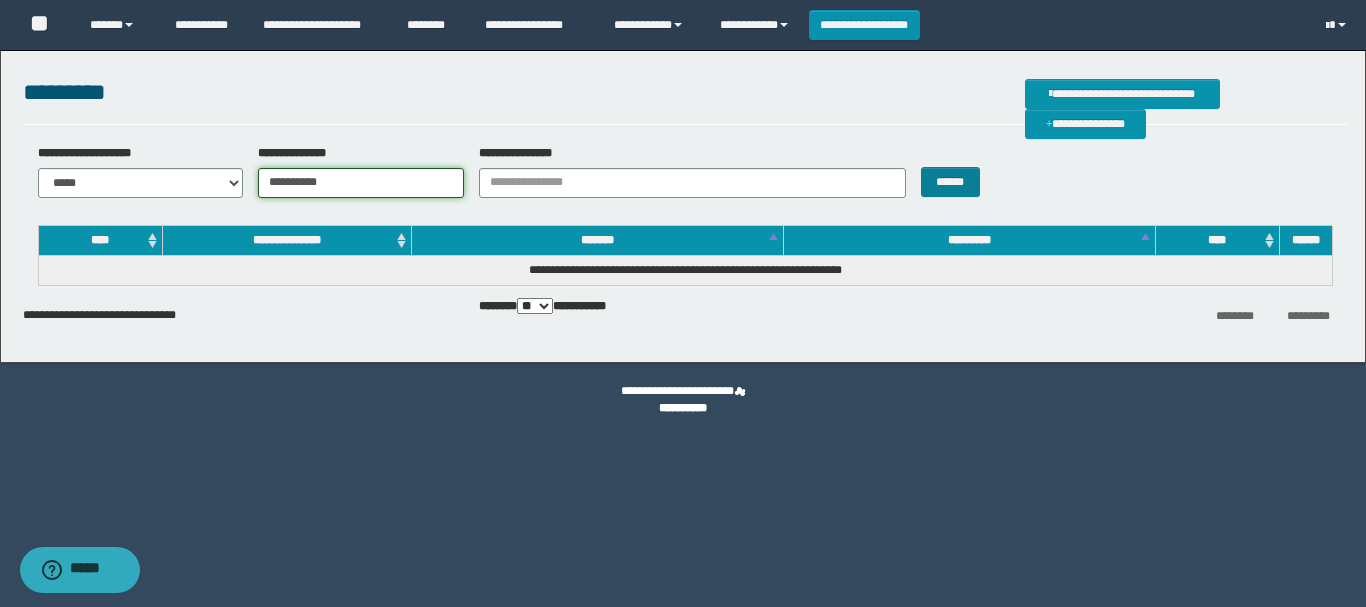 type on "**********" 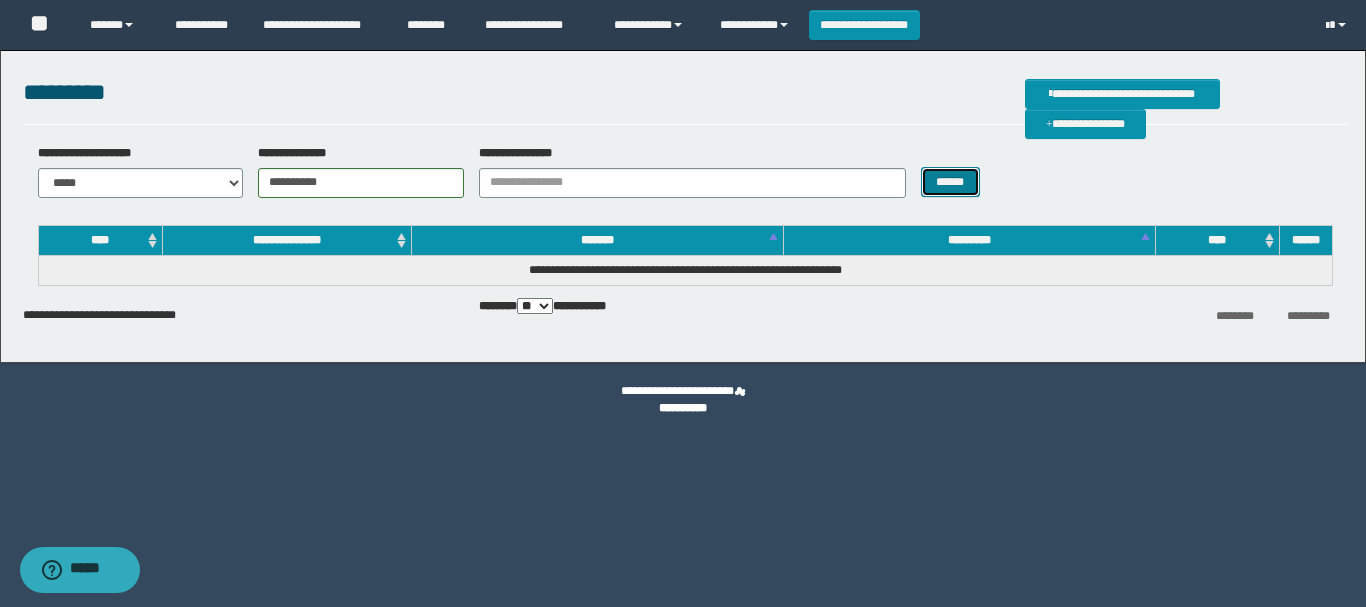 click on "******" at bounding box center (950, 182) 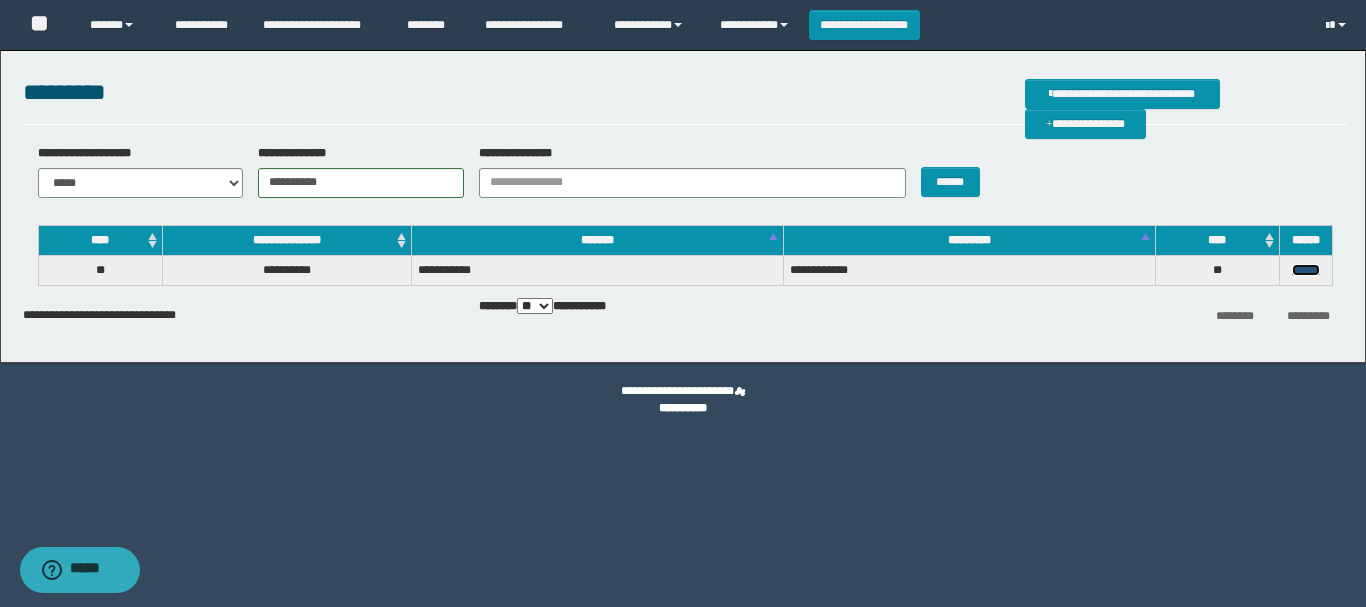 click on "******" at bounding box center (1306, 270) 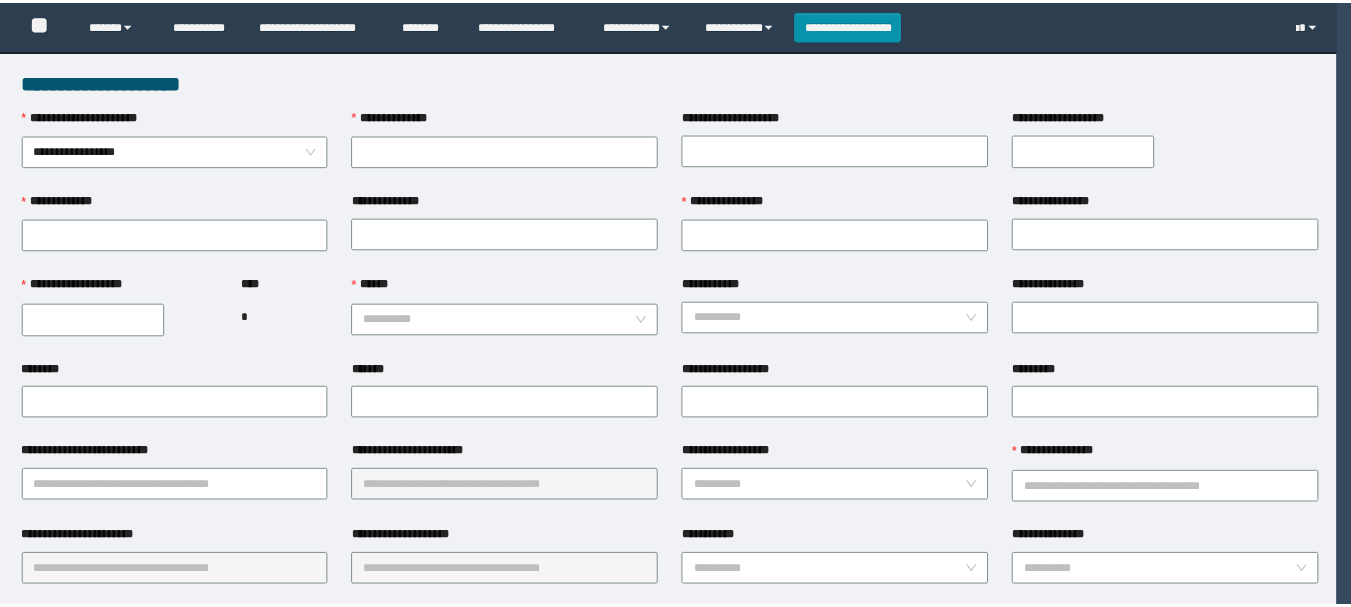 scroll, scrollTop: 0, scrollLeft: 0, axis: both 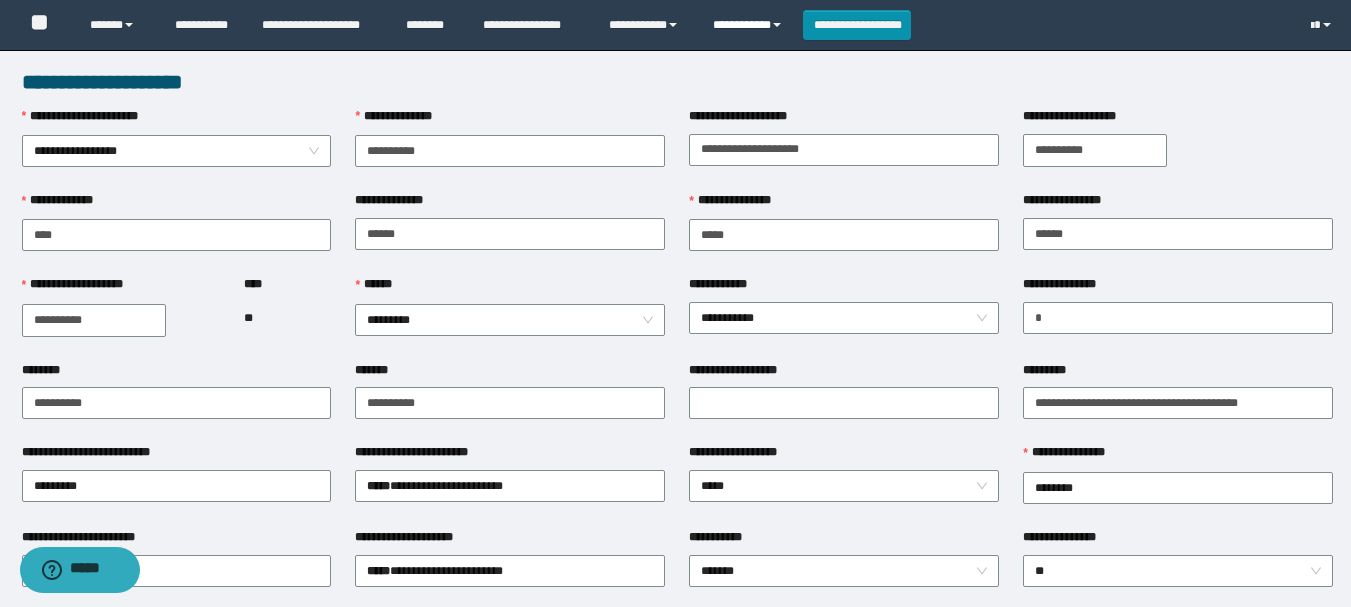 click on "**********" at bounding box center [750, 25] 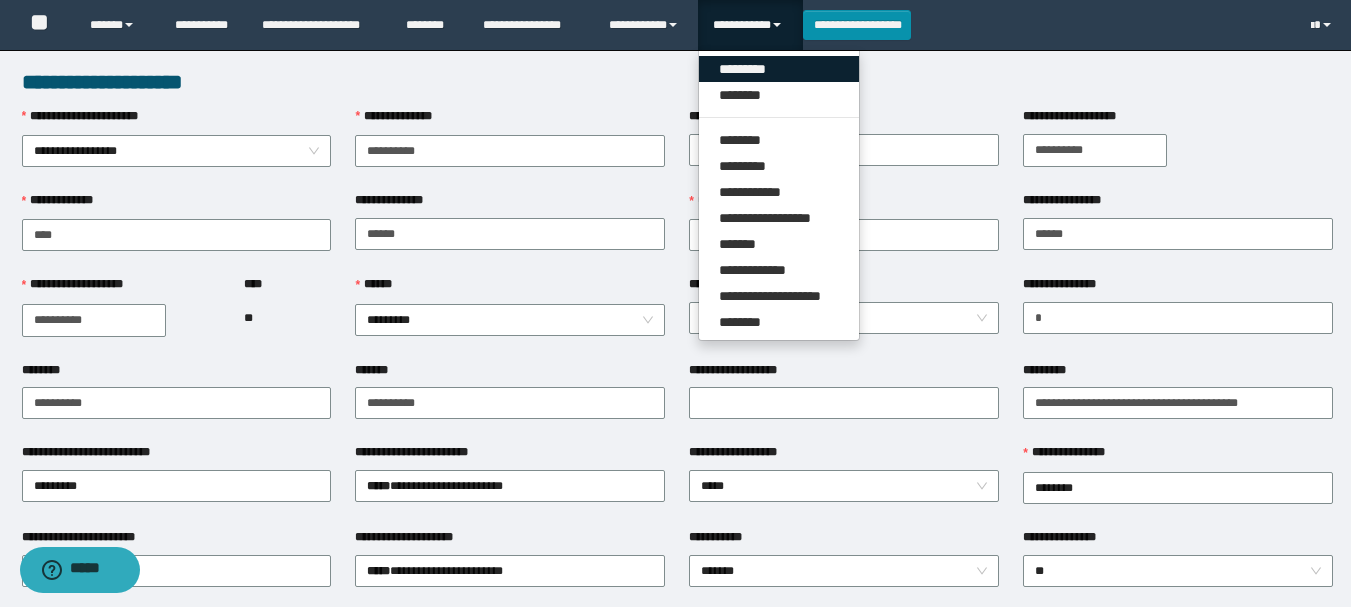 click on "*********" at bounding box center [779, 69] 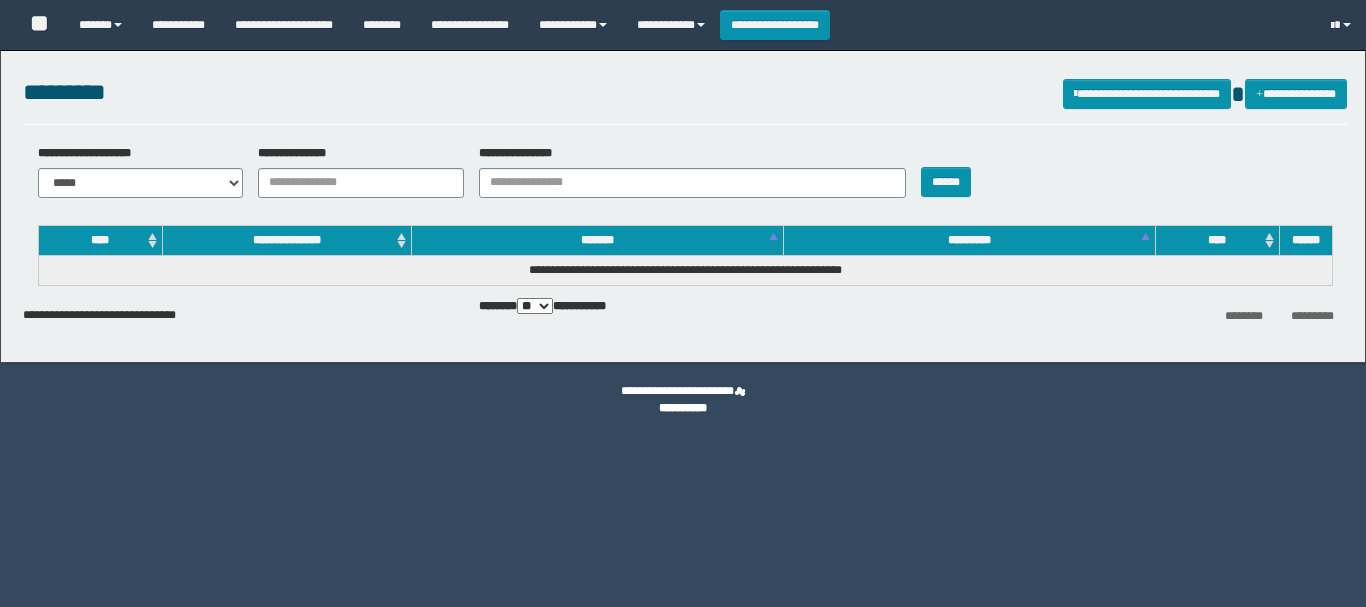 scroll, scrollTop: 0, scrollLeft: 0, axis: both 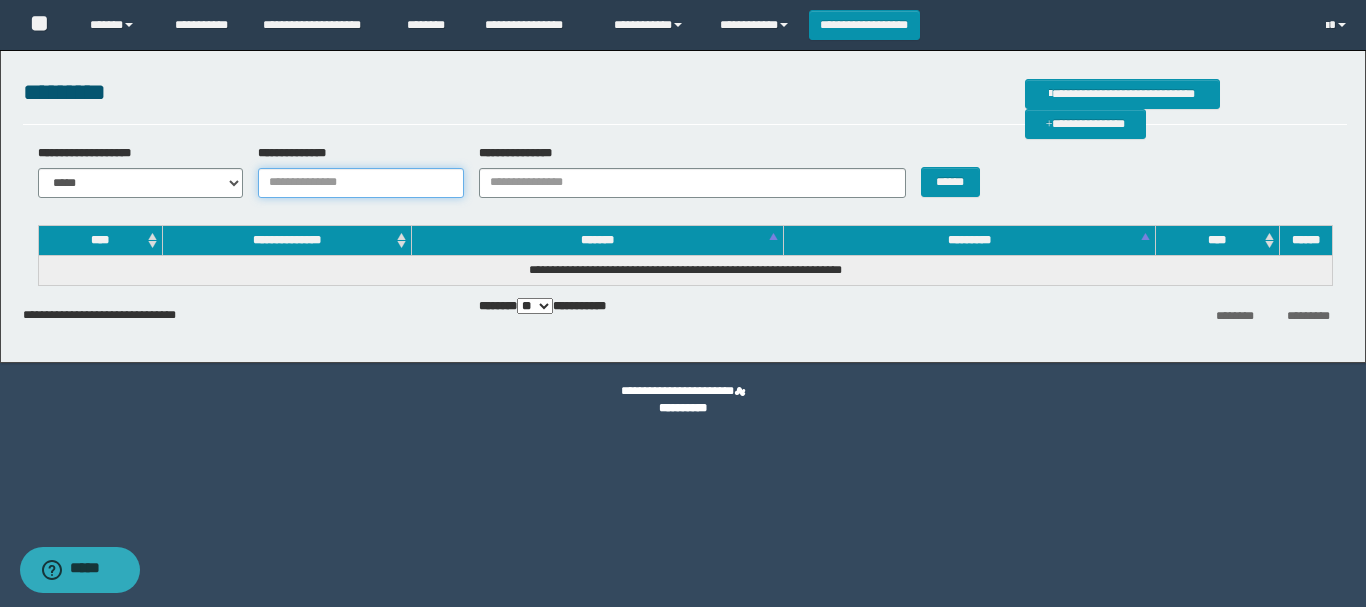 click on "**********" at bounding box center [361, 183] 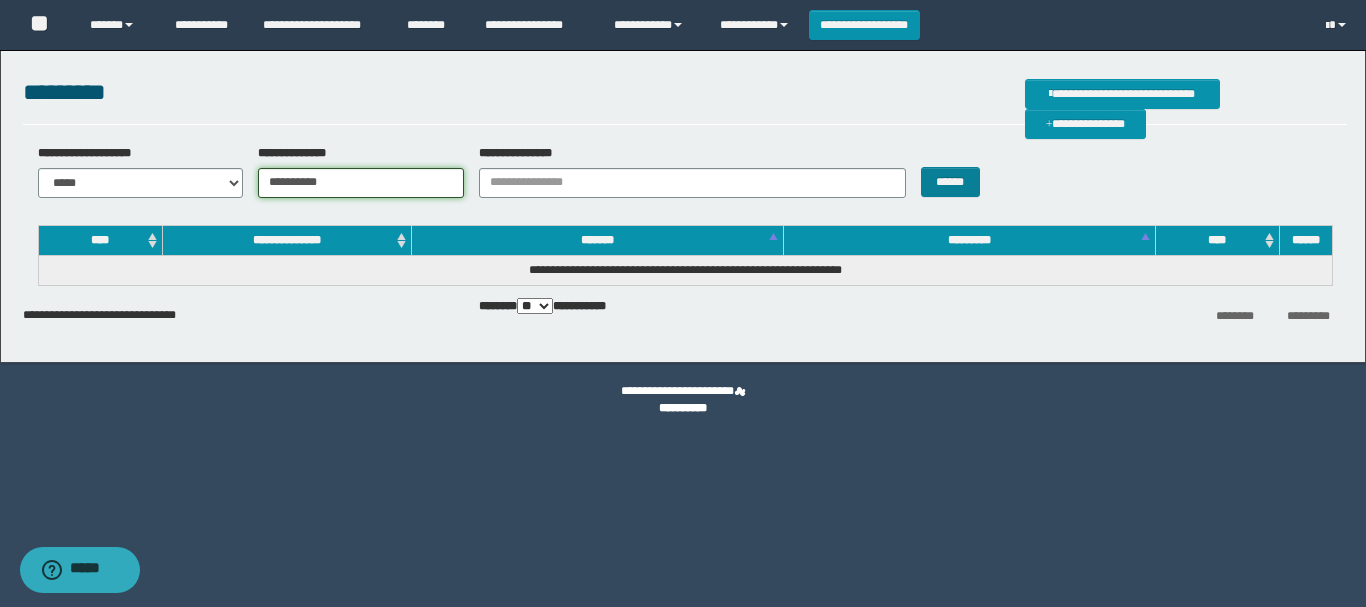 type on "**********" 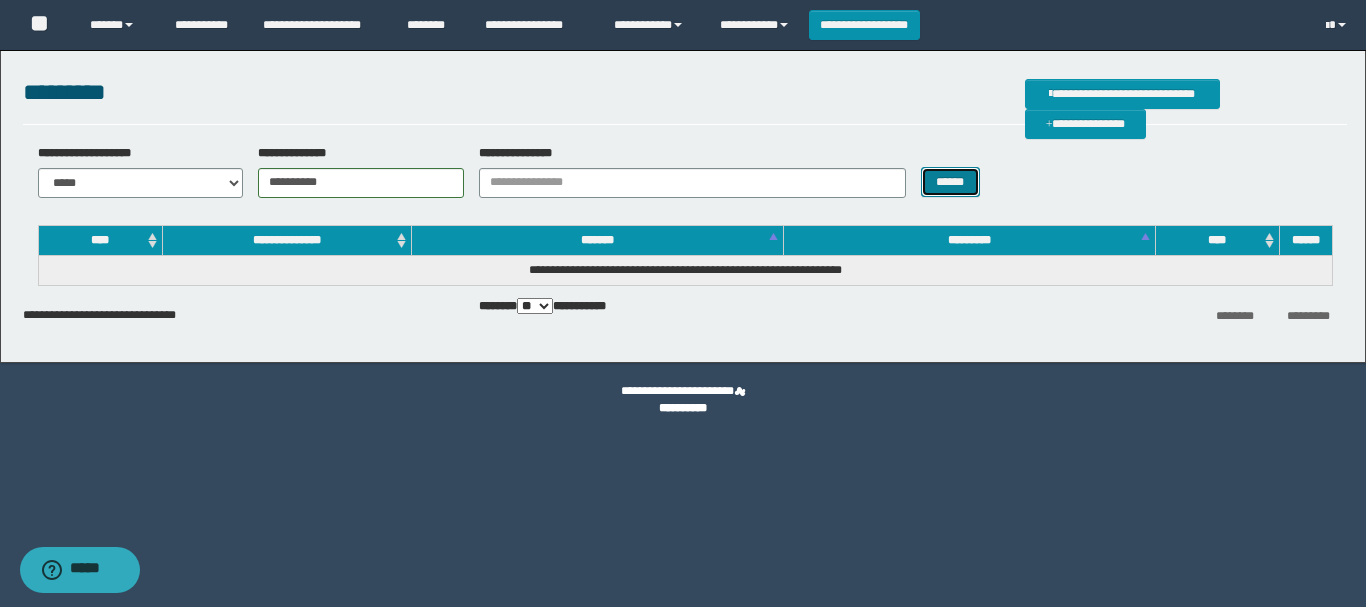 click on "******" at bounding box center [950, 182] 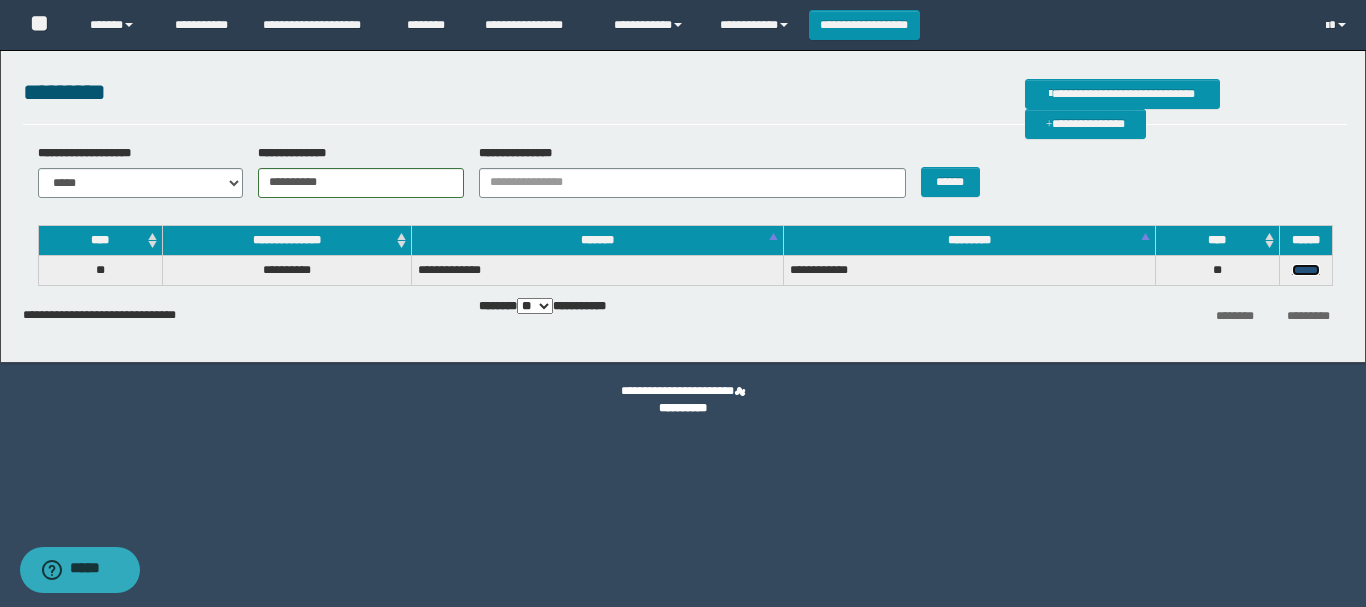 click on "******" at bounding box center [1306, 270] 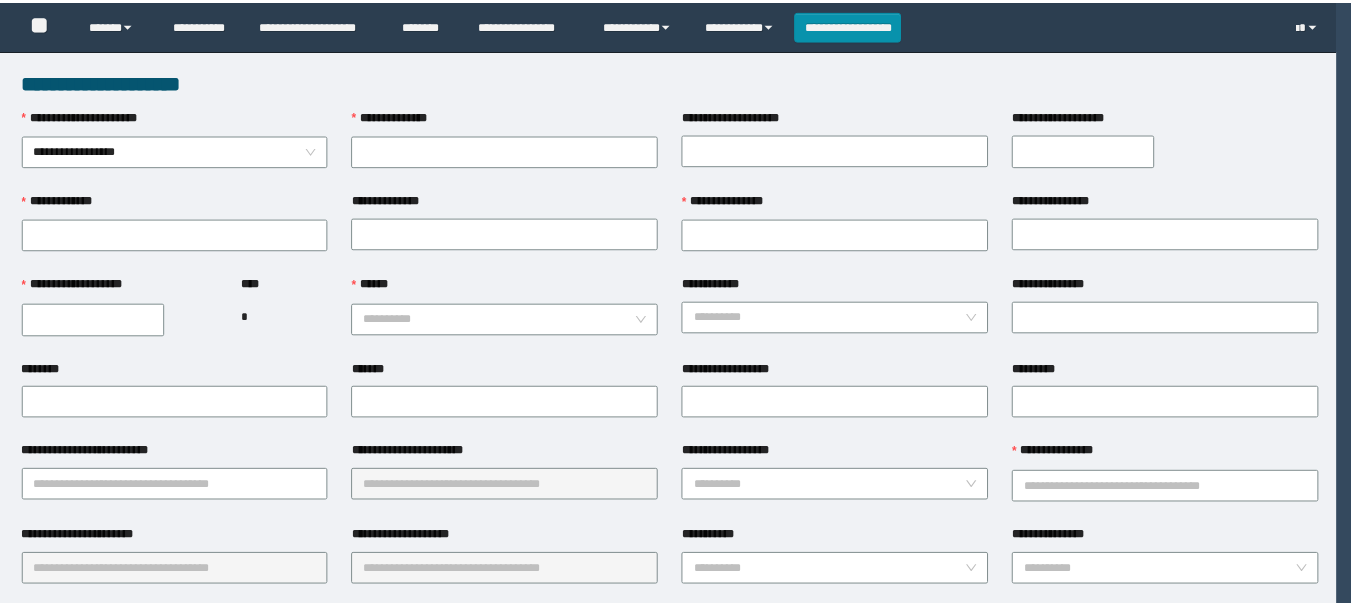 scroll, scrollTop: 0, scrollLeft: 0, axis: both 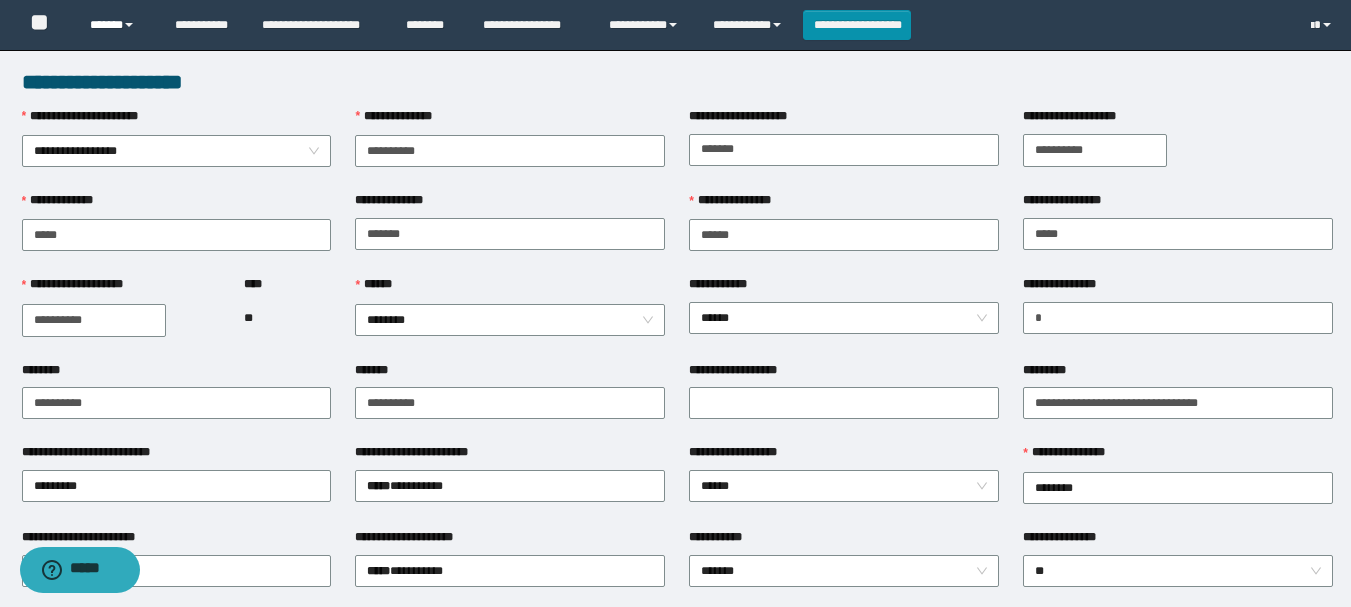 click on "******" at bounding box center [117, 25] 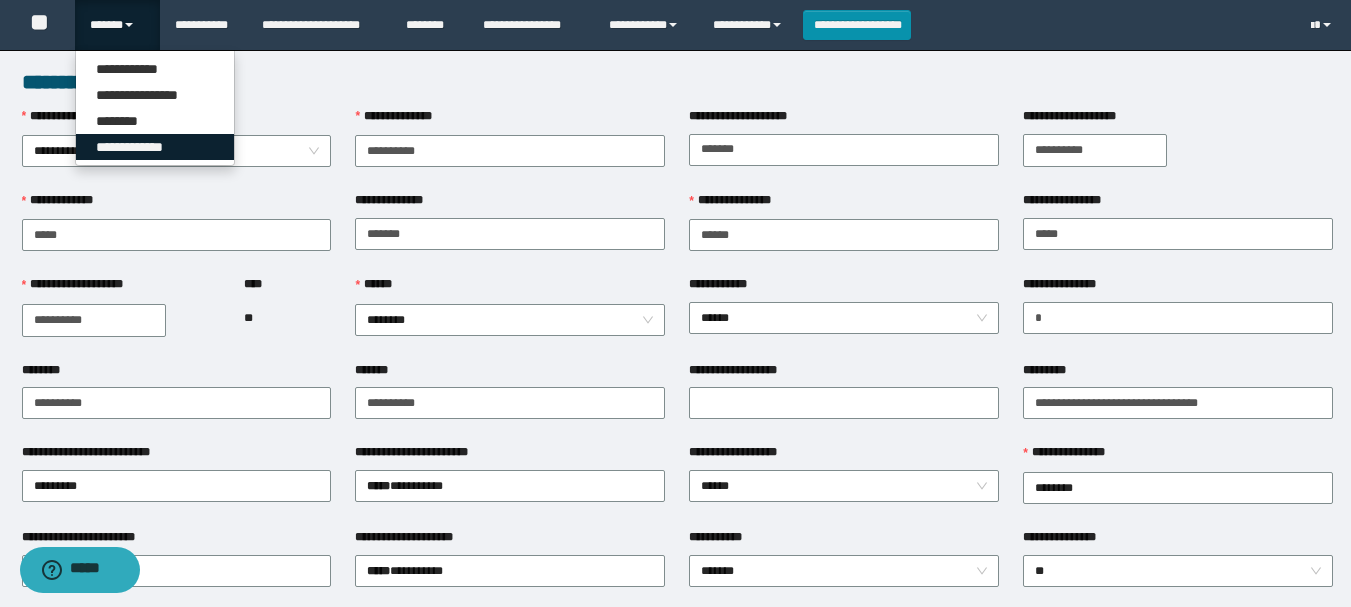 click on "**********" at bounding box center (155, 147) 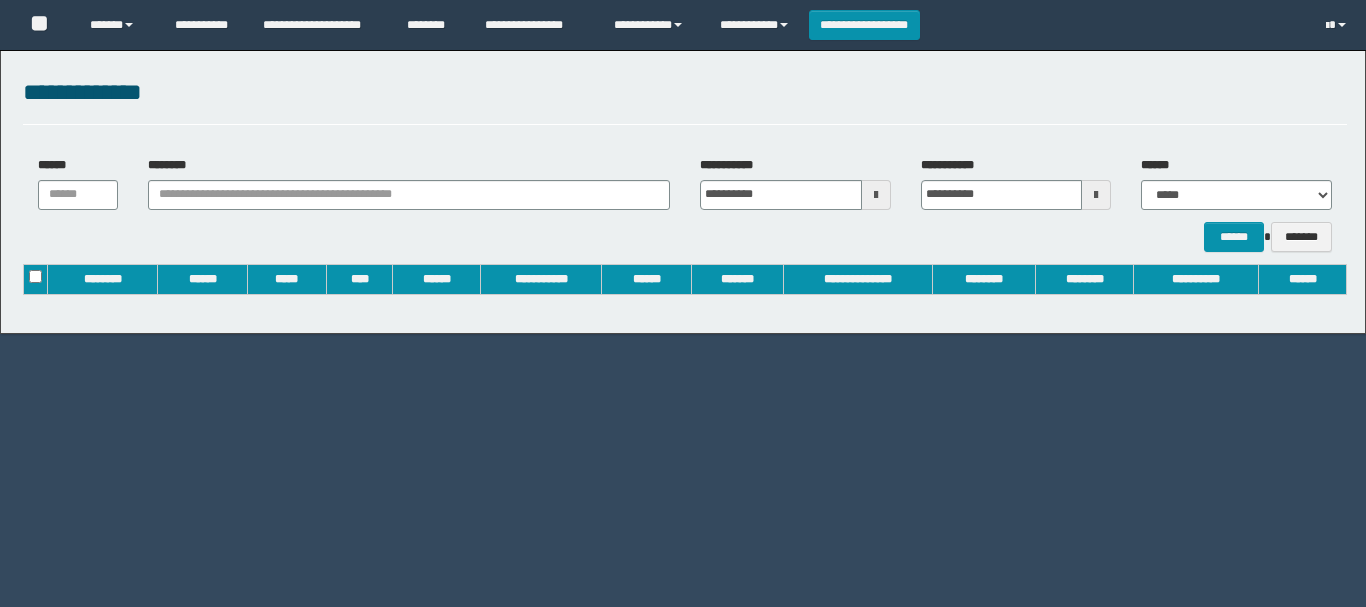 scroll, scrollTop: 0, scrollLeft: 0, axis: both 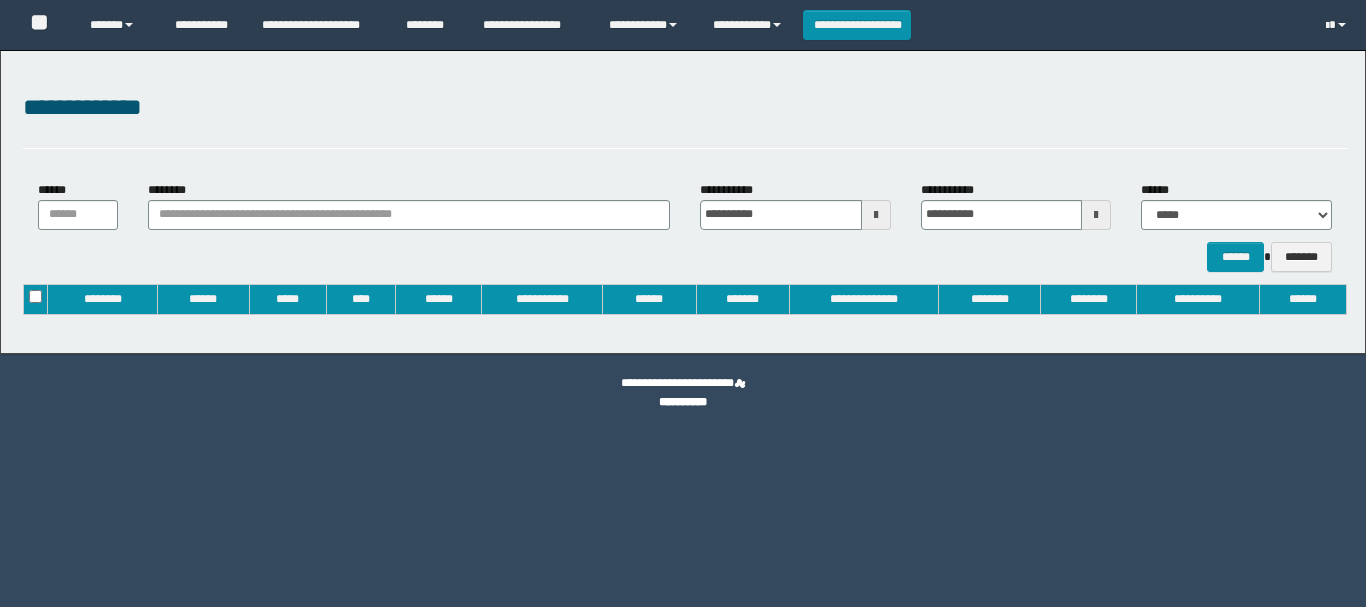 type on "**********" 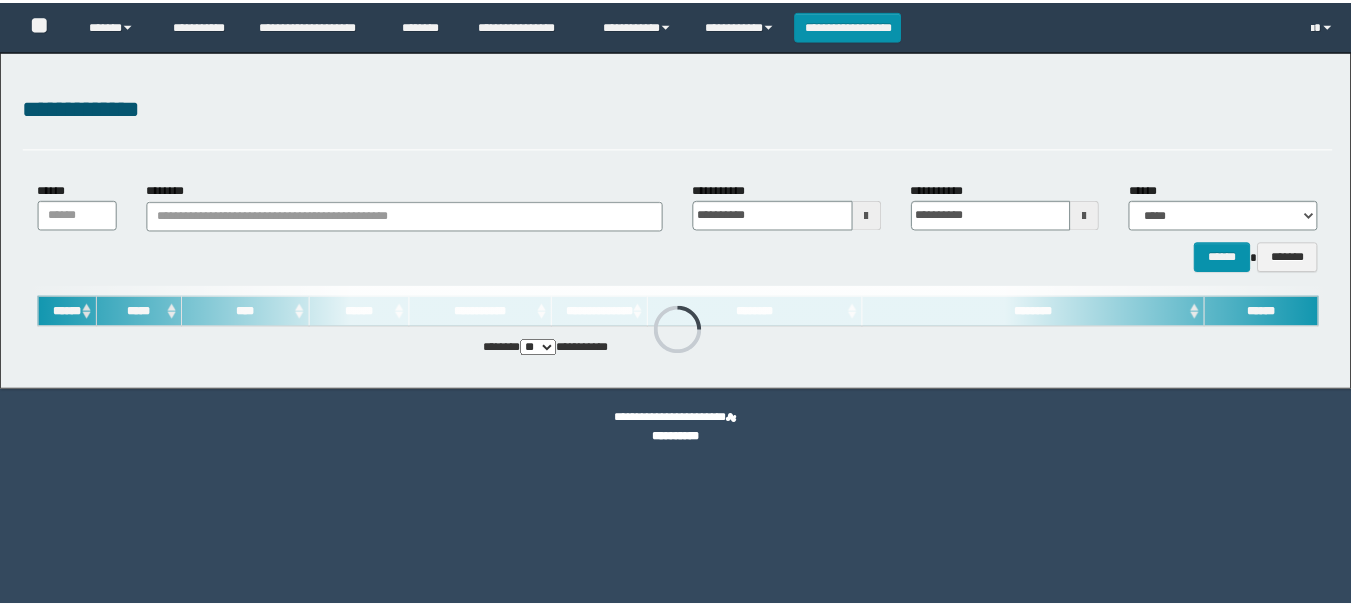 scroll, scrollTop: 0, scrollLeft: 0, axis: both 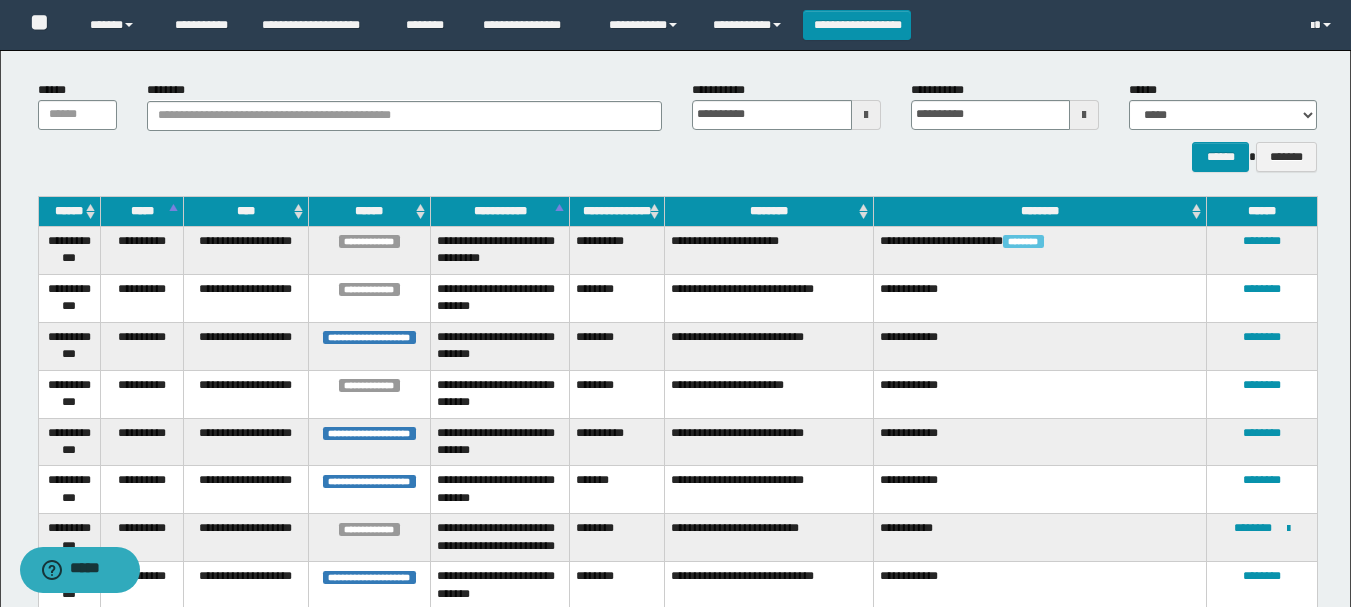 click on "********" at bounding box center [769, 211] 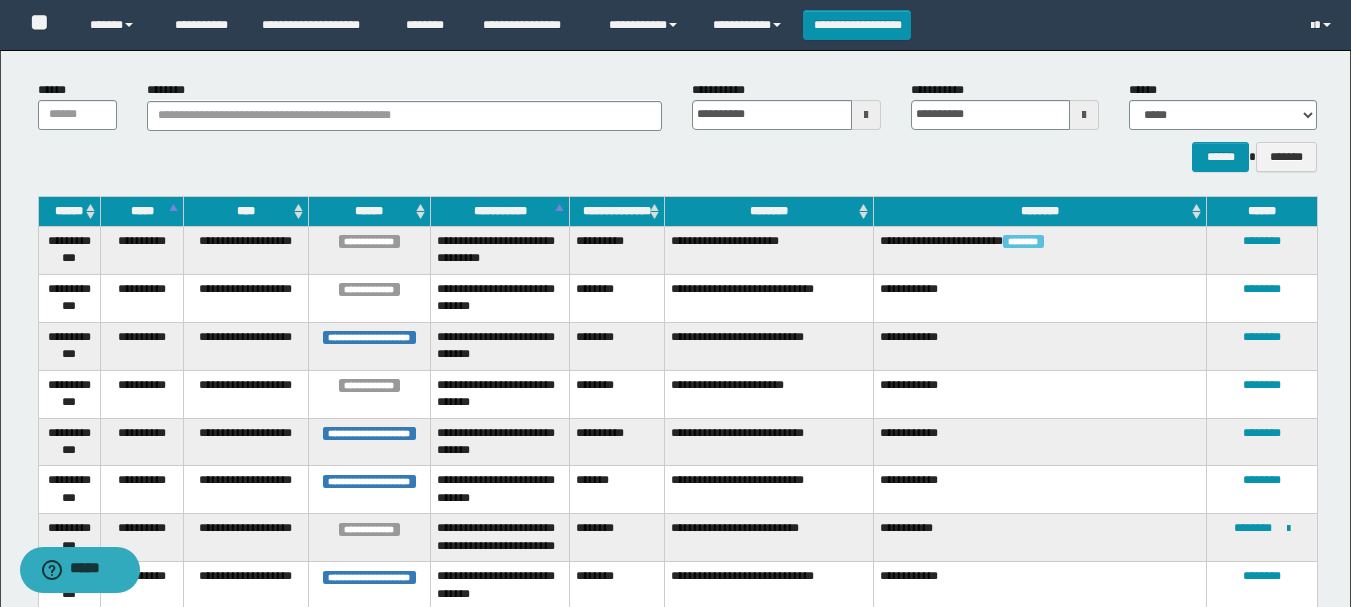 click on "********" at bounding box center (769, 211) 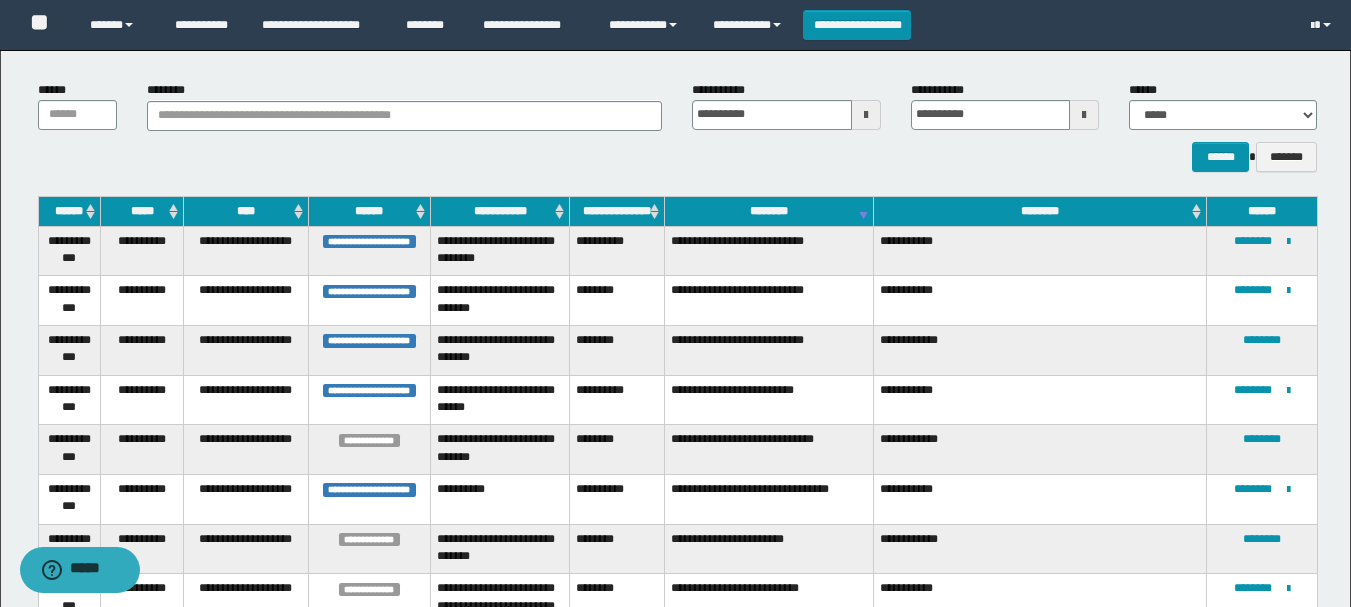 click on "********" at bounding box center (769, 211) 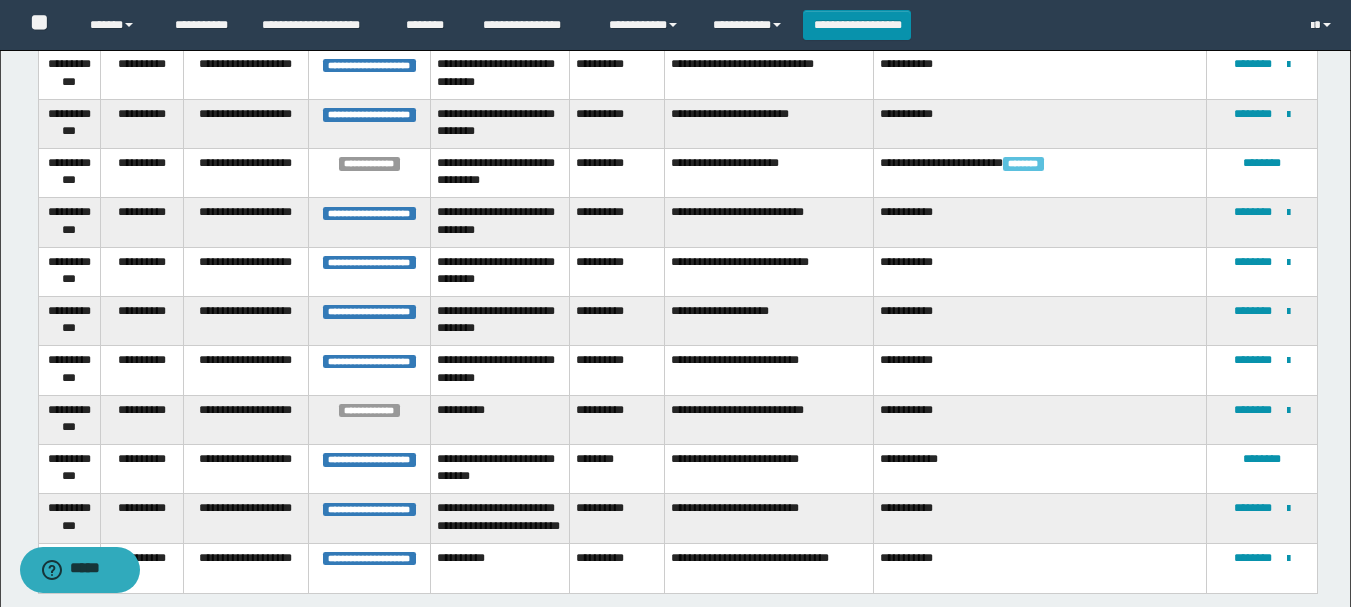 scroll, scrollTop: 2343, scrollLeft: 0, axis: vertical 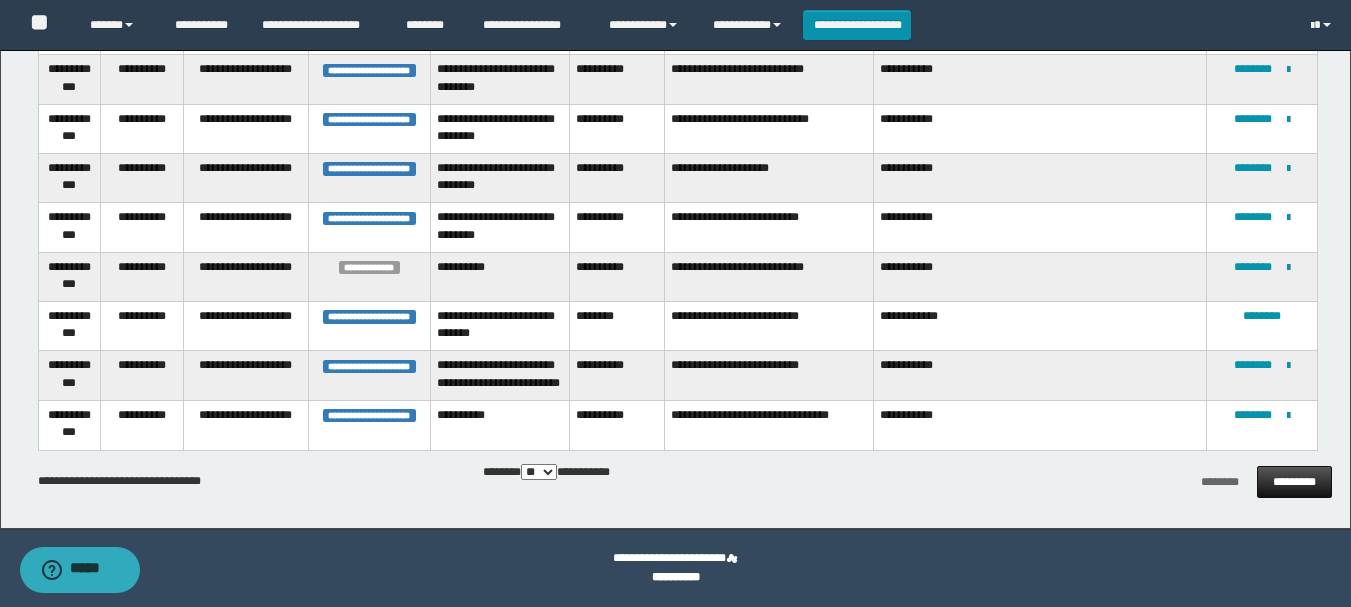 click on "*********" at bounding box center [1294, 482] 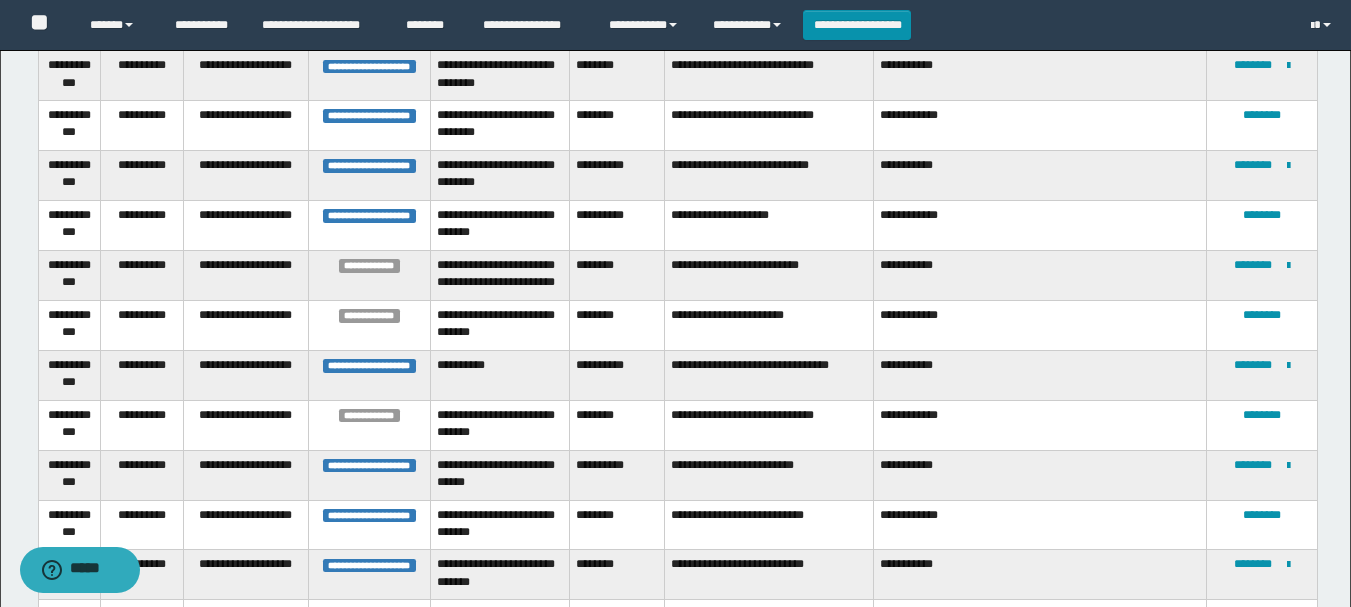 scroll, scrollTop: 674, scrollLeft: 0, axis: vertical 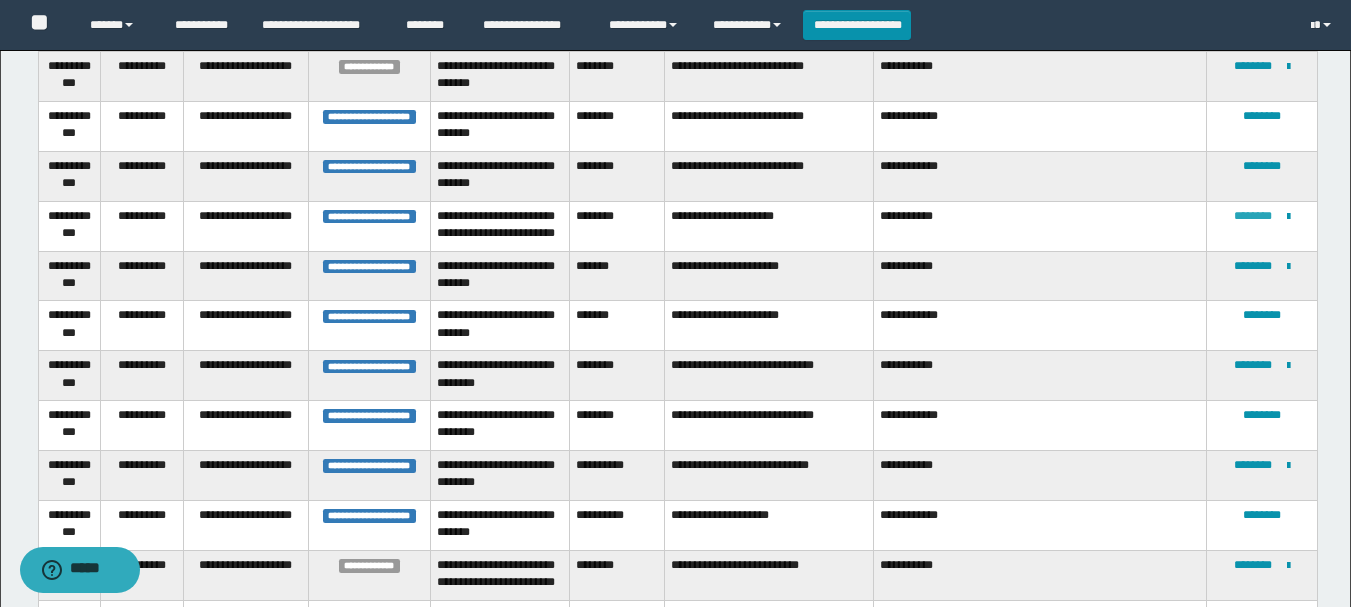 click on "********" at bounding box center (1253, 216) 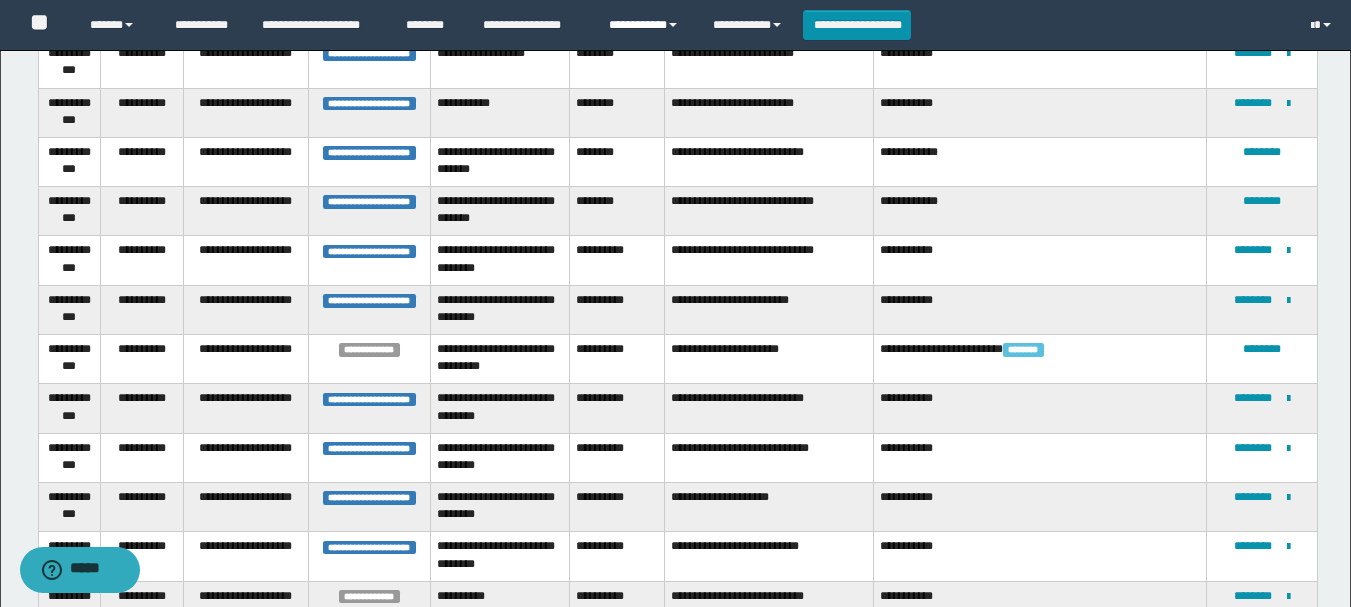scroll, scrollTop: 1814, scrollLeft: 0, axis: vertical 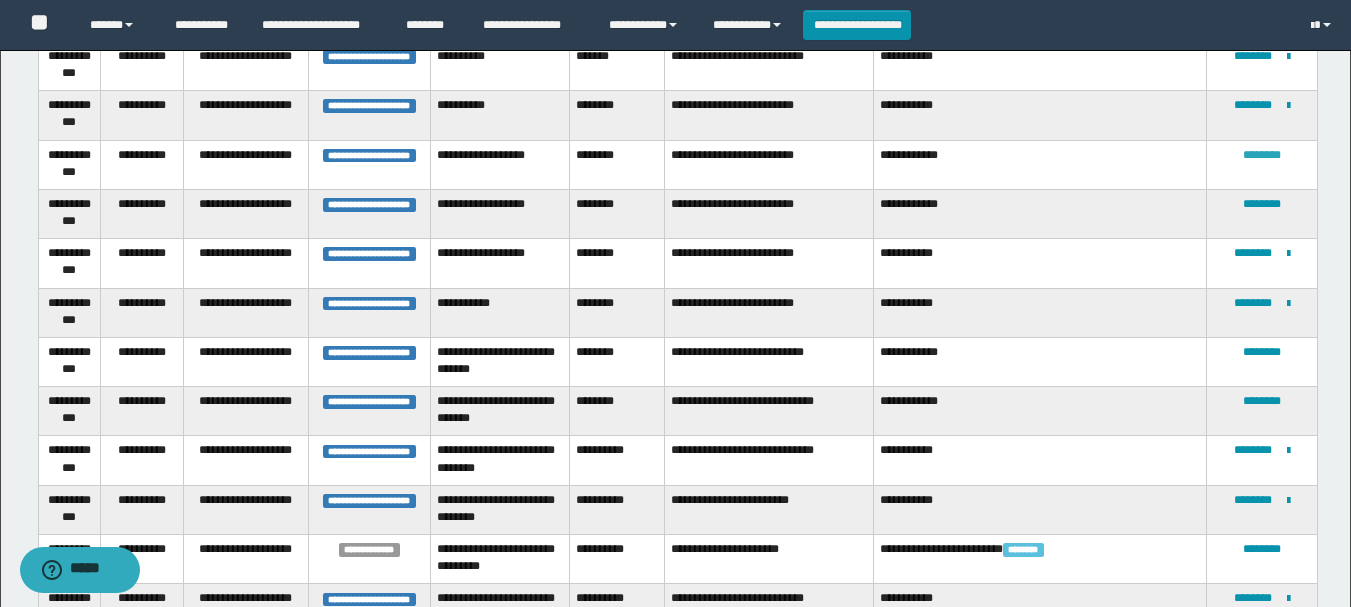 click on "********" at bounding box center [1262, 155] 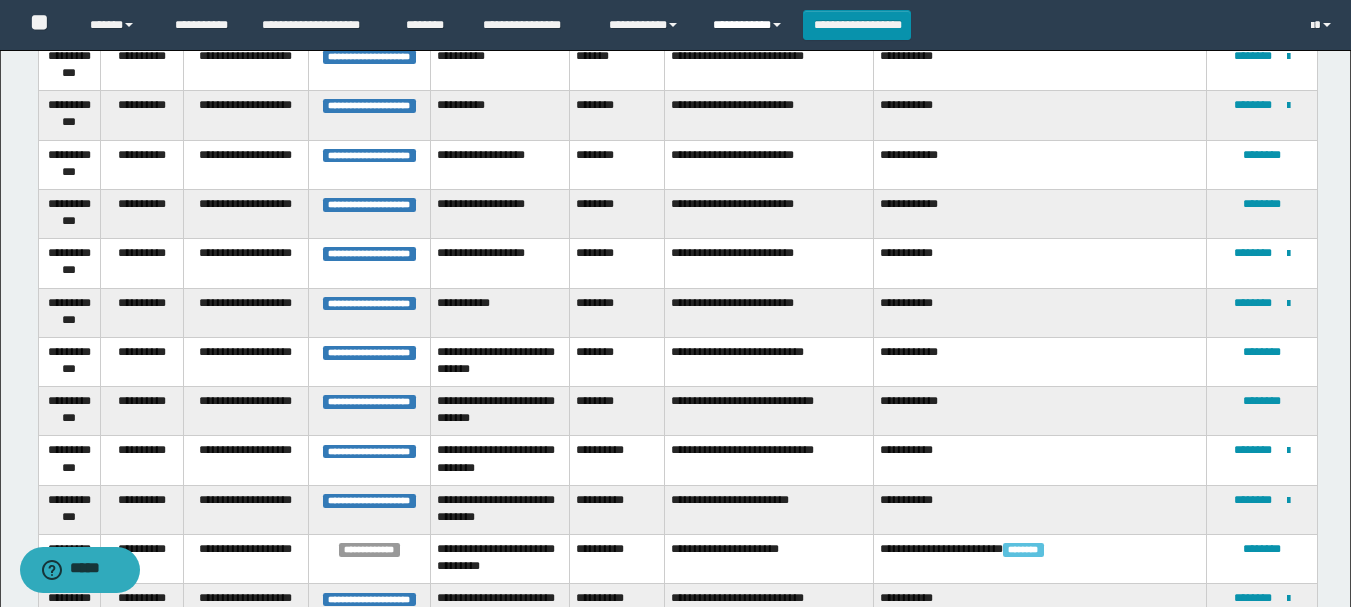 click on "**********" at bounding box center [750, 25] 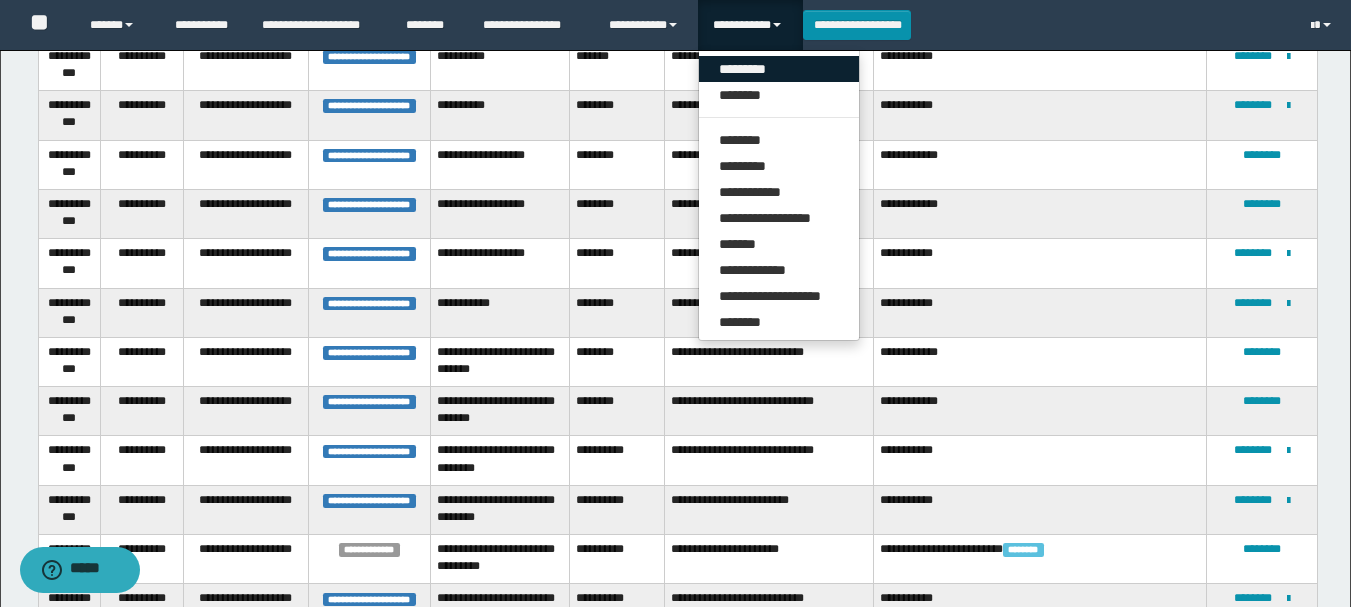 click on "*********" at bounding box center (779, 69) 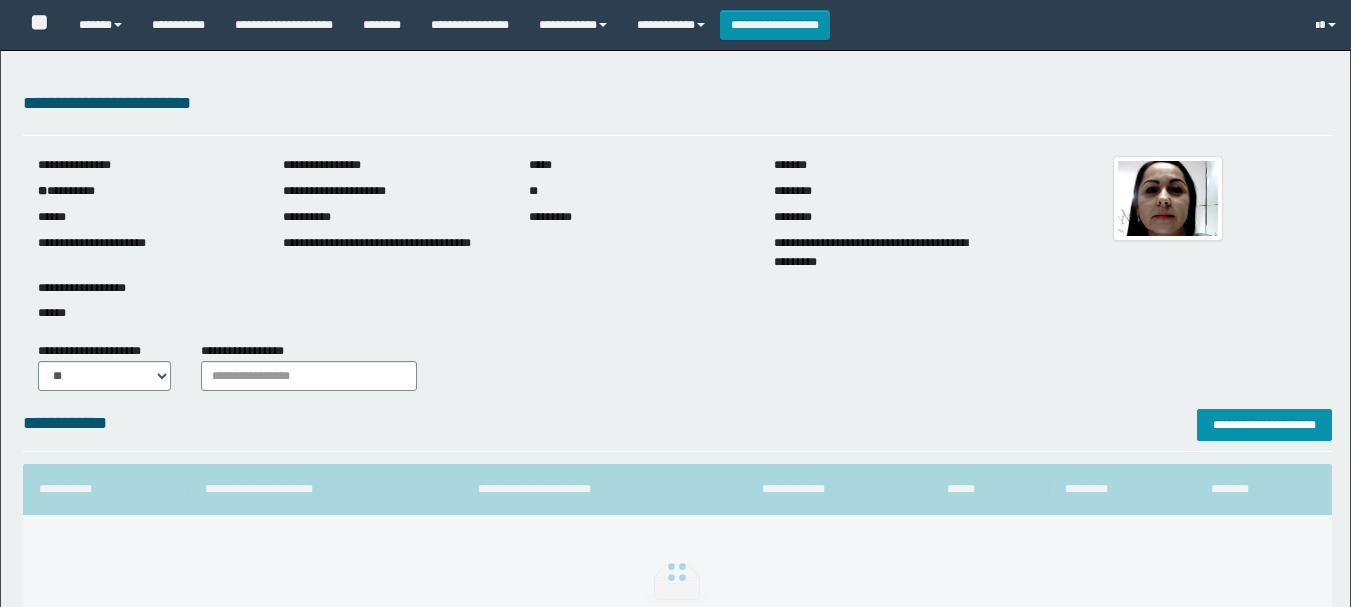scroll, scrollTop: 0, scrollLeft: 0, axis: both 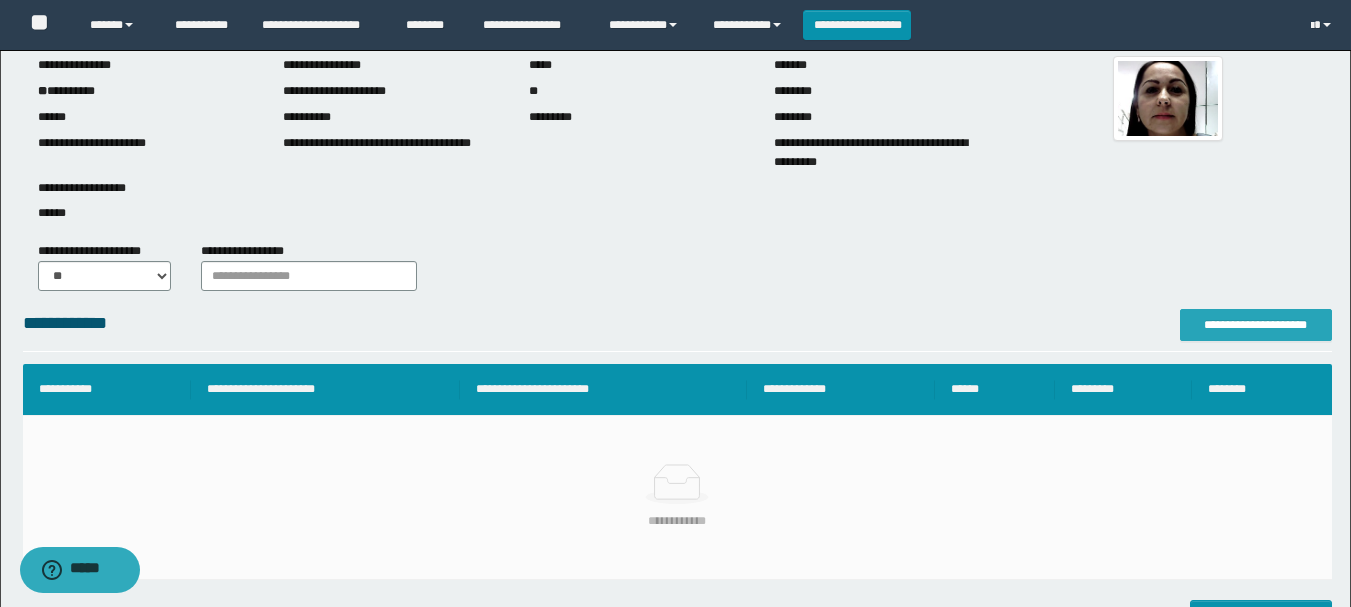 click on "**********" at bounding box center [1256, 325] 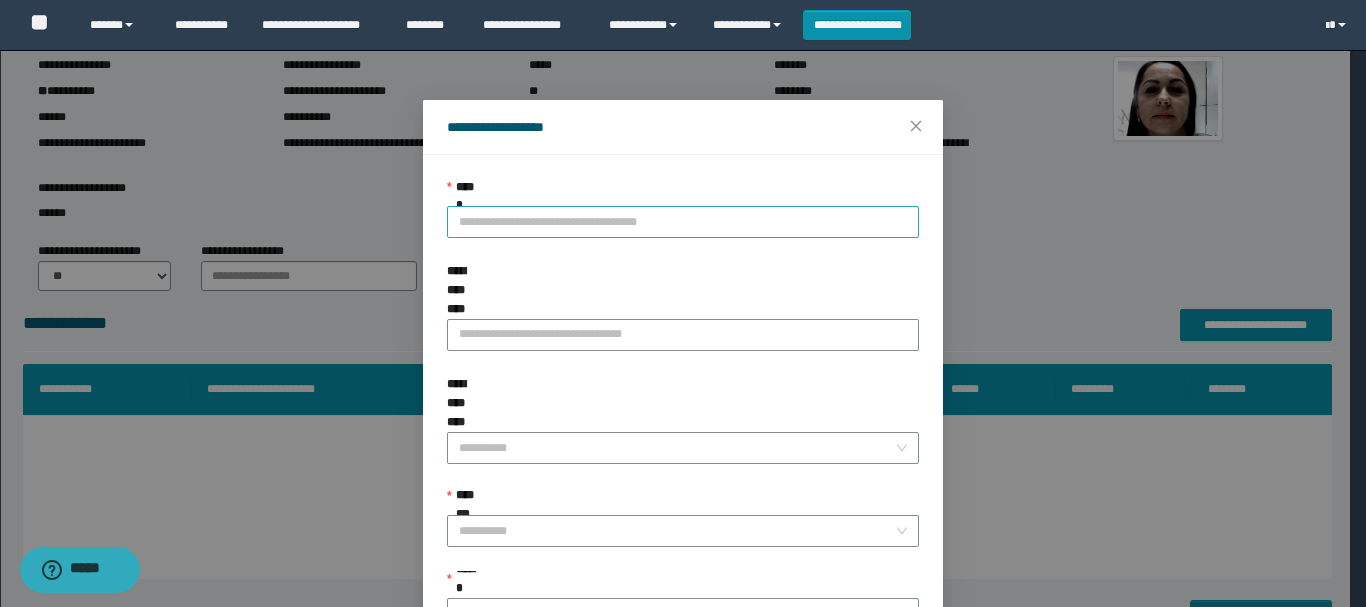 click on "**********" at bounding box center (683, 222) 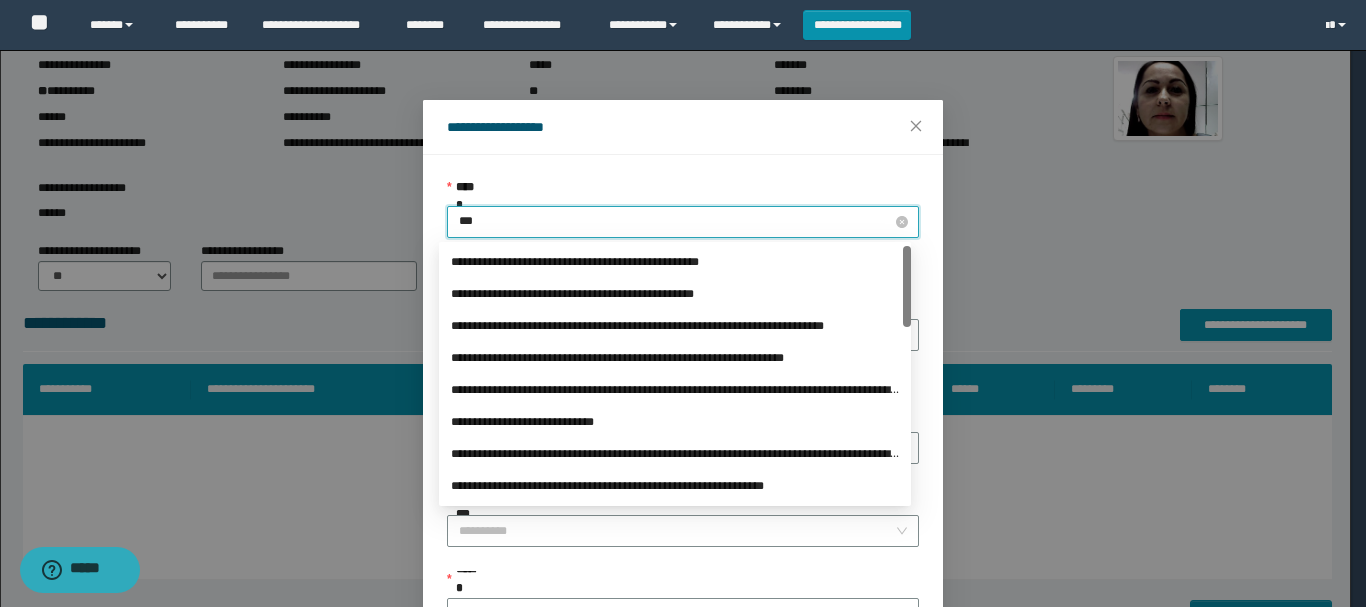 type on "****" 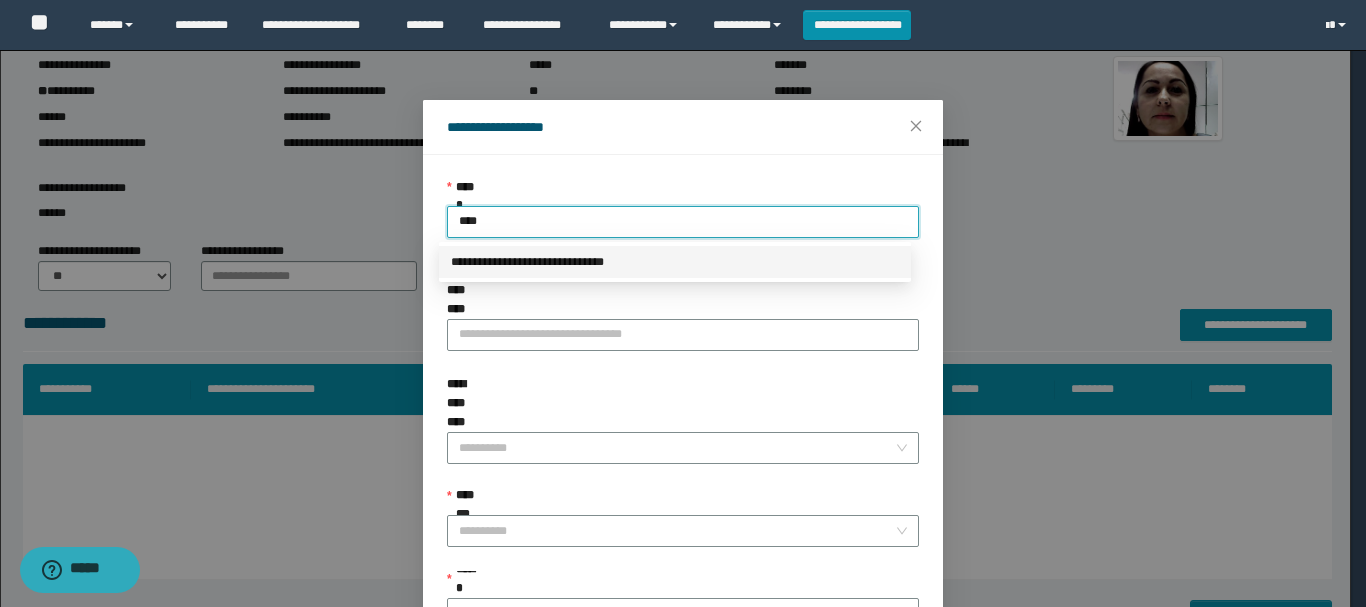 click on "**********" at bounding box center [675, 262] 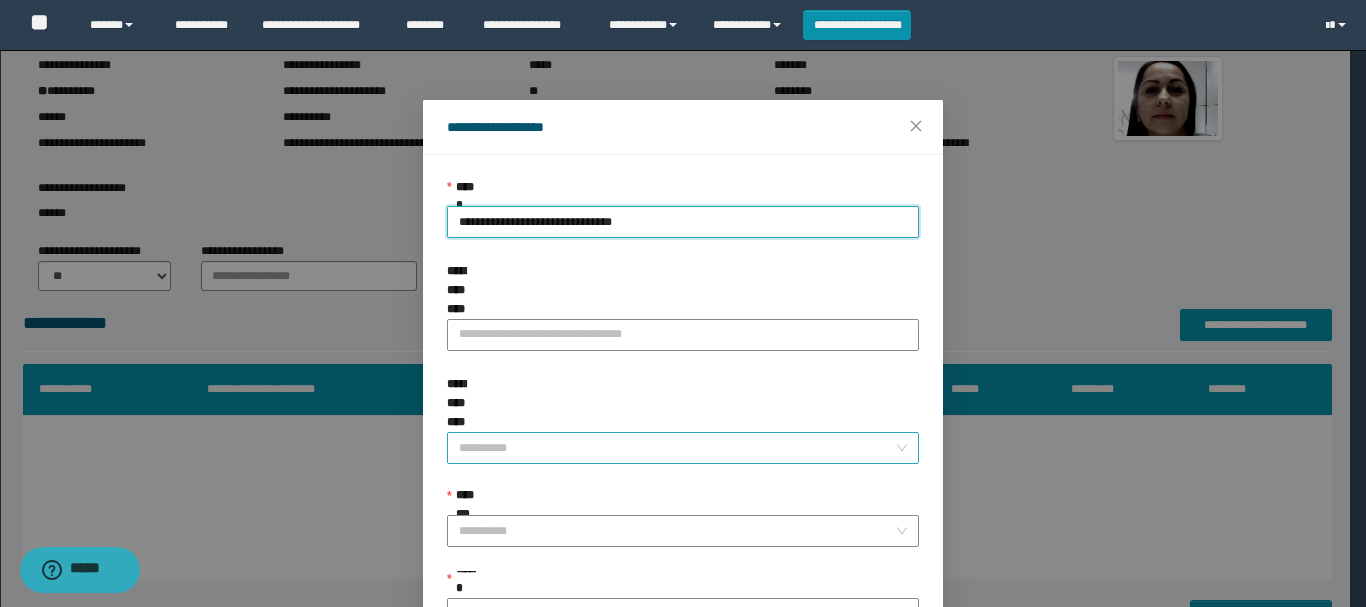 click on "**********" at bounding box center (677, 448) 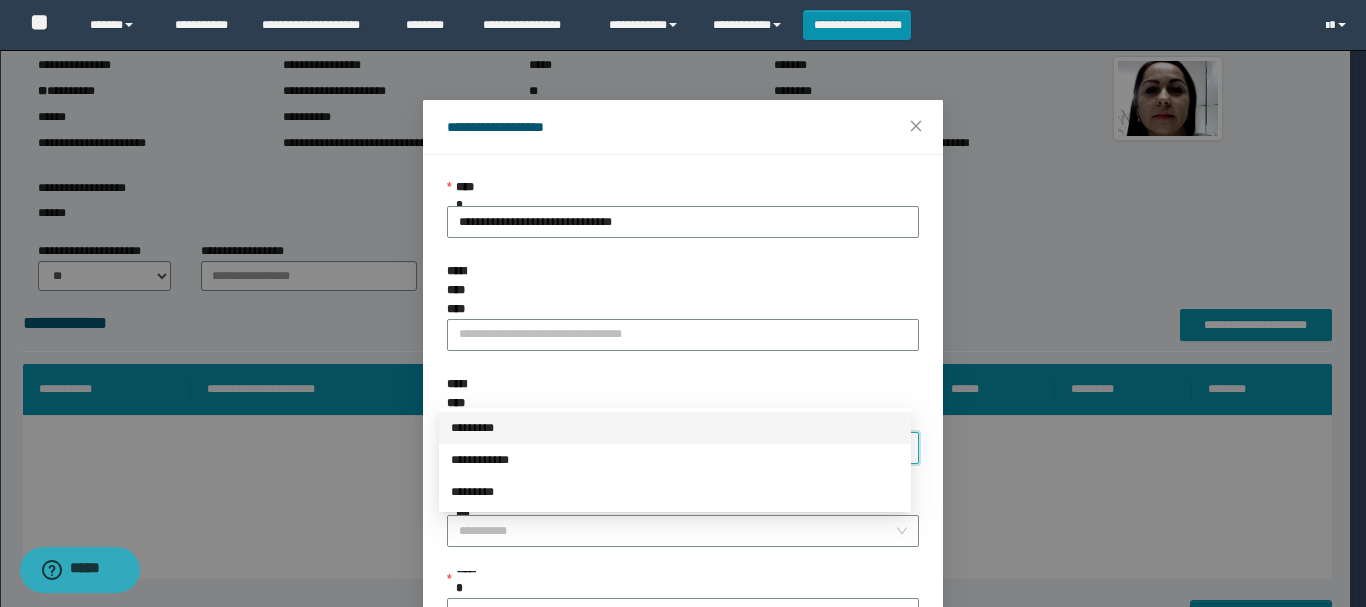 click on "*********" at bounding box center [675, 428] 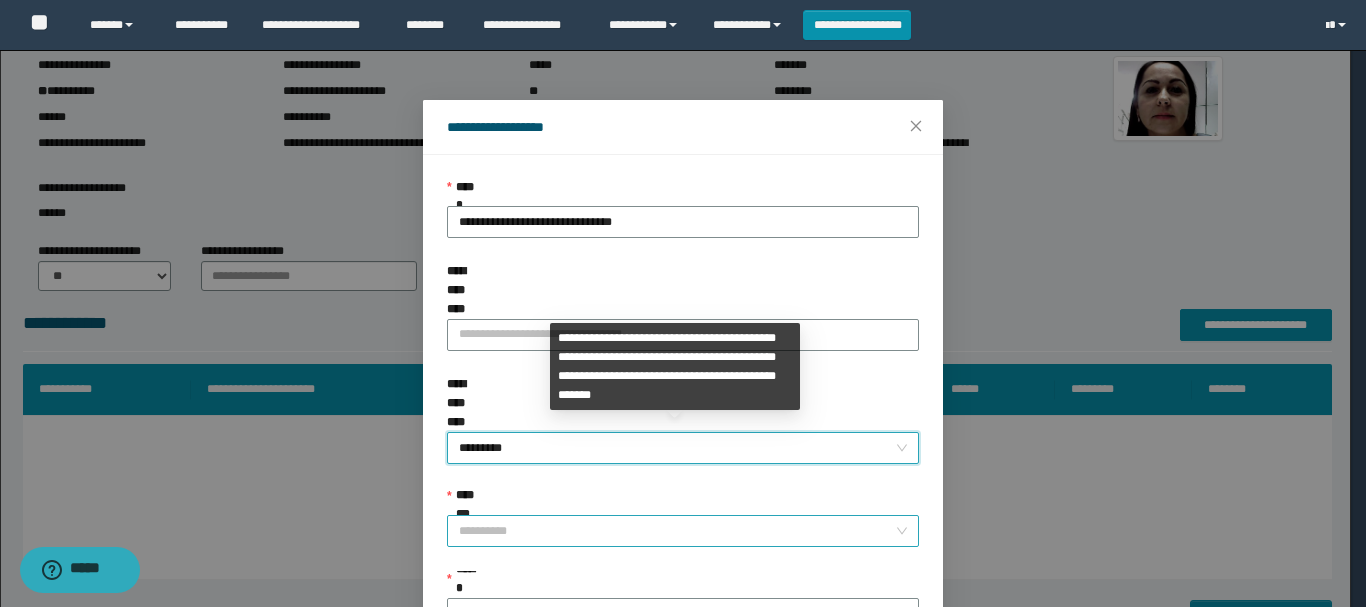 click on "**********" at bounding box center (677, 531) 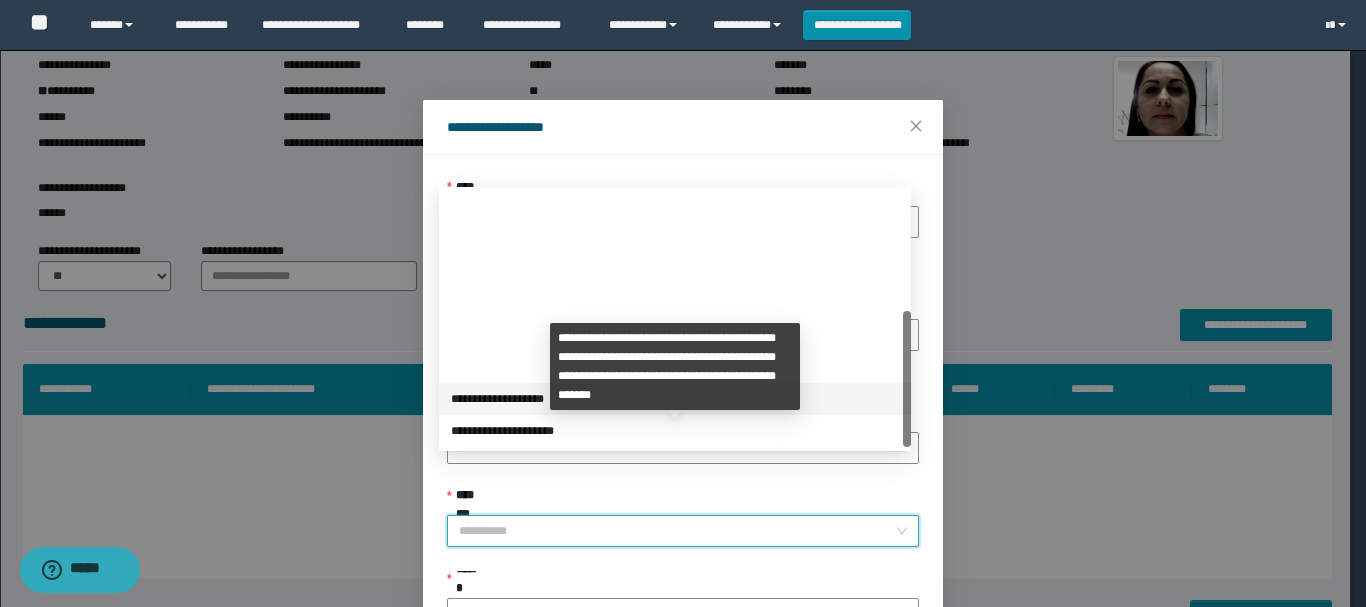 scroll, scrollTop: 224, scrollLeft: 0, axis: vertical 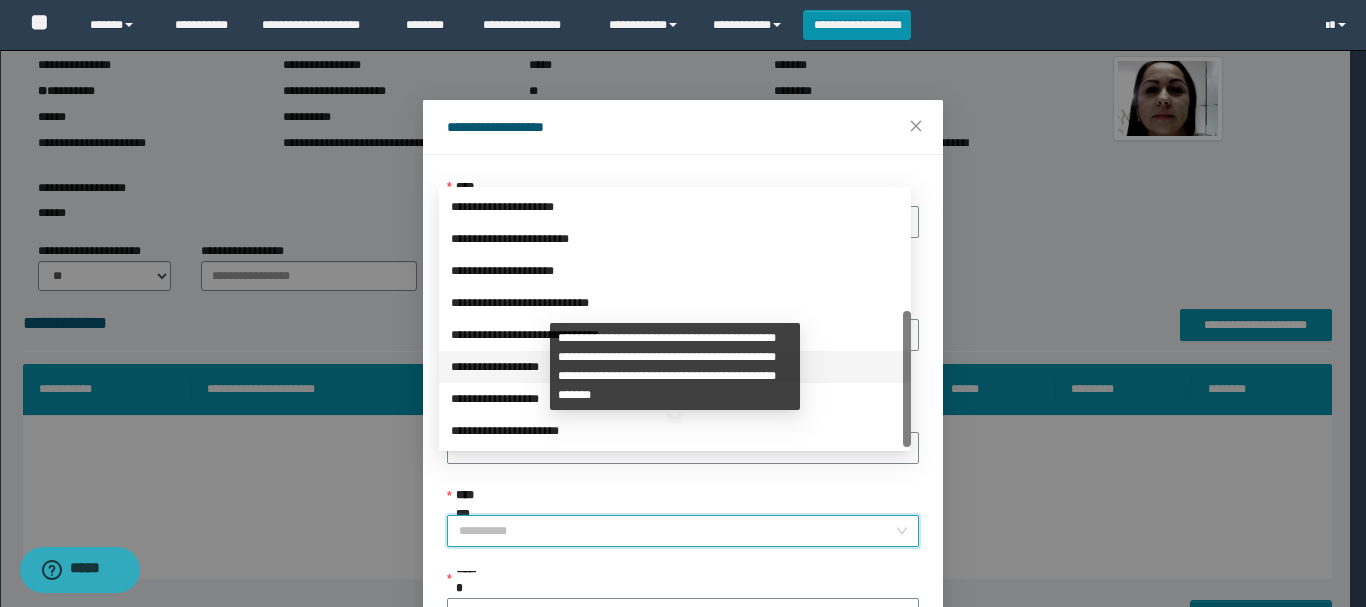 click on "**********" at bounding box center [675, 367] 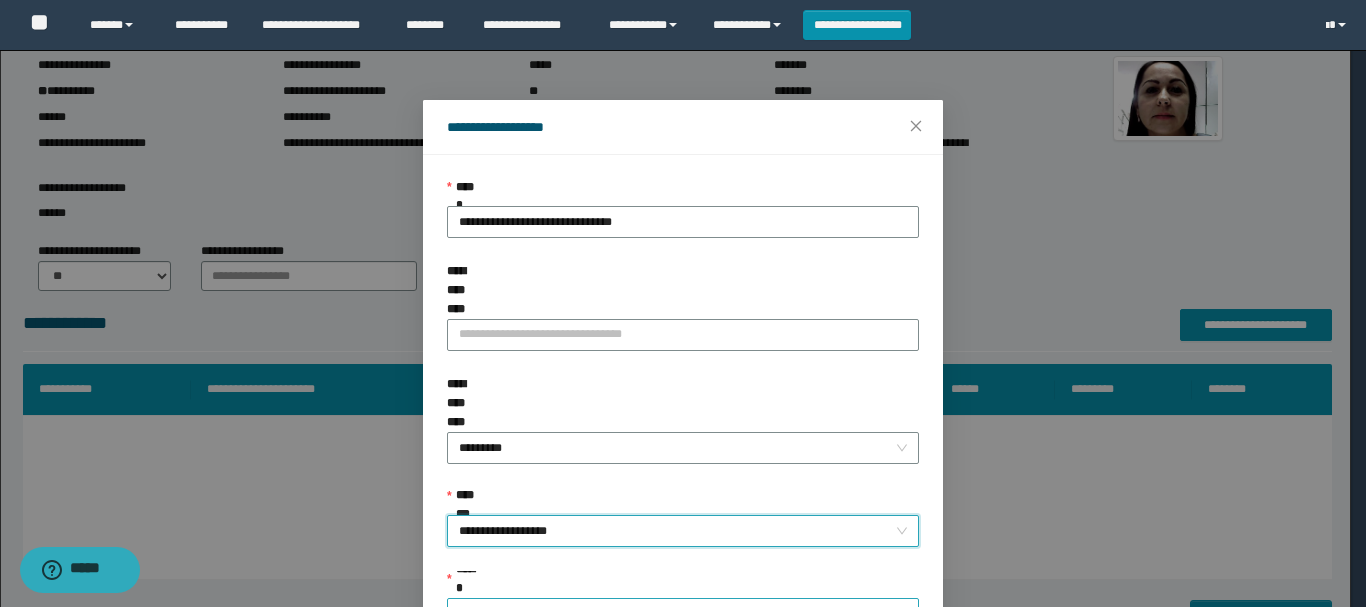 click on "******" at bounding box center (677, 614) 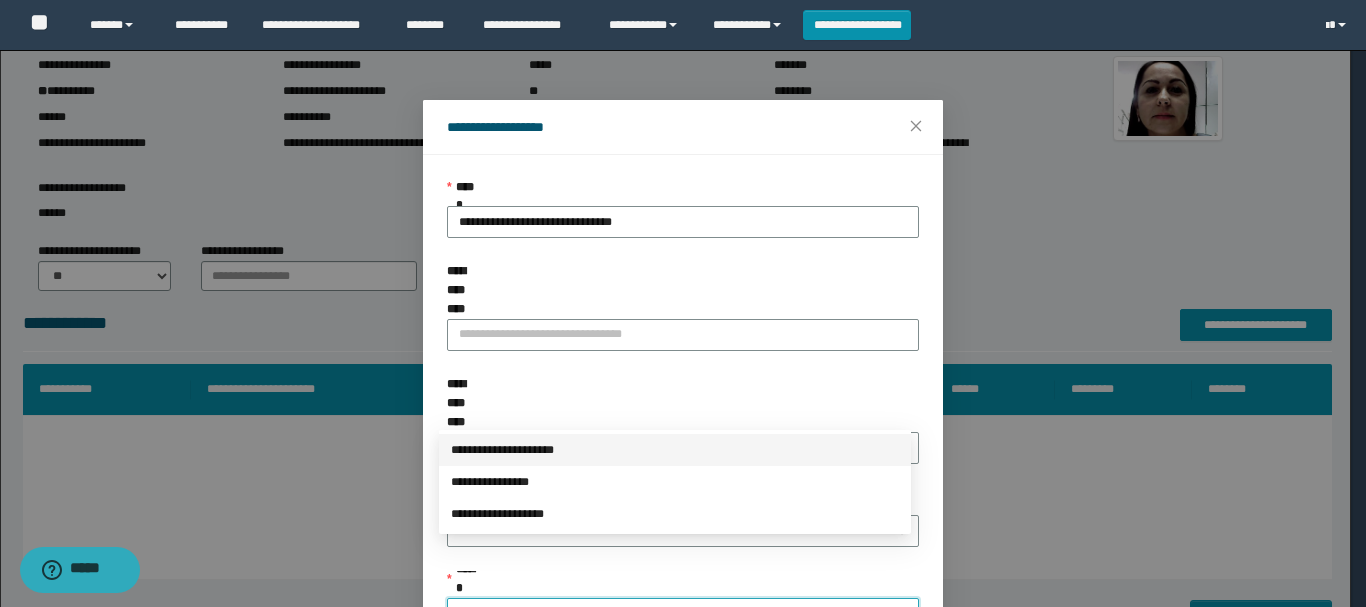 click on "**********" at bounding box center (675, 450) 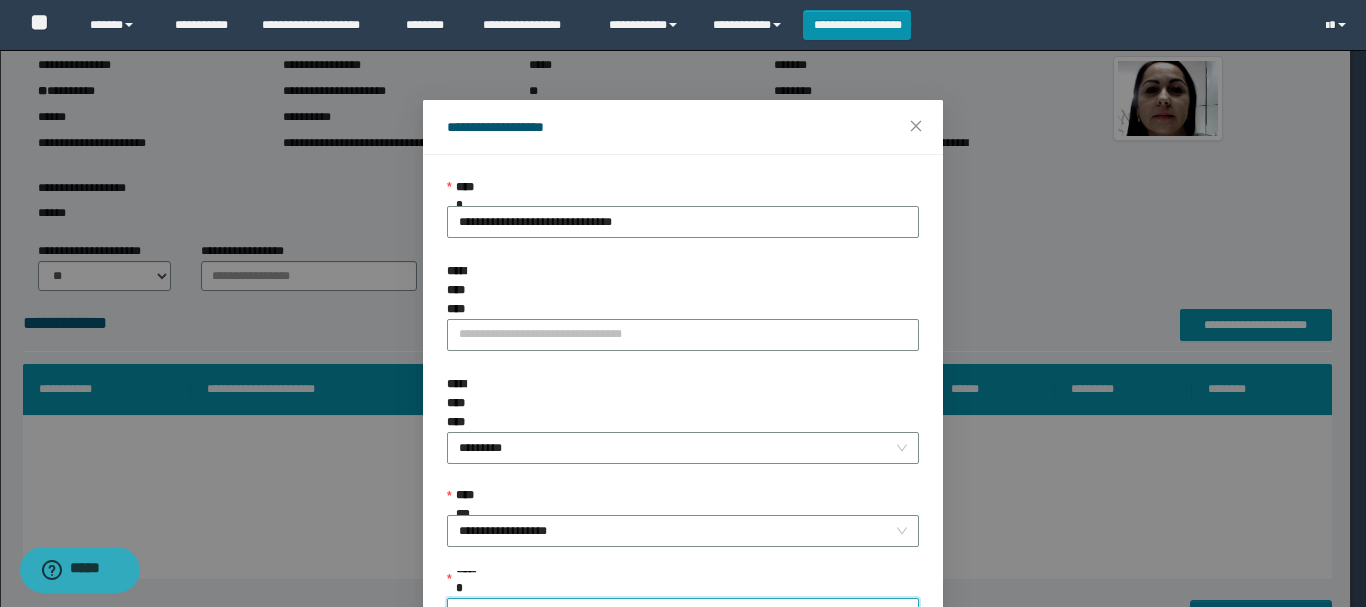 scroll, scrollTop: 145, scrollLeft: 0, axis: vertical 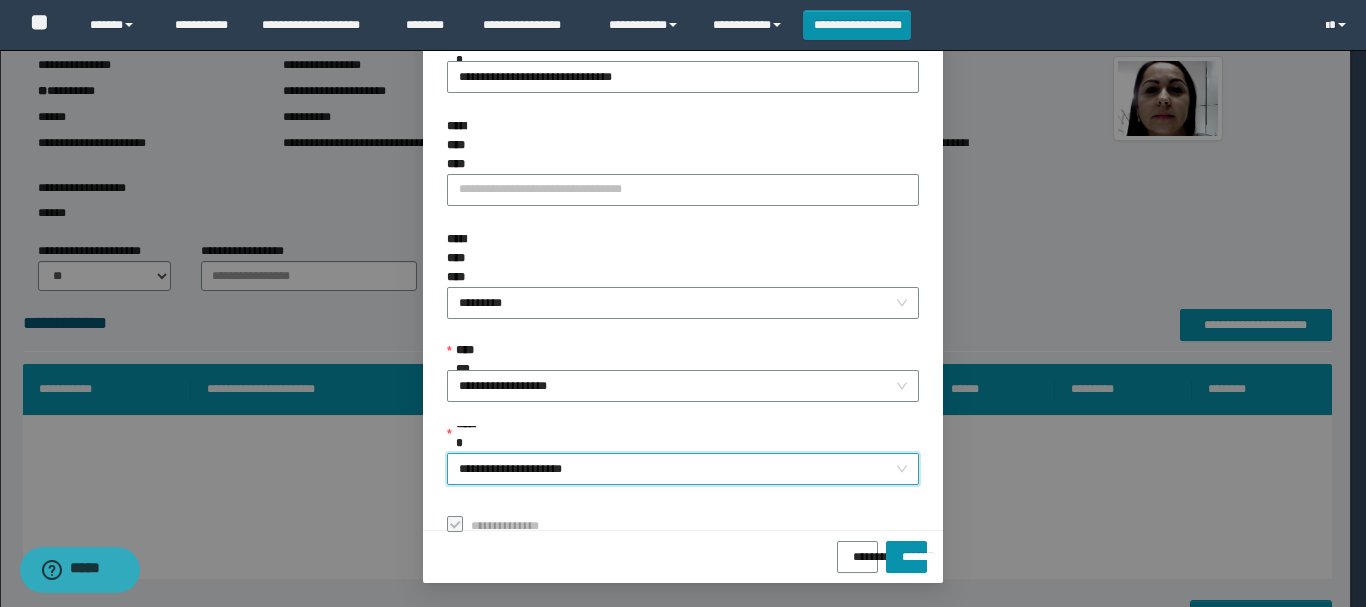 click on "******** *******" at bounding box center (683, 556) 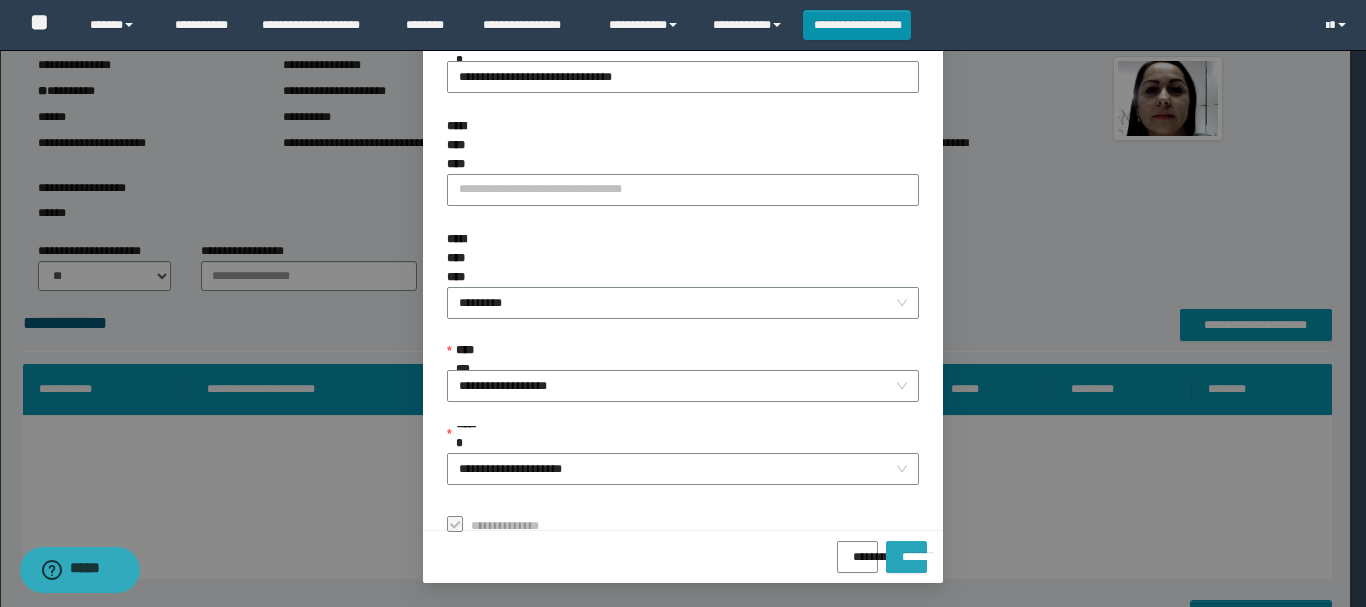 click on "*******" at bounding box center [906, 550] 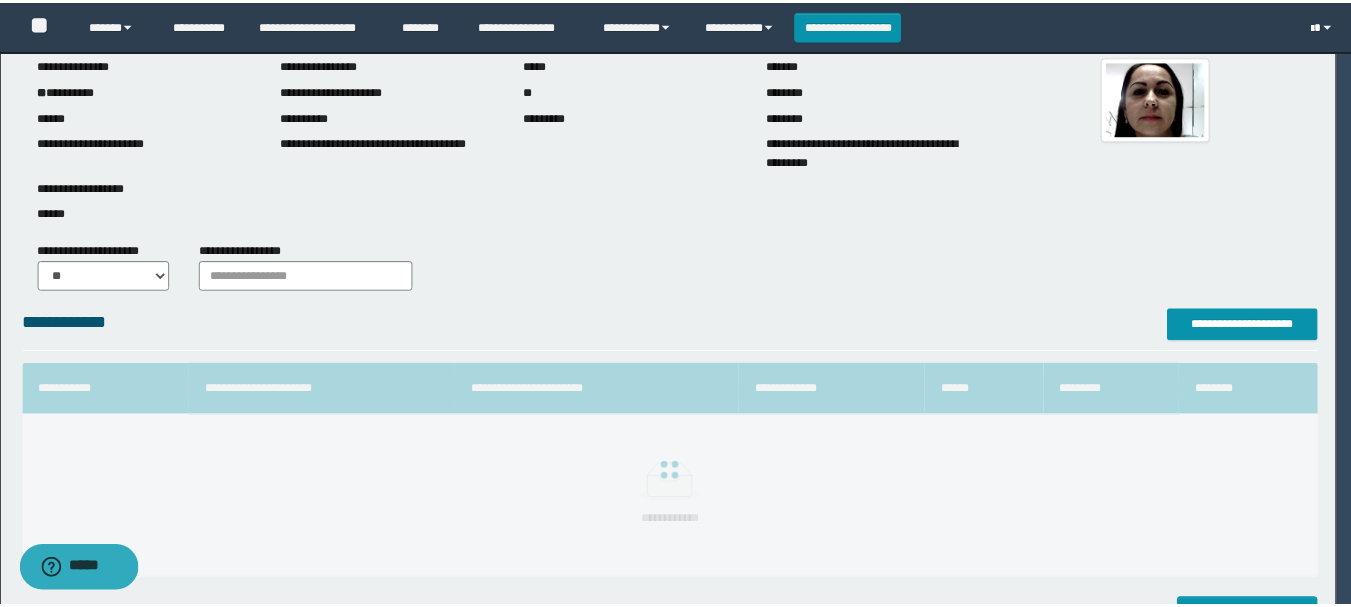 scroll, scrollTop: 98, scrollLeft: 0, axis: vertical 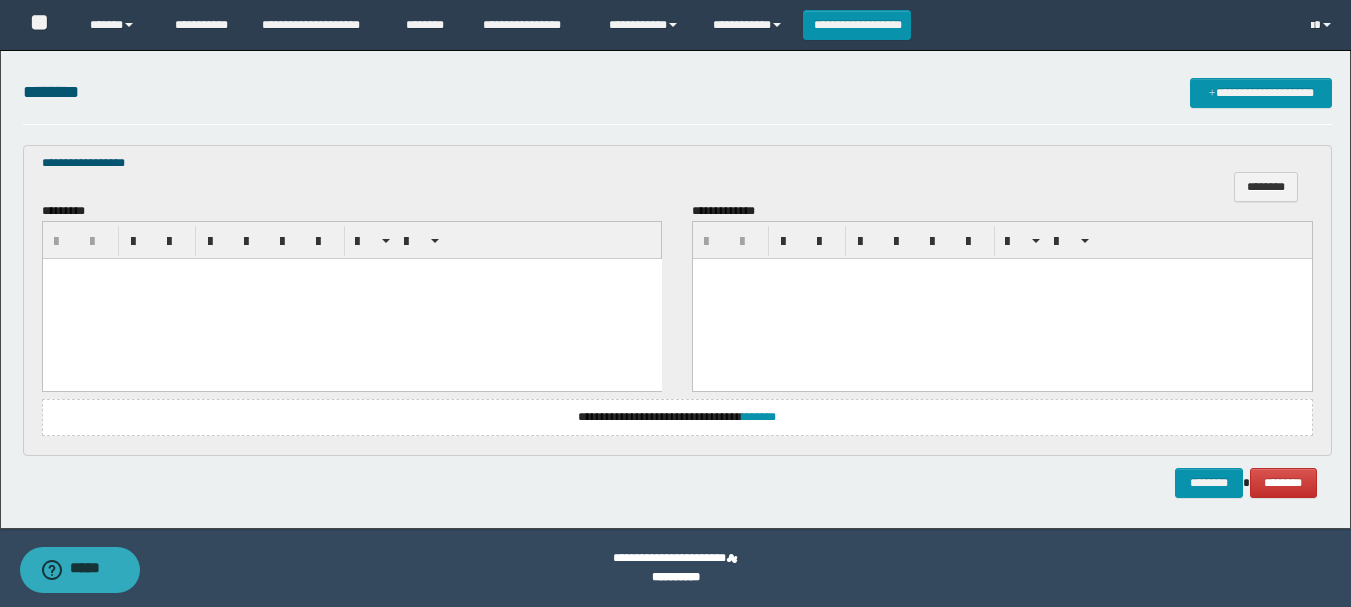 click at bounding box center (351, 299) 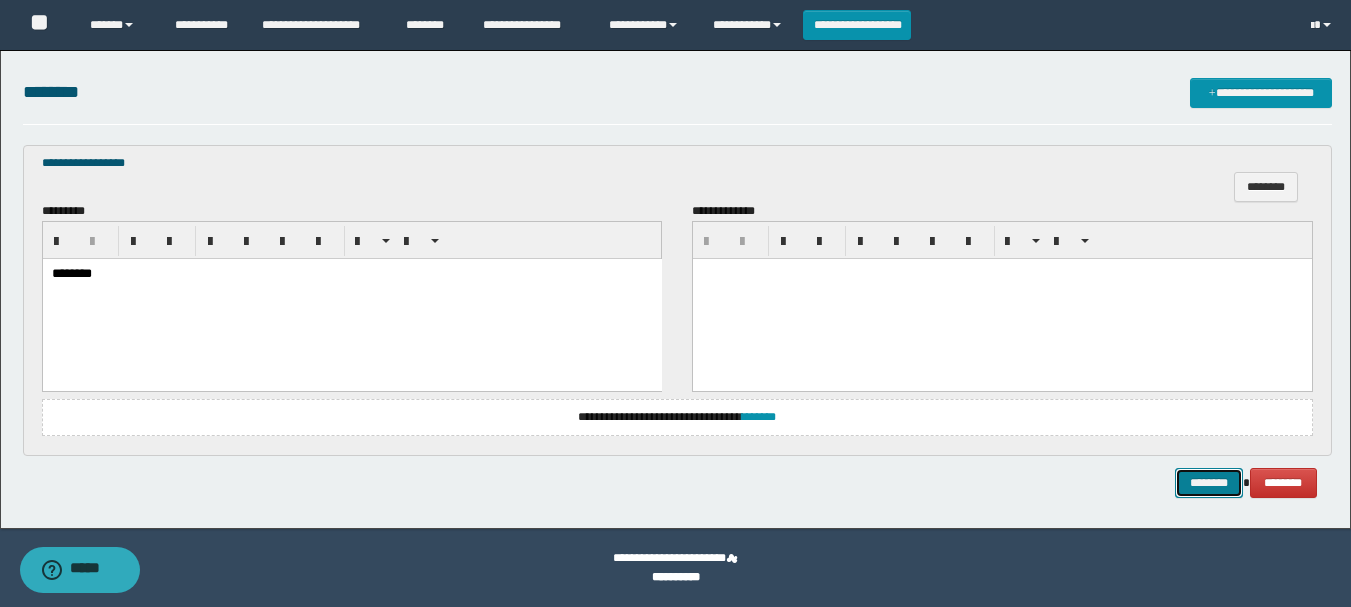 click on "********" at bounding box center (1209, 483) 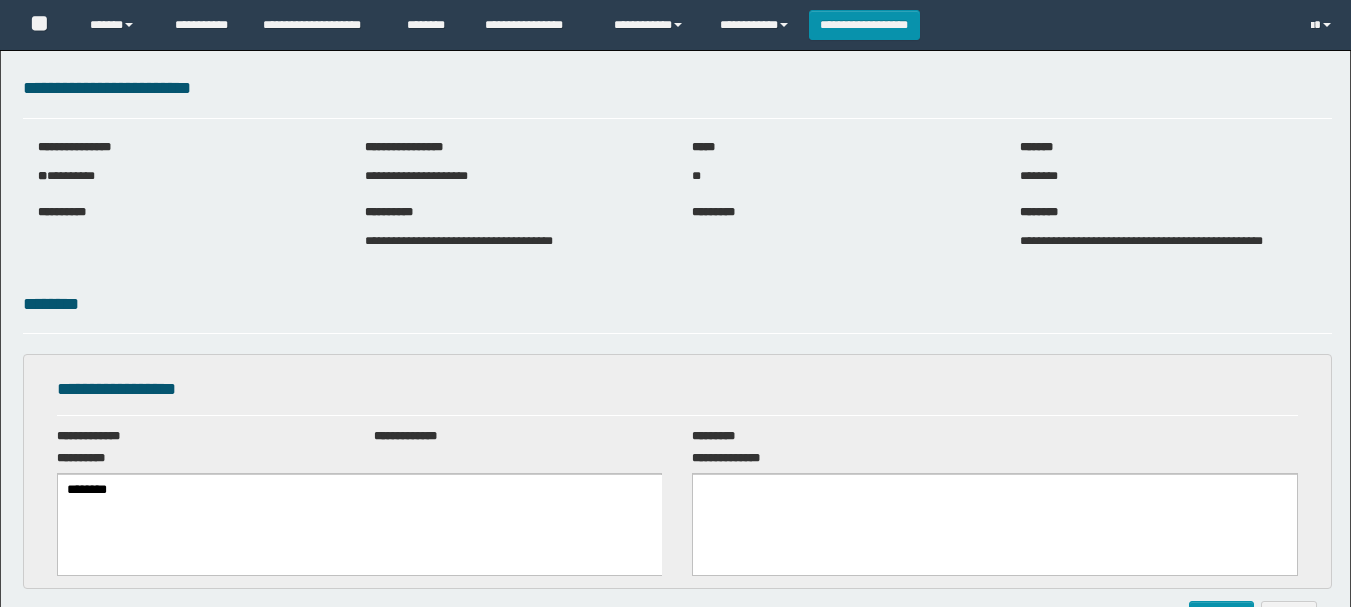 scroll, scrollTop: 0, scrollLeft: 0, axis: both 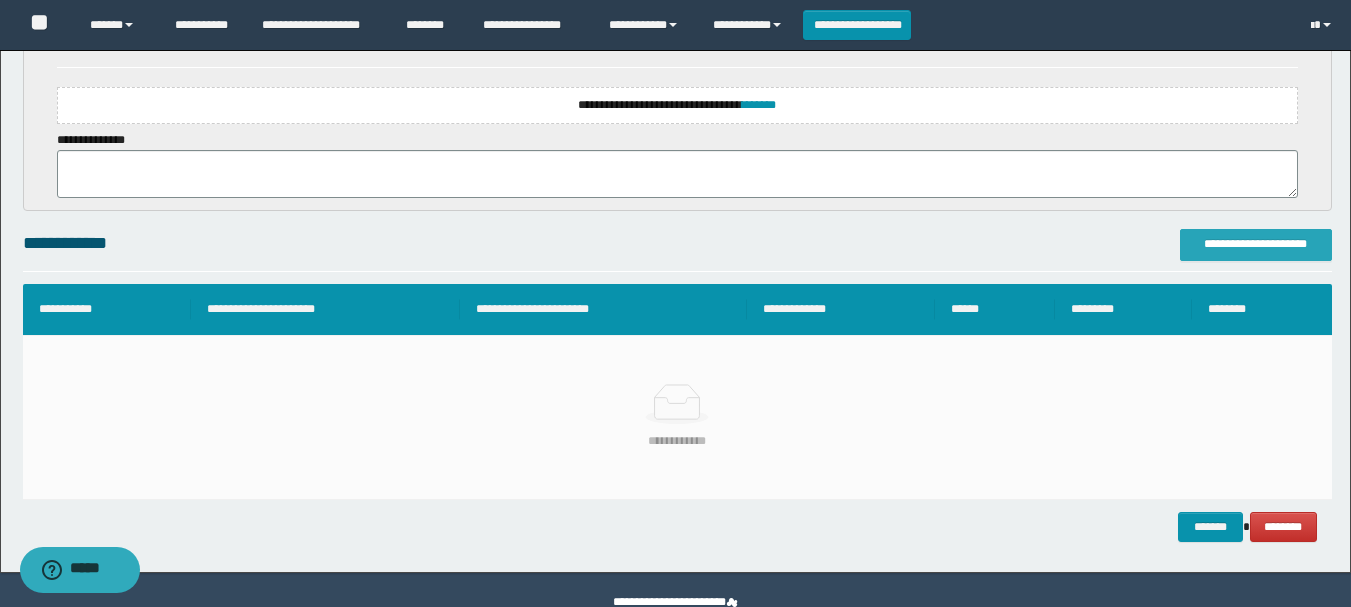 click on "**********" at bounding box center [1256, 244] 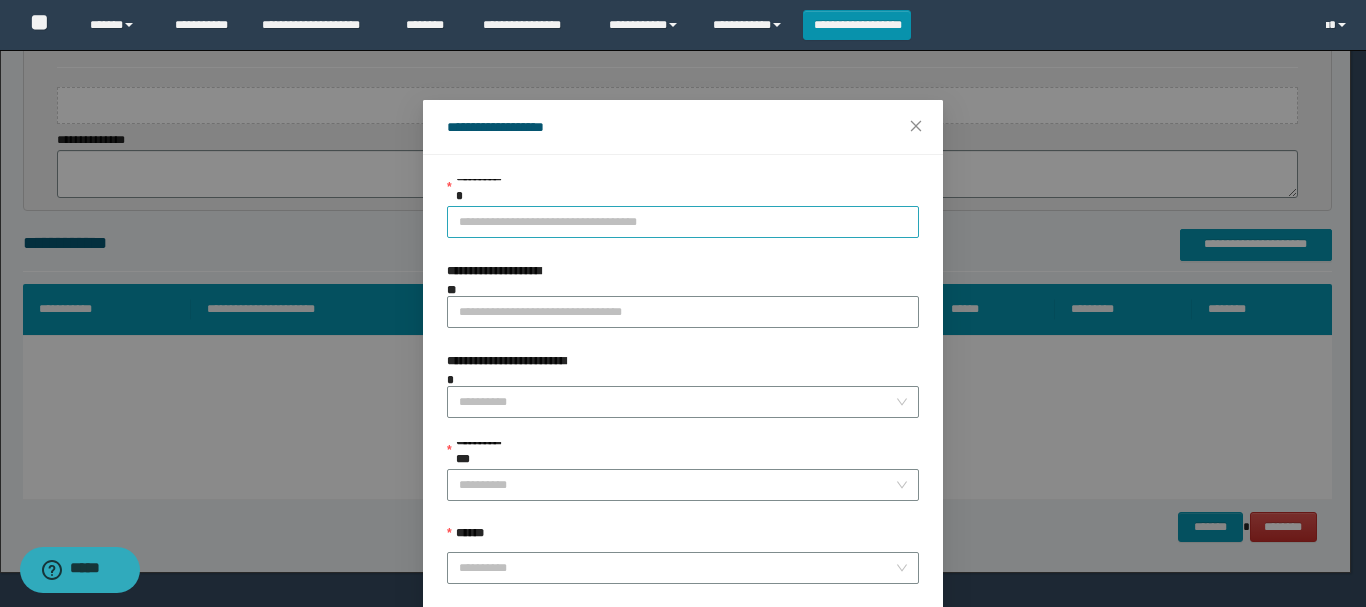 click on "**********" at bounding box center (683, 222) 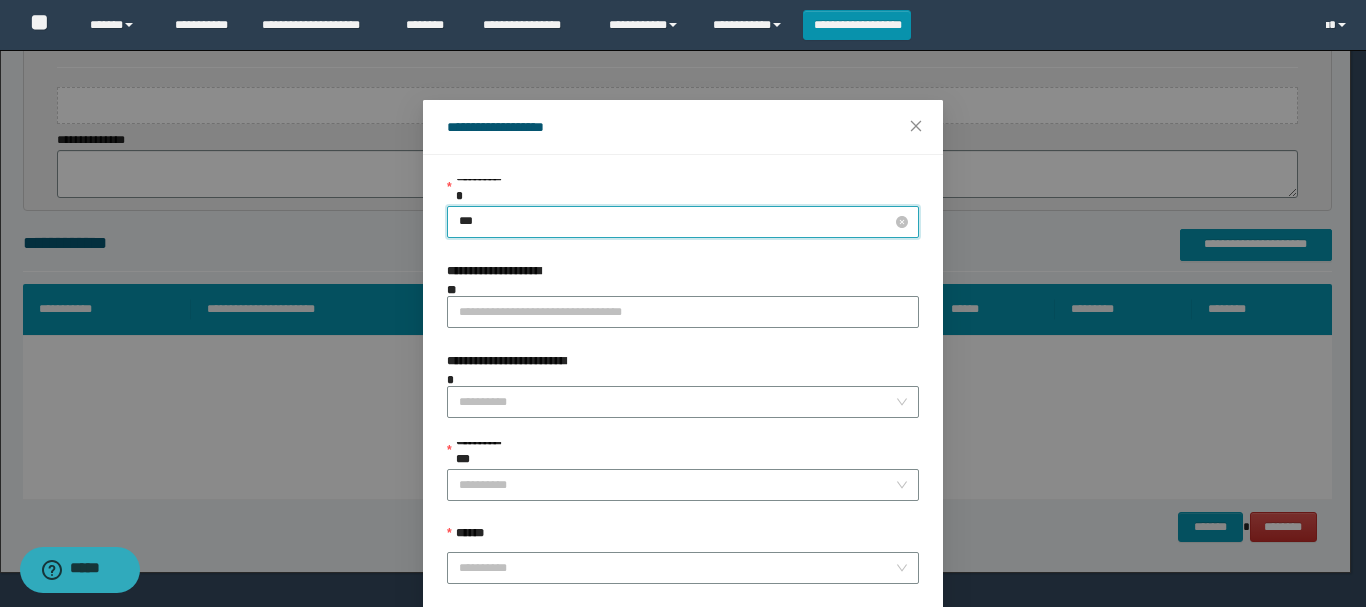 type on "****" 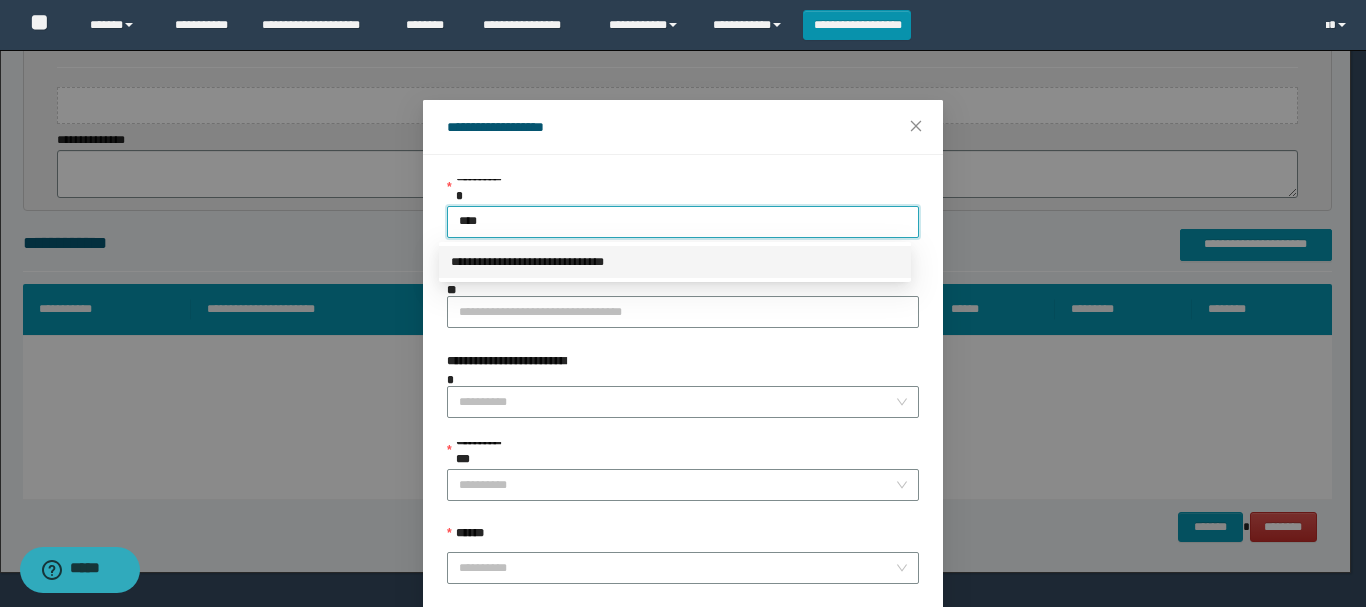 click on "**********" at bounding box center [675, 262] 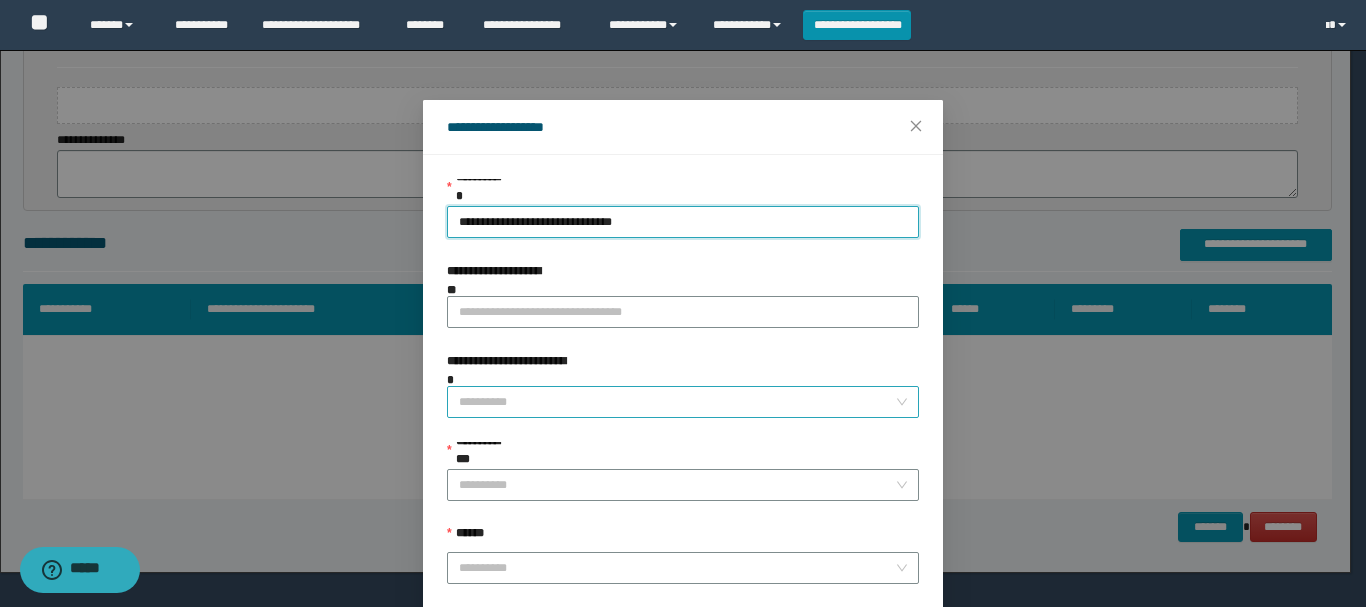 click on "**********" at bounding box center [677, 402] 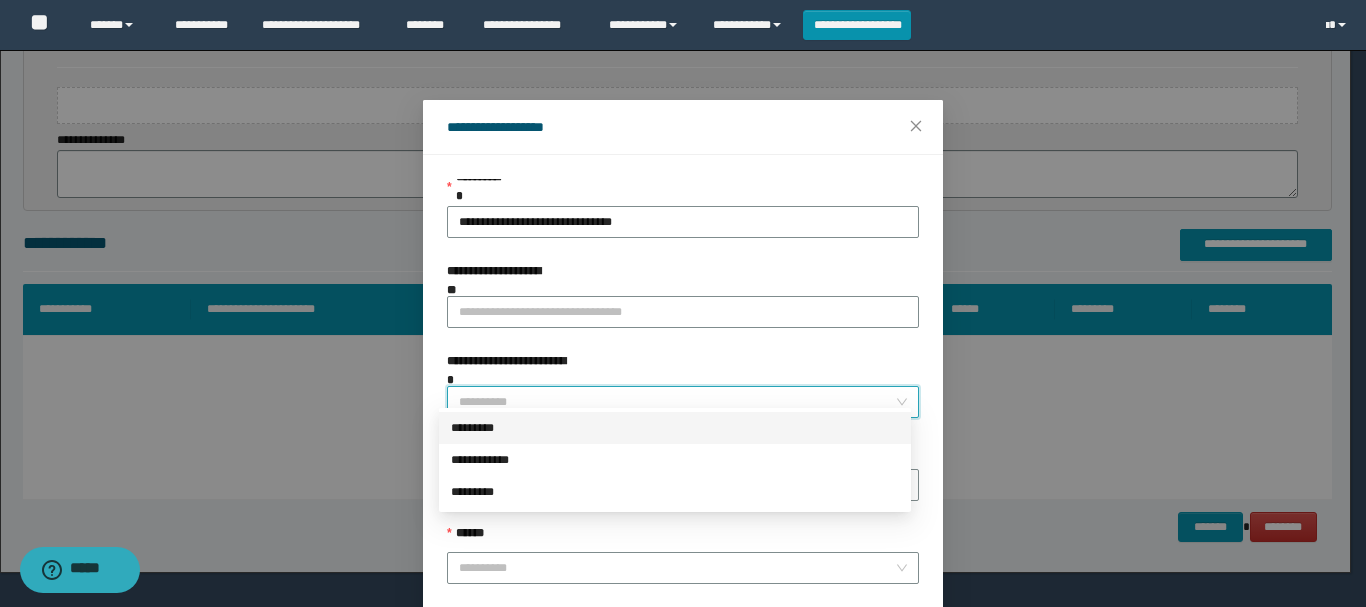 click on "*********" at bounding box center [675, 428] 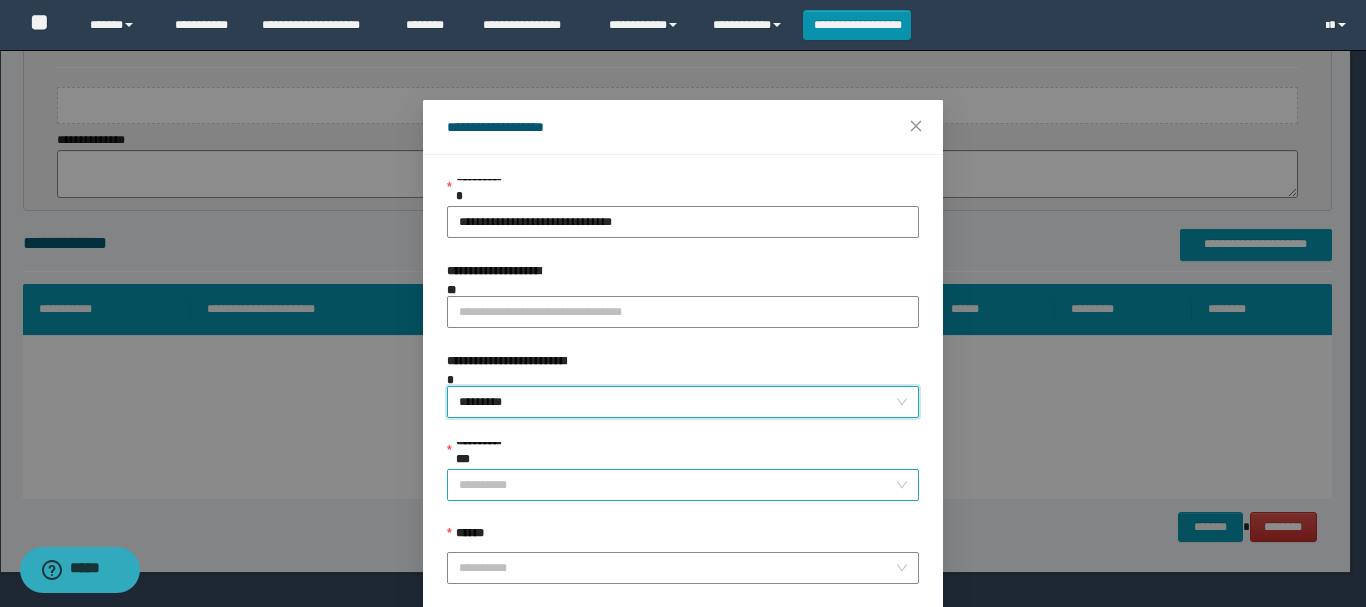click on "**********" at bounding box center (677, 485) 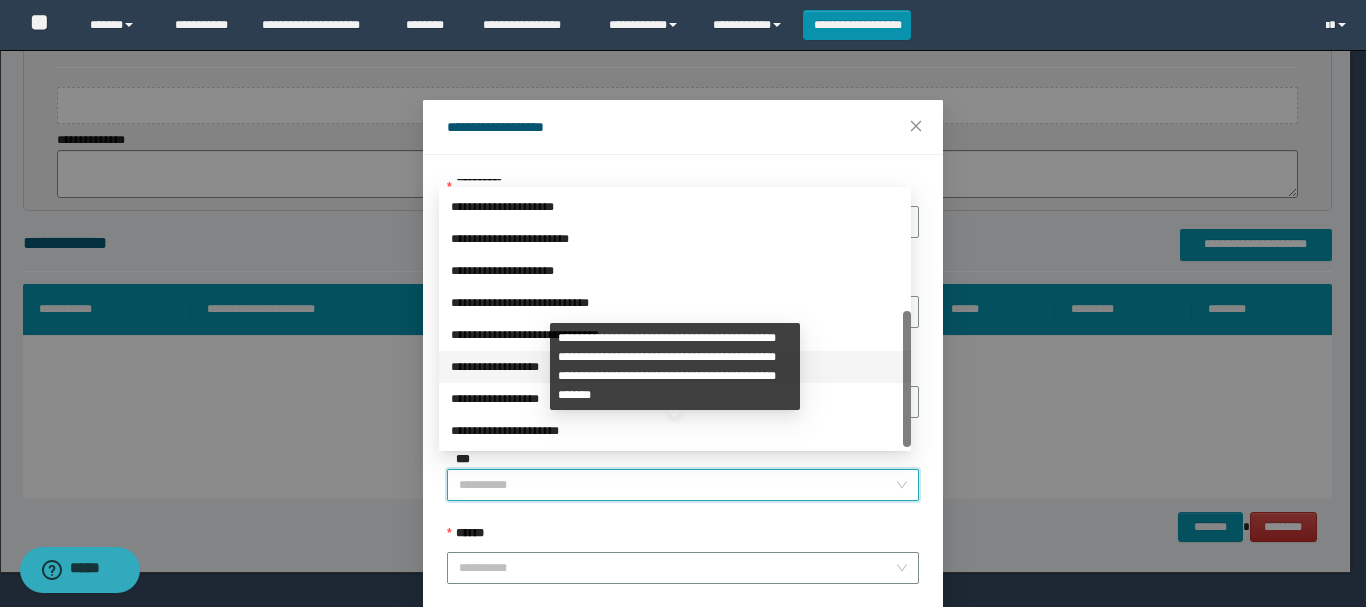 scroll, scrollTop: 224, scrollLeft: 0, axis: vertical 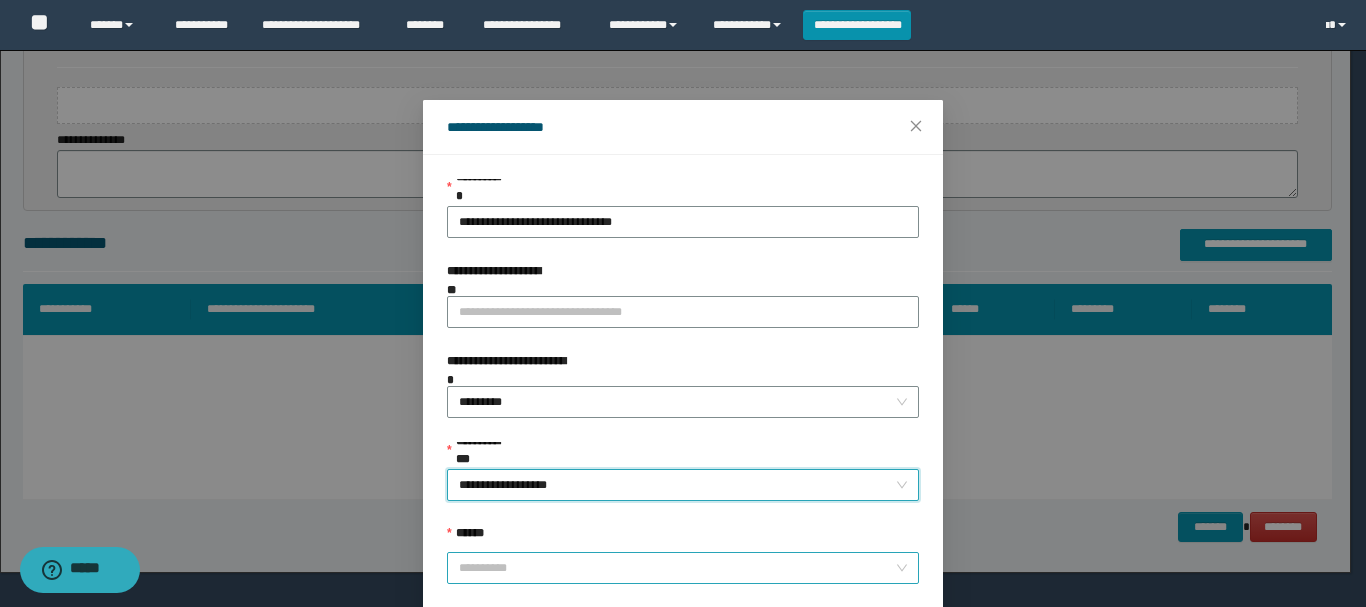 click on "******" at bounding box center [677, 568] 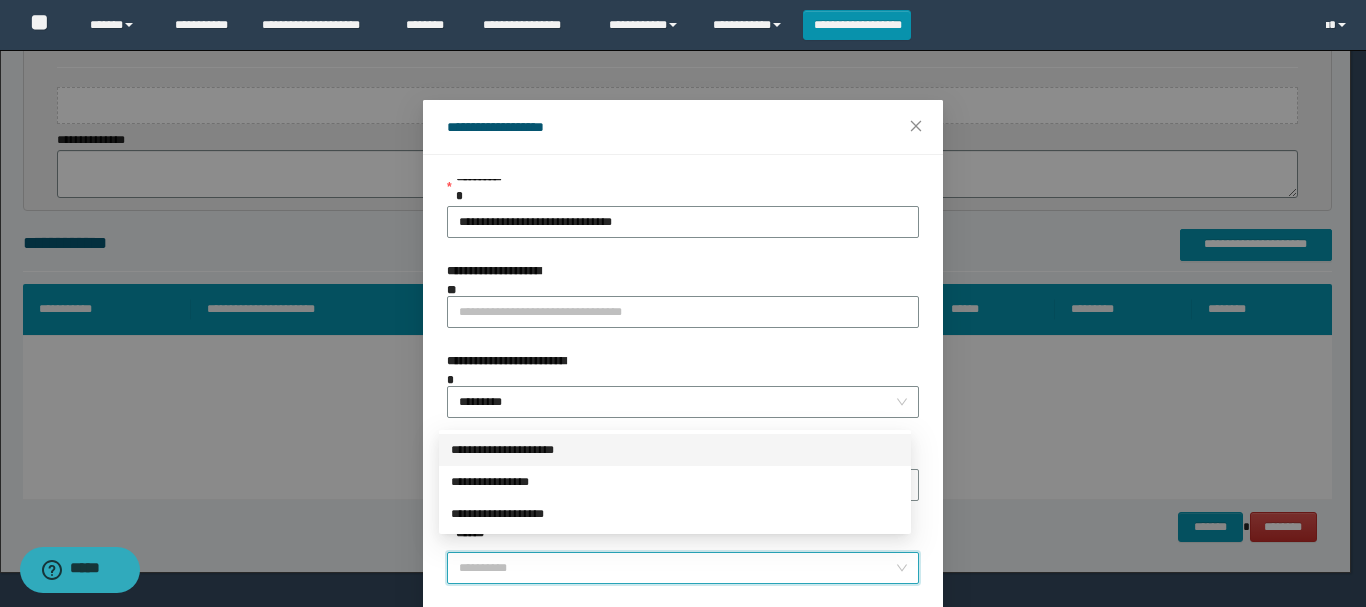 click on "**********" at bounding box center [675, 450] 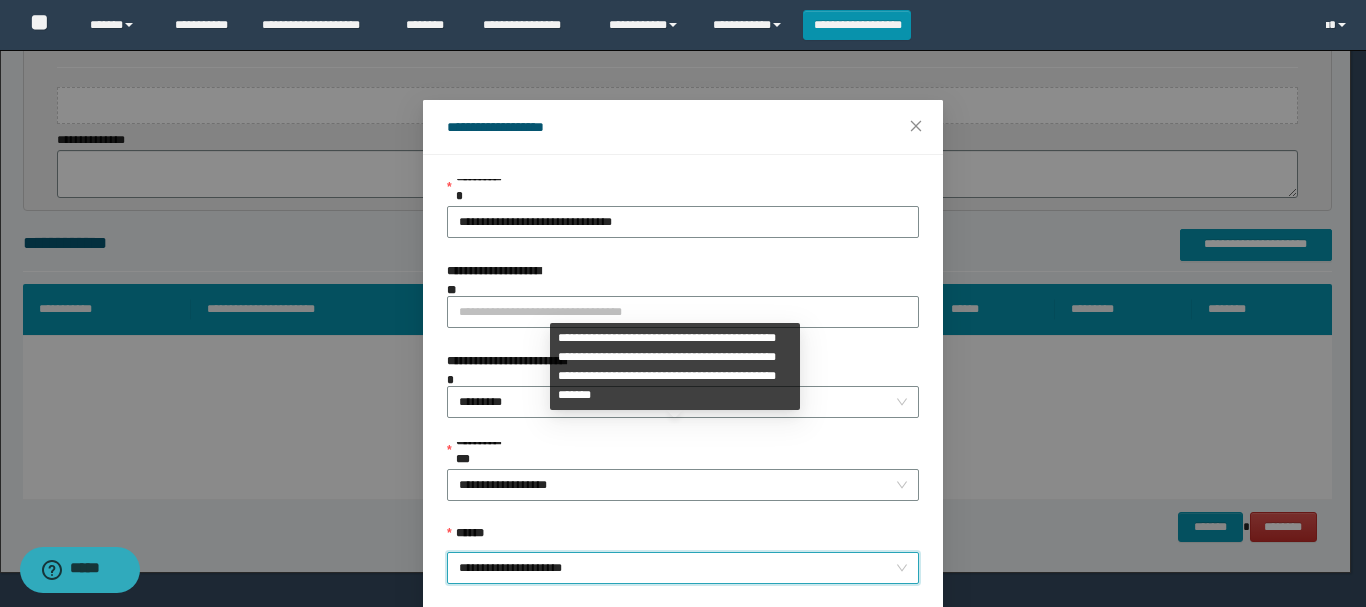 scroll, scrollTop: 145, scrollLeft: 0, axis: vertical 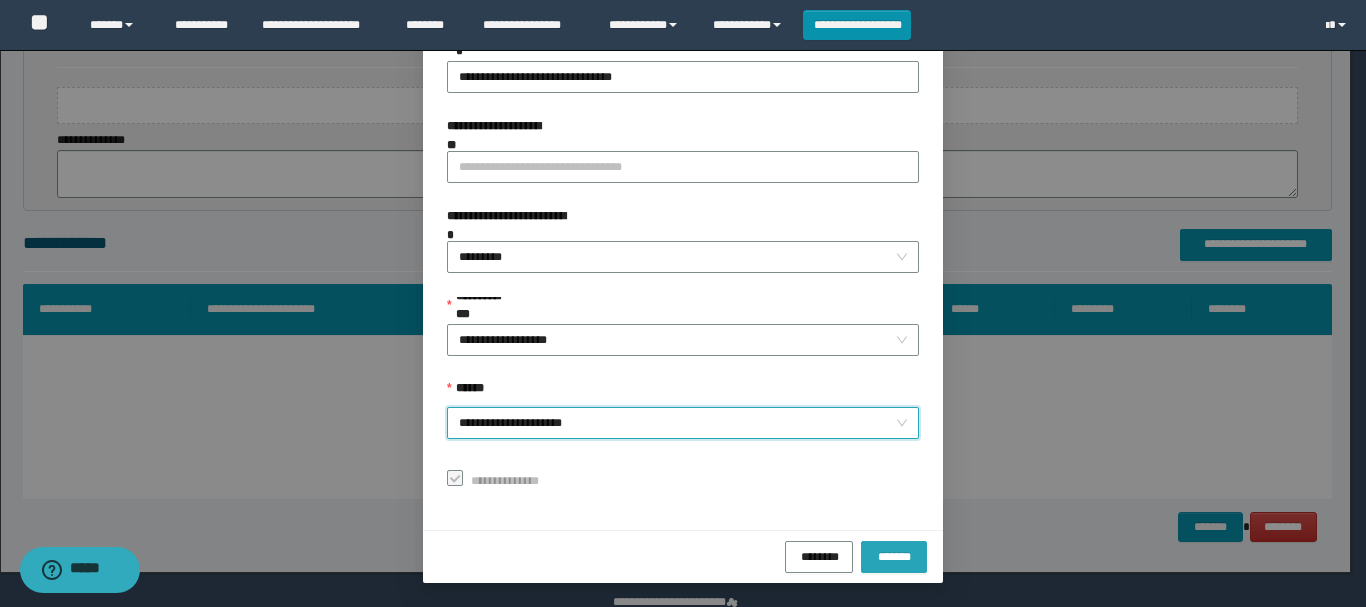 click on "*******" at bounding box center [894, 555] 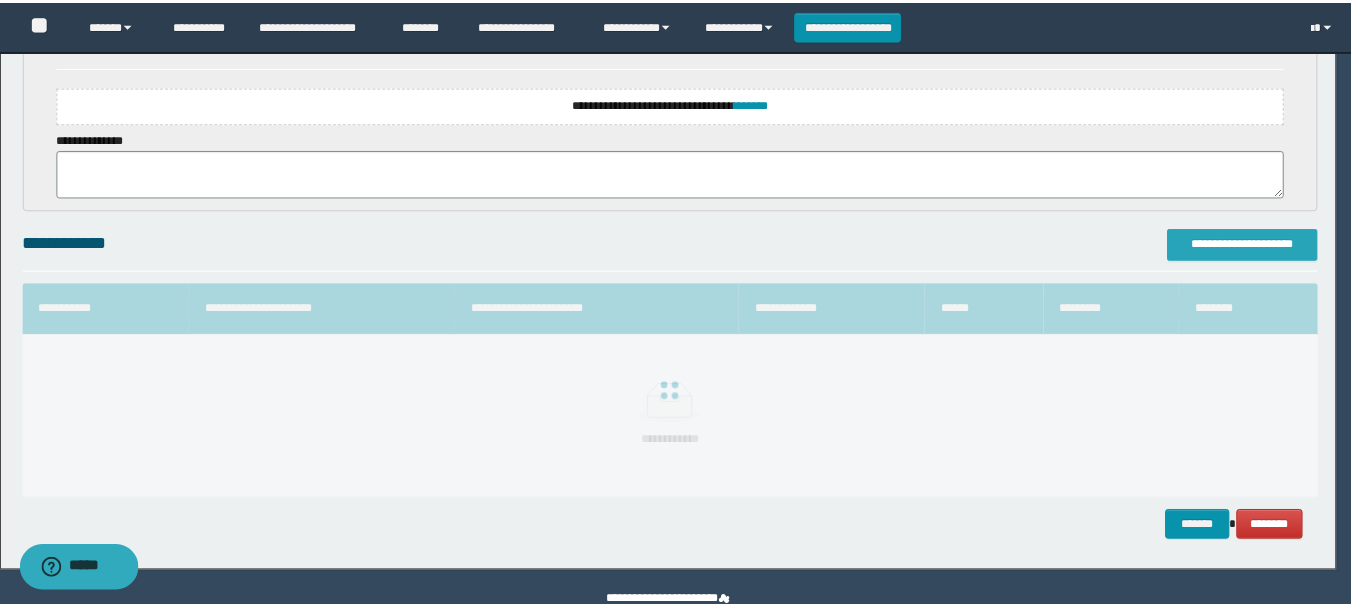 scroll, scrollTop: 0, scrollLeft: 0, axis: both 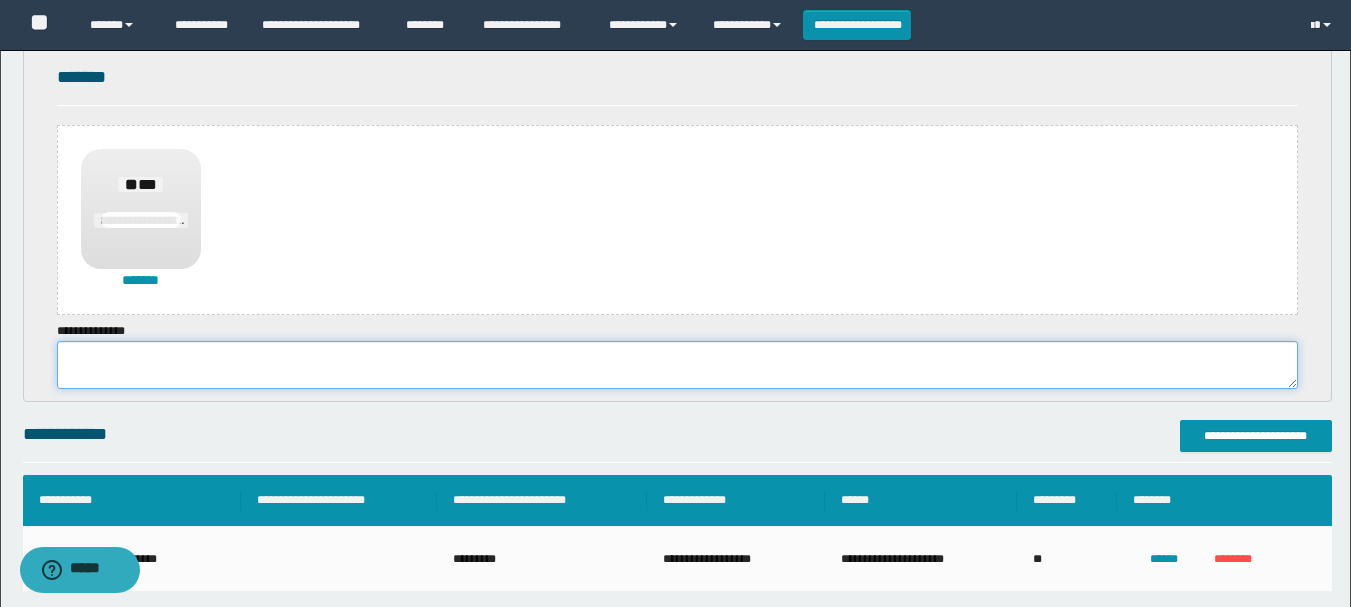 click at bounding box center (677, 365) 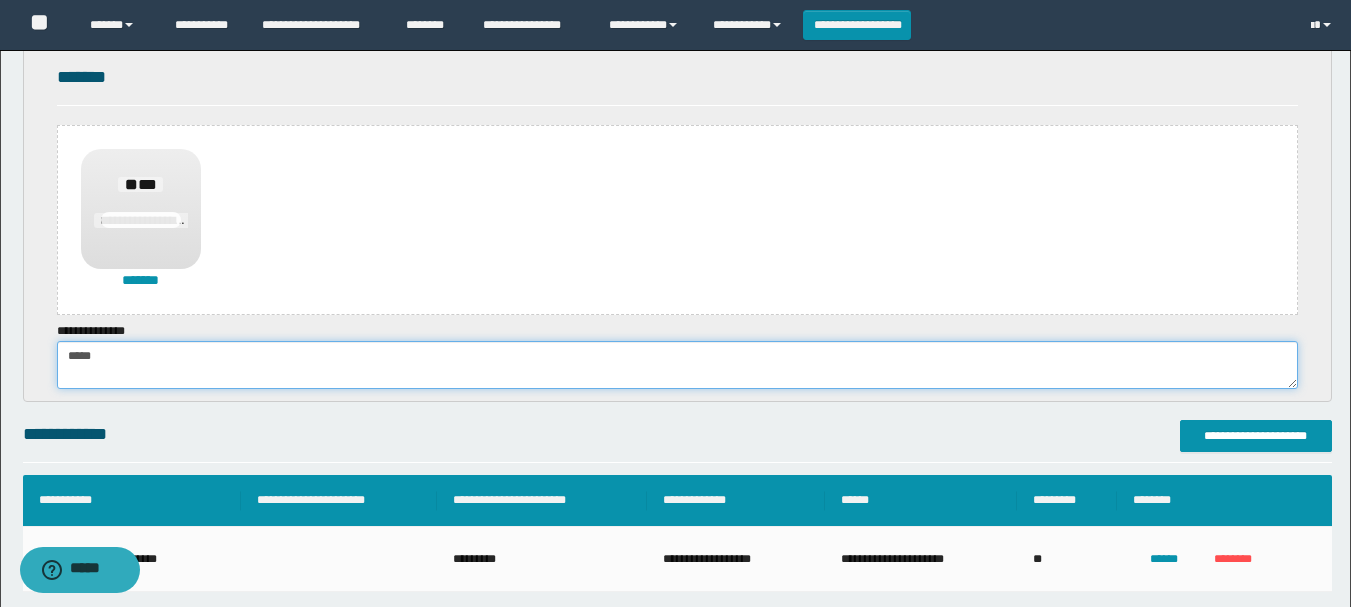scroll, scrollTop: 562, scrollLeft: 0, axis: vertical 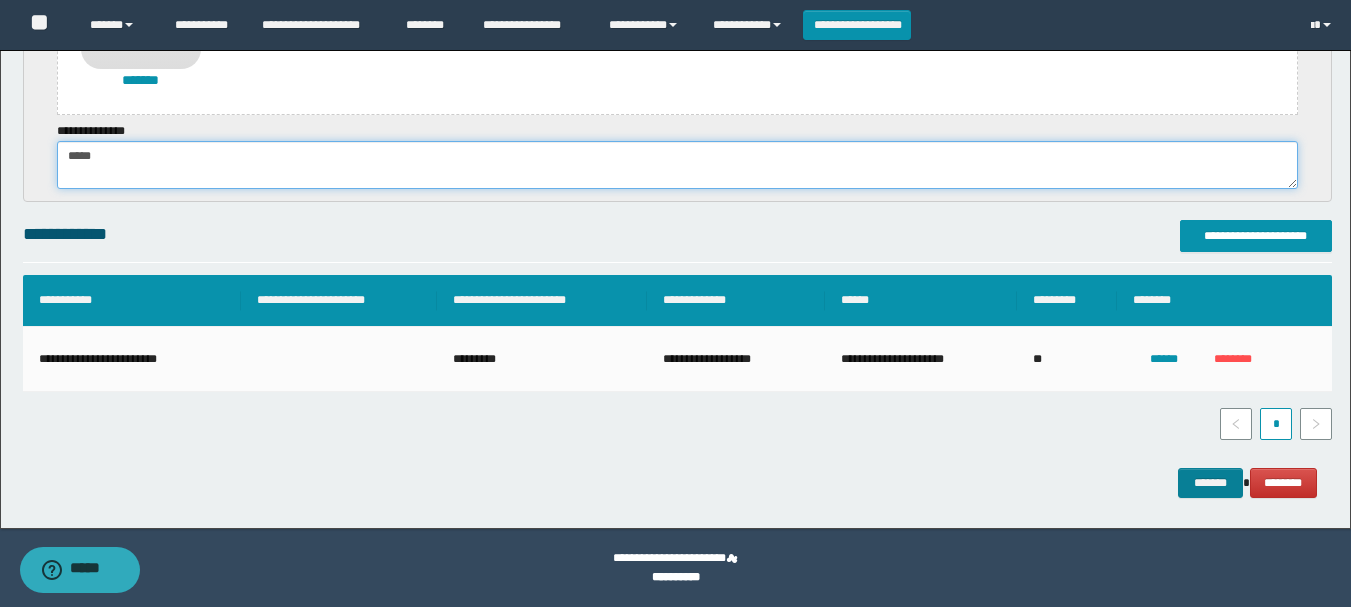 type on "*****" 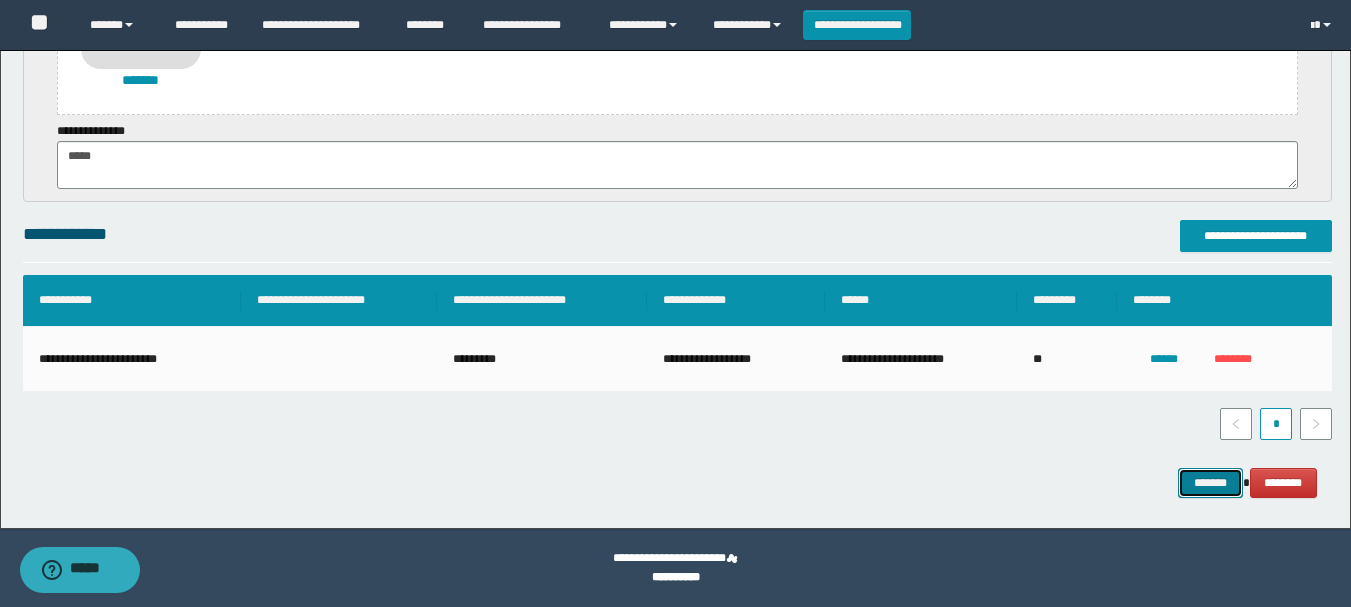 click on "*******" at bounding box center (1210, 483) 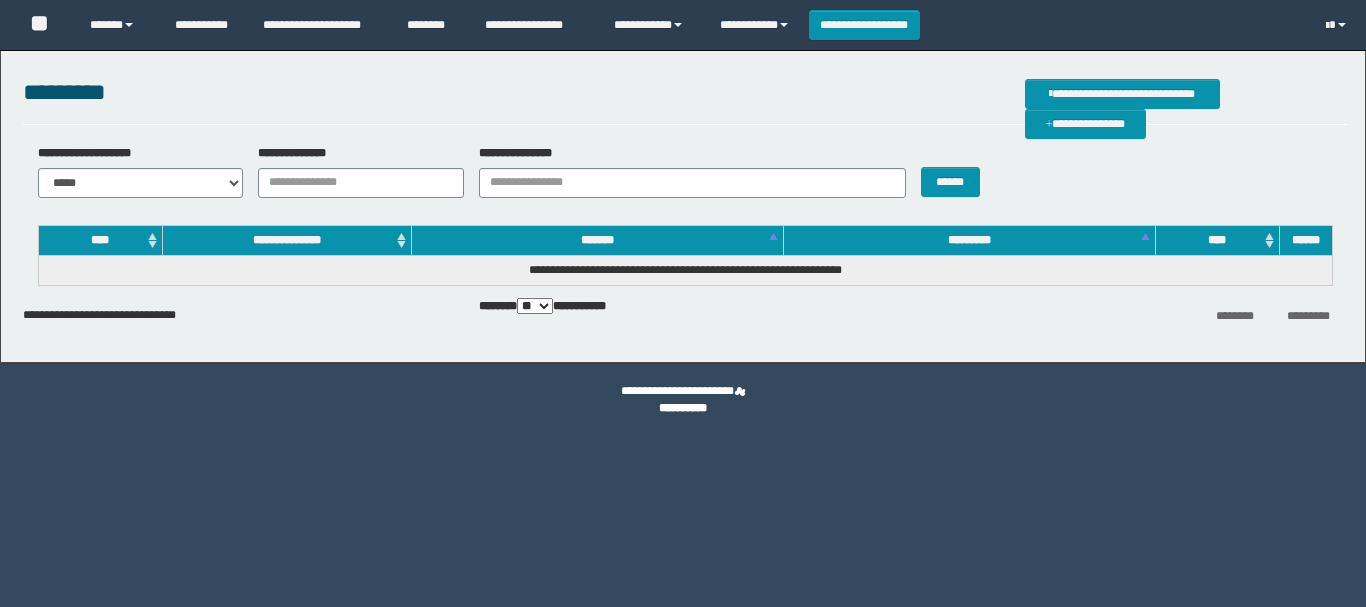 scroll, scrollTop: 0, scrollLeft: 0, axis: both 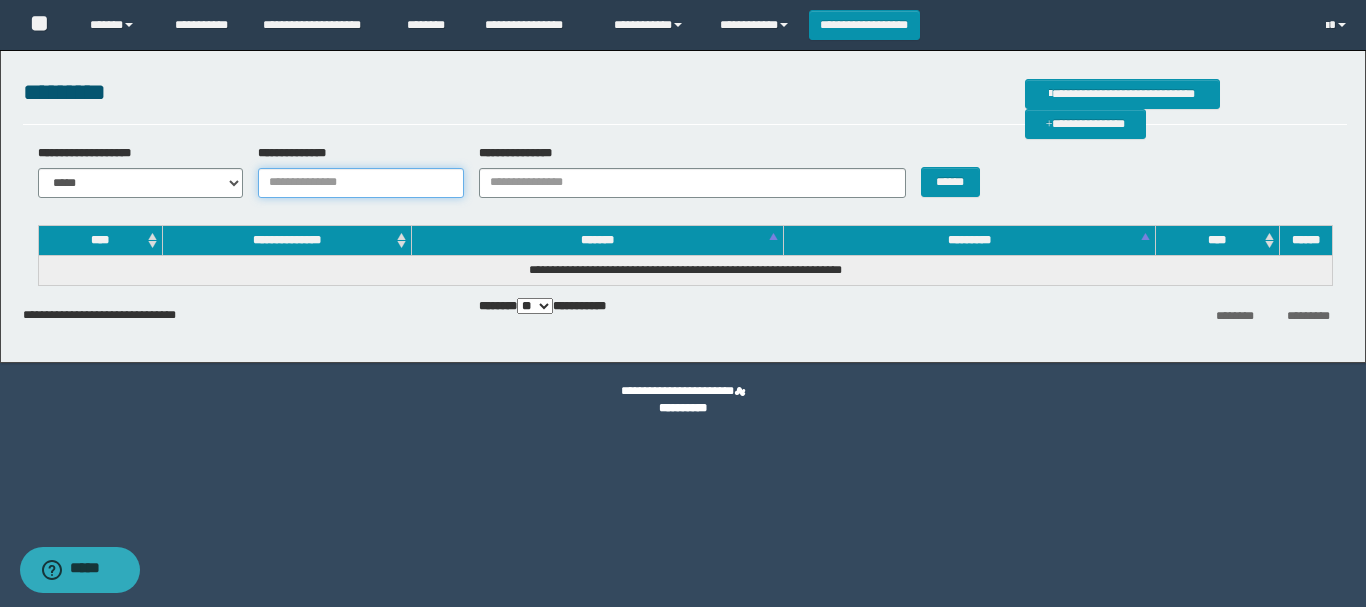 click on "**********" at bounding box center [361, 183] 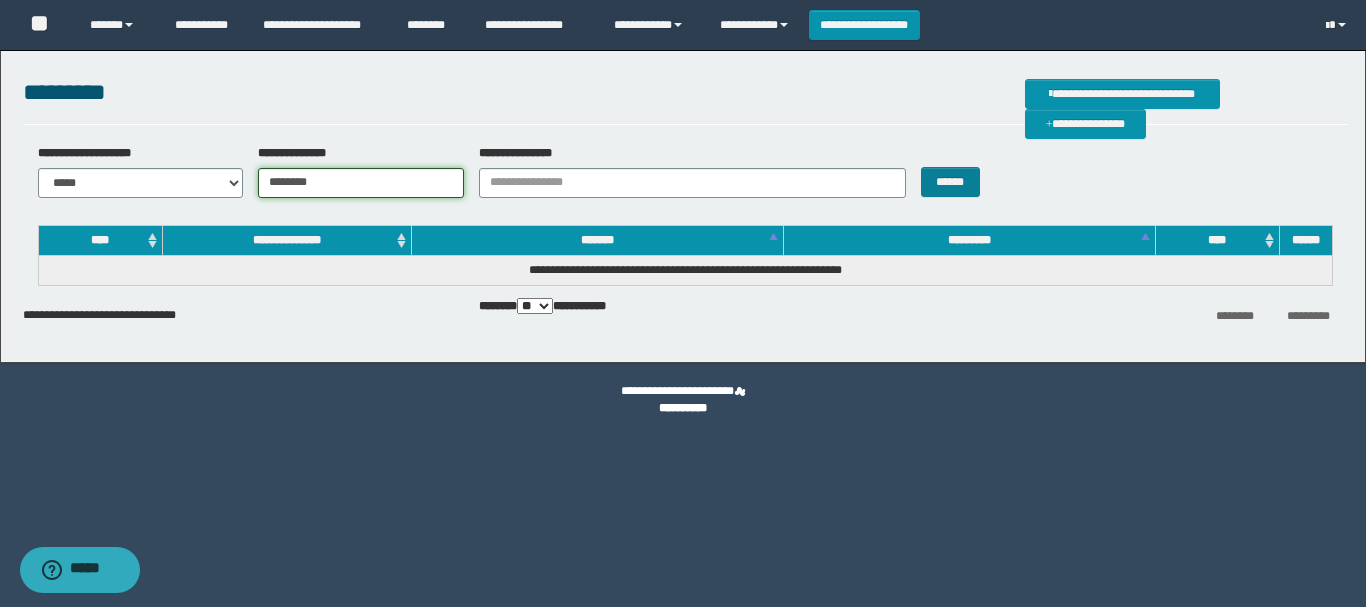type on "********" 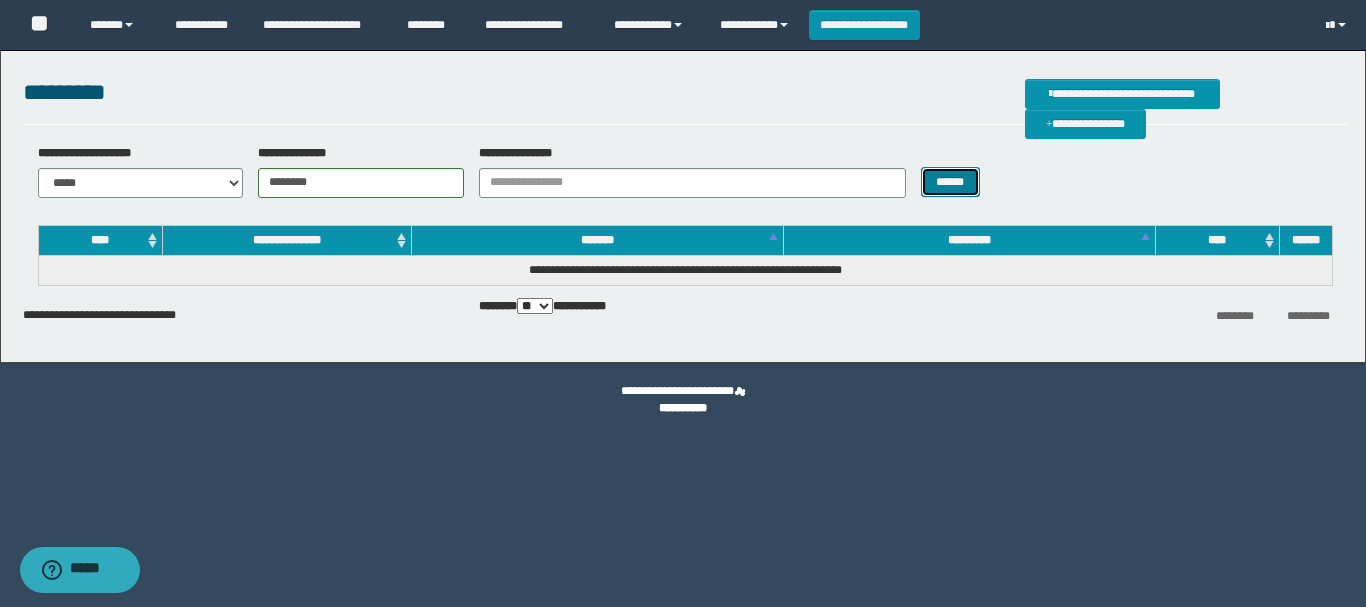 click on "******" at bounding box center (950, 182) 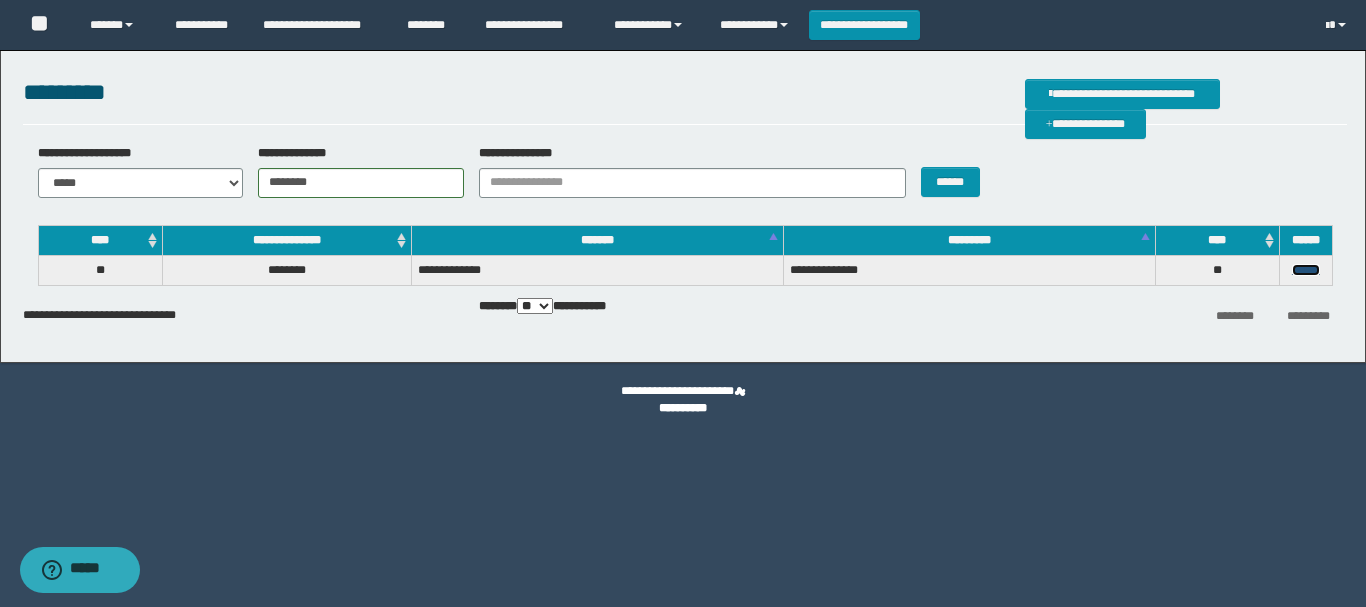 click on "******" at bounding box center [1306, 270] 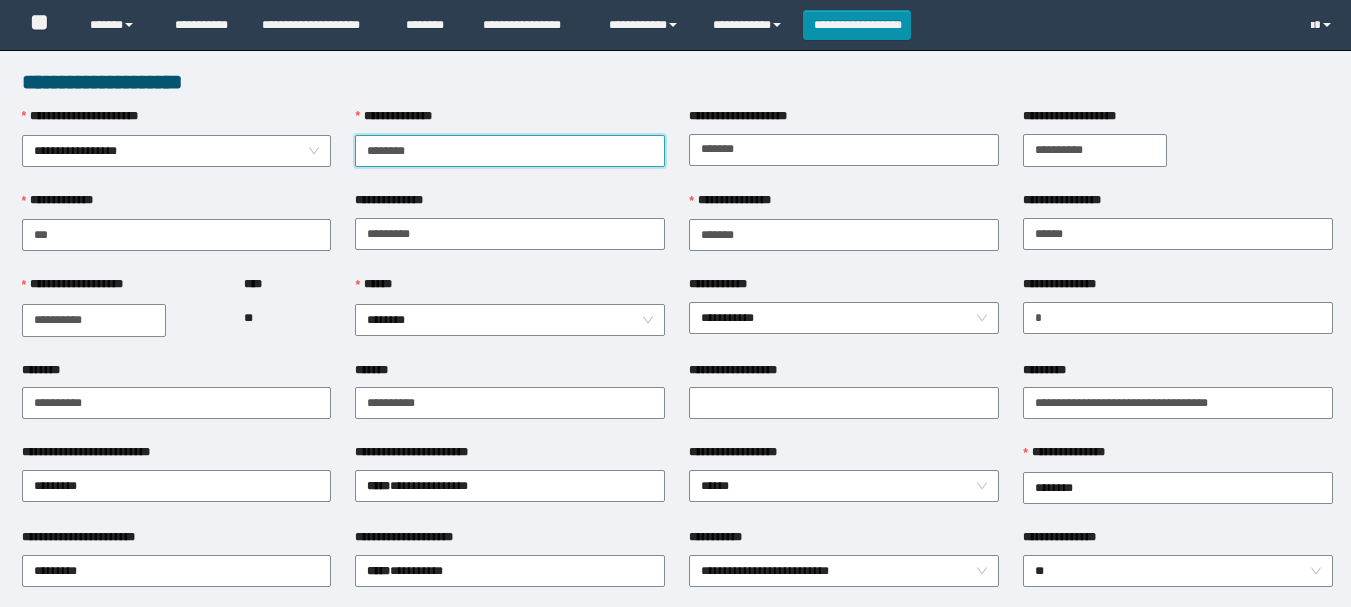 scroll, scrollTop: 0, scrollLeft: 0, axis: both 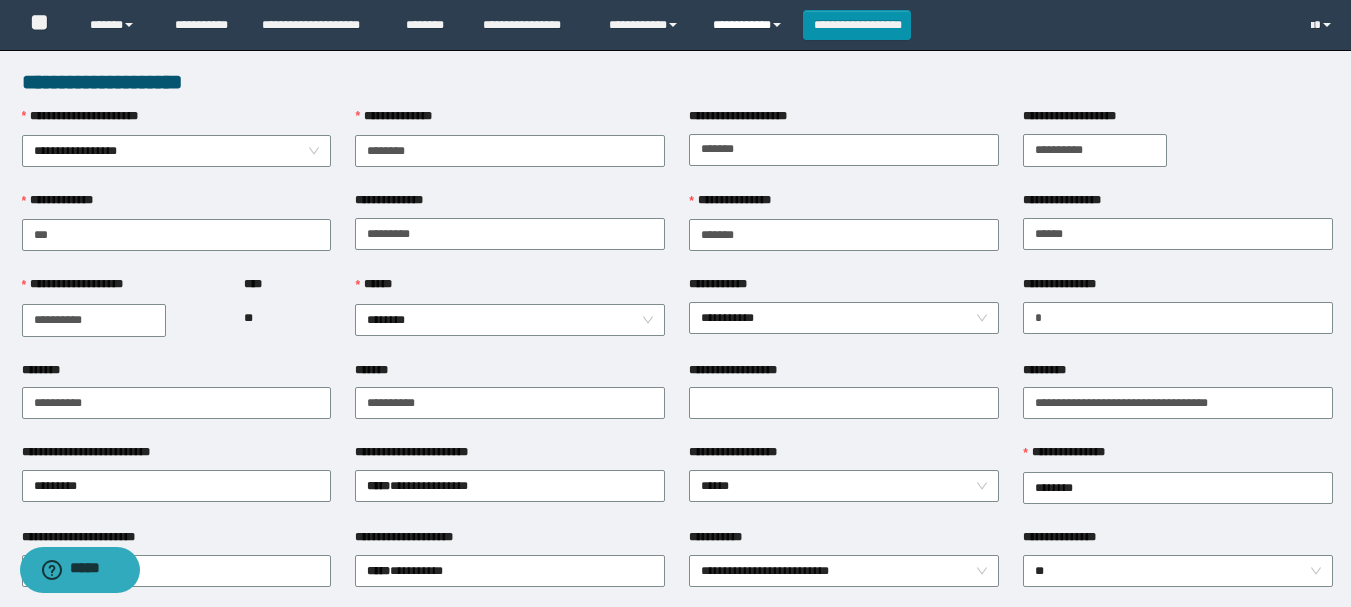 click on "**********" at bounding box center (750, 25) 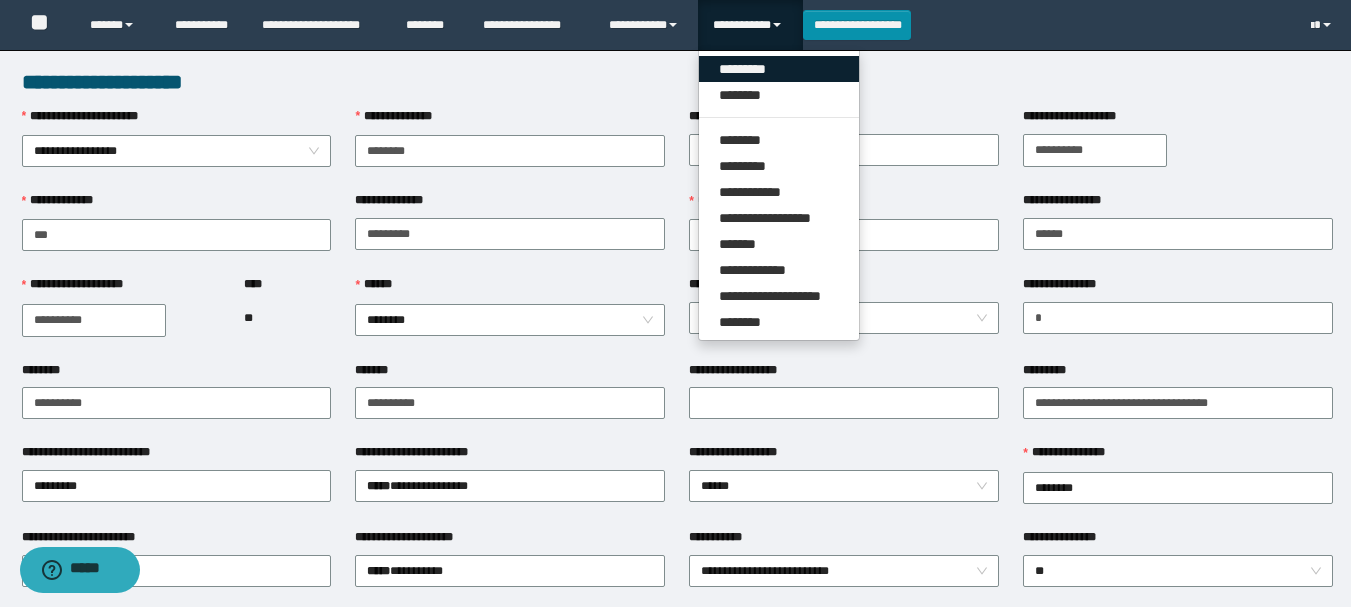 click on "*********" at bounding box center [779, 69] 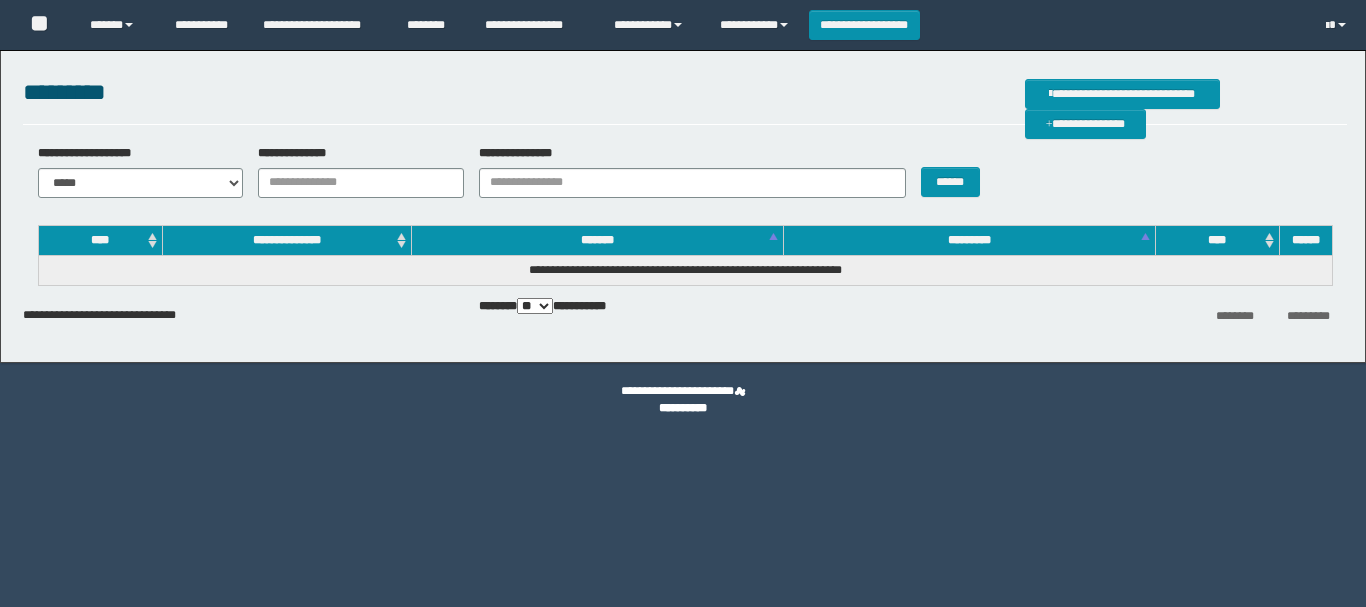 scroll, scrollTop: 0, scrollLeft: 0, axis: both 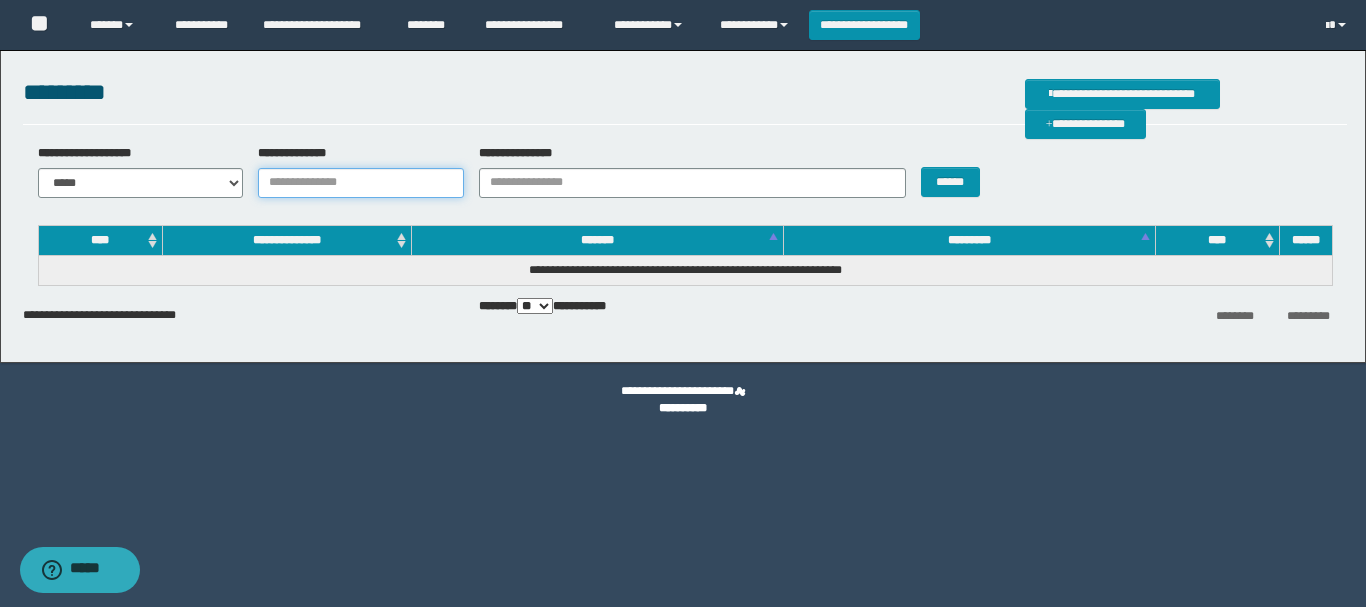 drag, startPoint x: 437, startPoint y: 180, endPoint x: 532, endPoint y: 177, distance: 95.047356 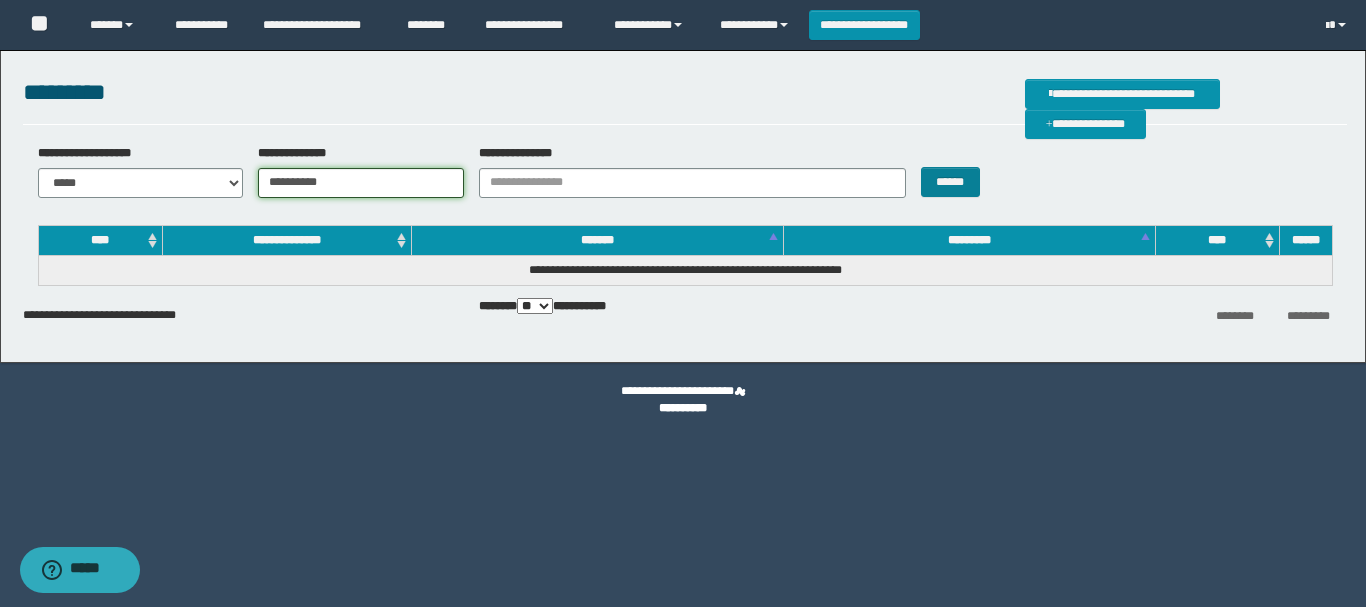type on "**********" 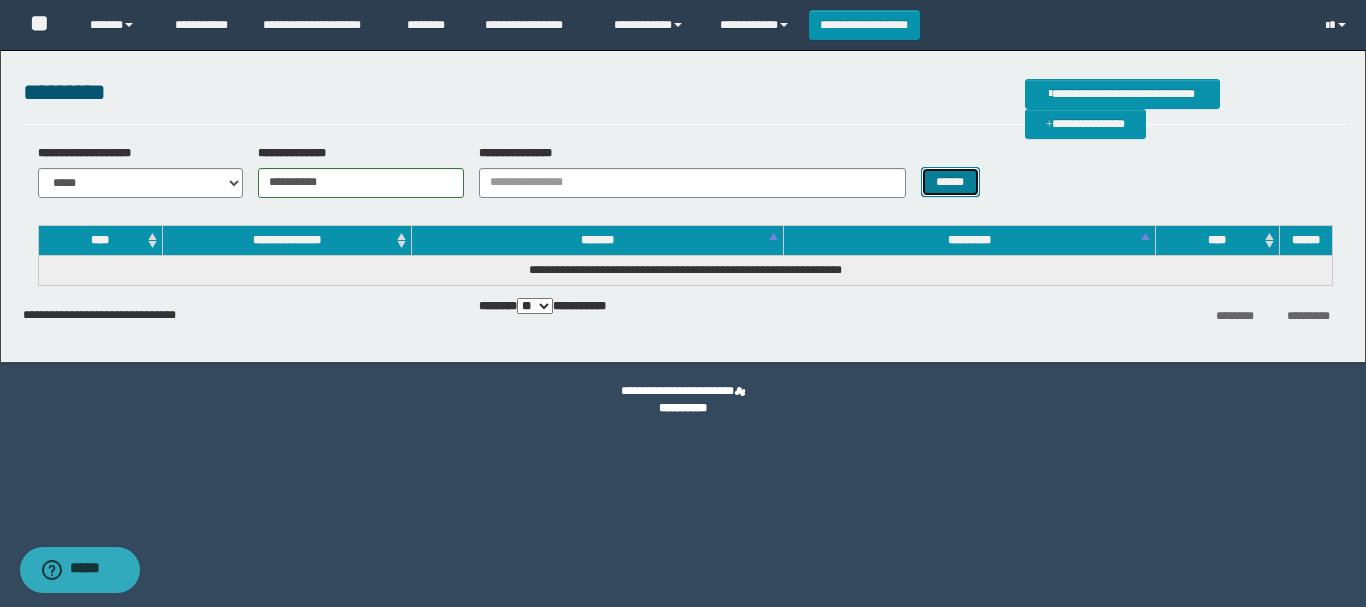 click on "******" at bounding box center [950, 182] 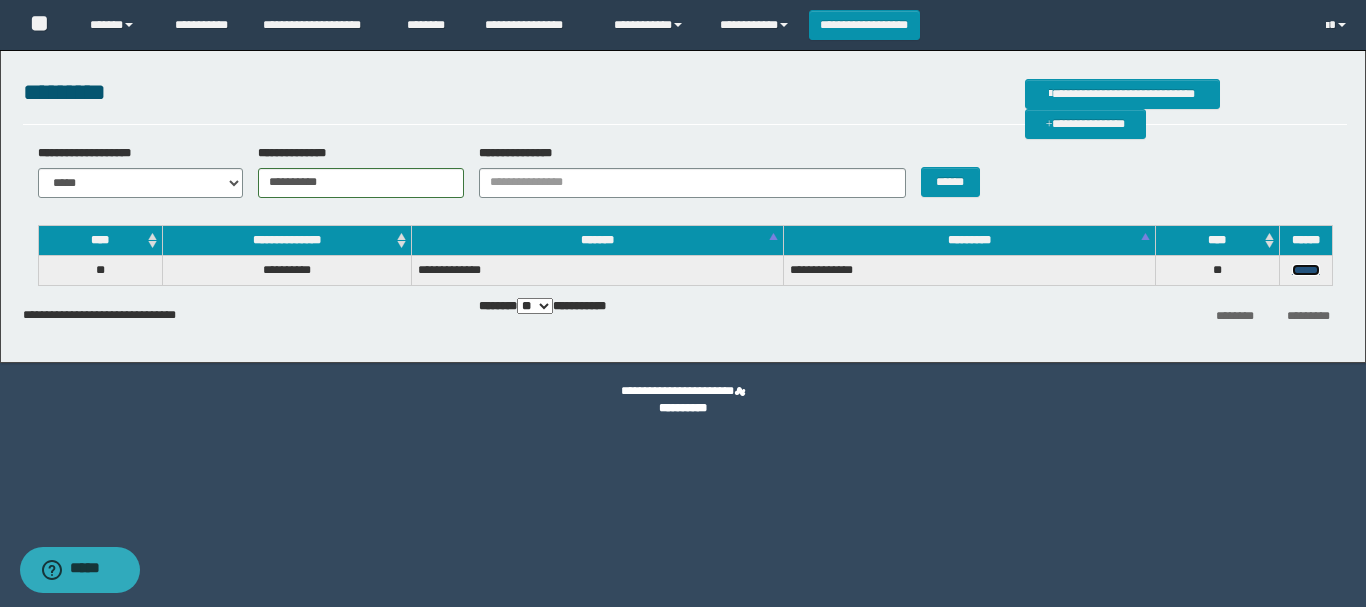 click on "******" at bounding box center [1306, 270] 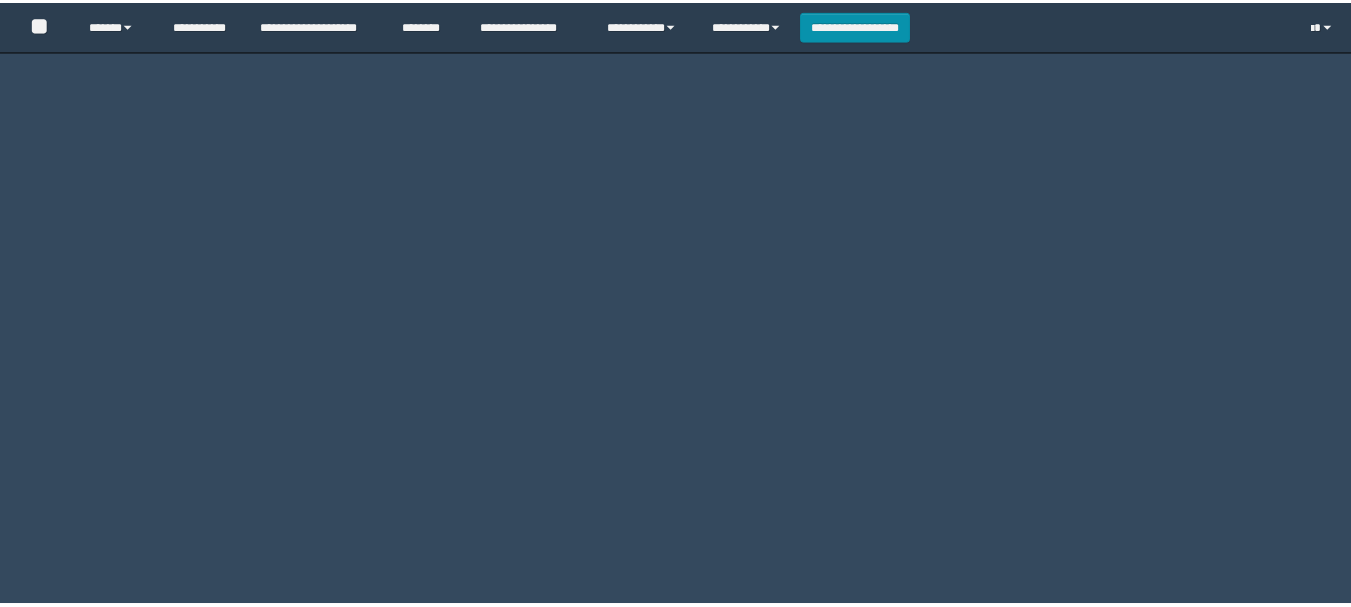 scroll, scrollTop: 0, scrollLeft: 0, axis: both 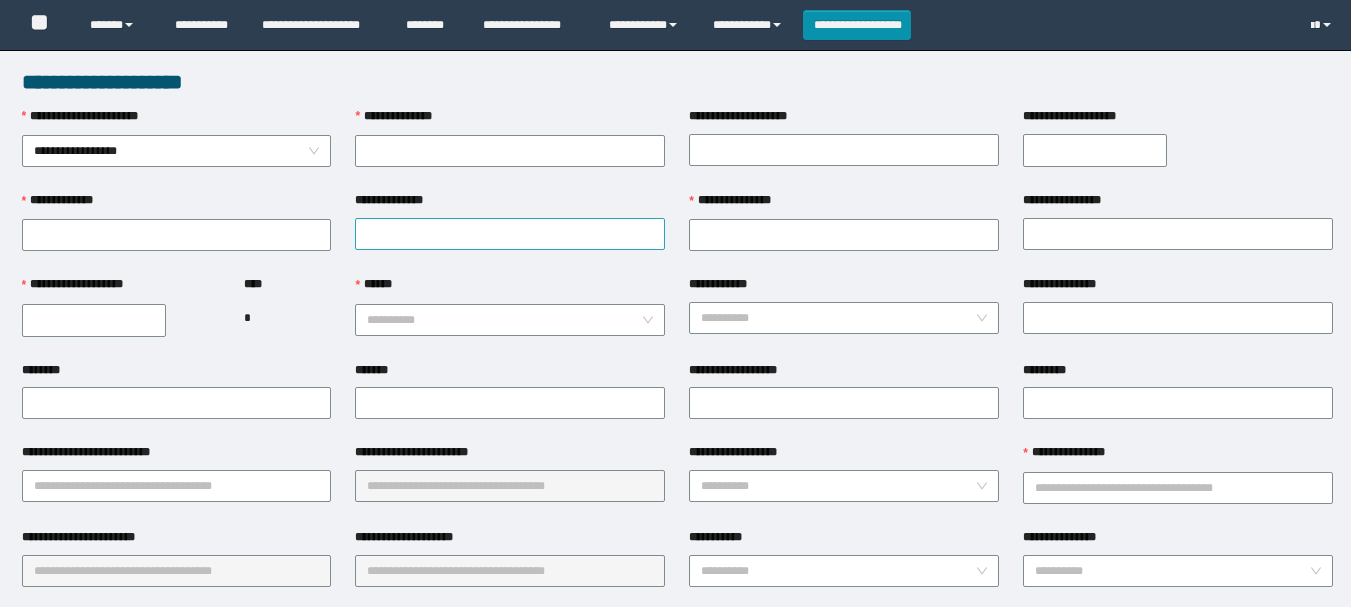 type on "**********" 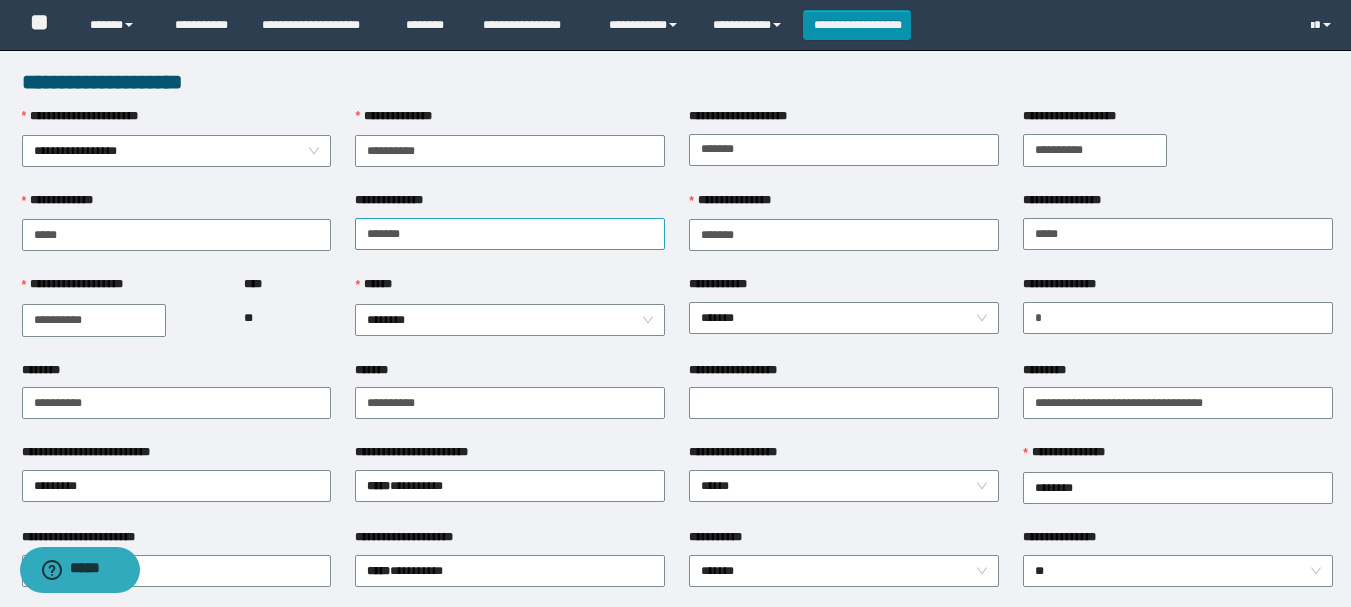 scroll, scrollTop: 0, scrollLeft: 0, axis: both 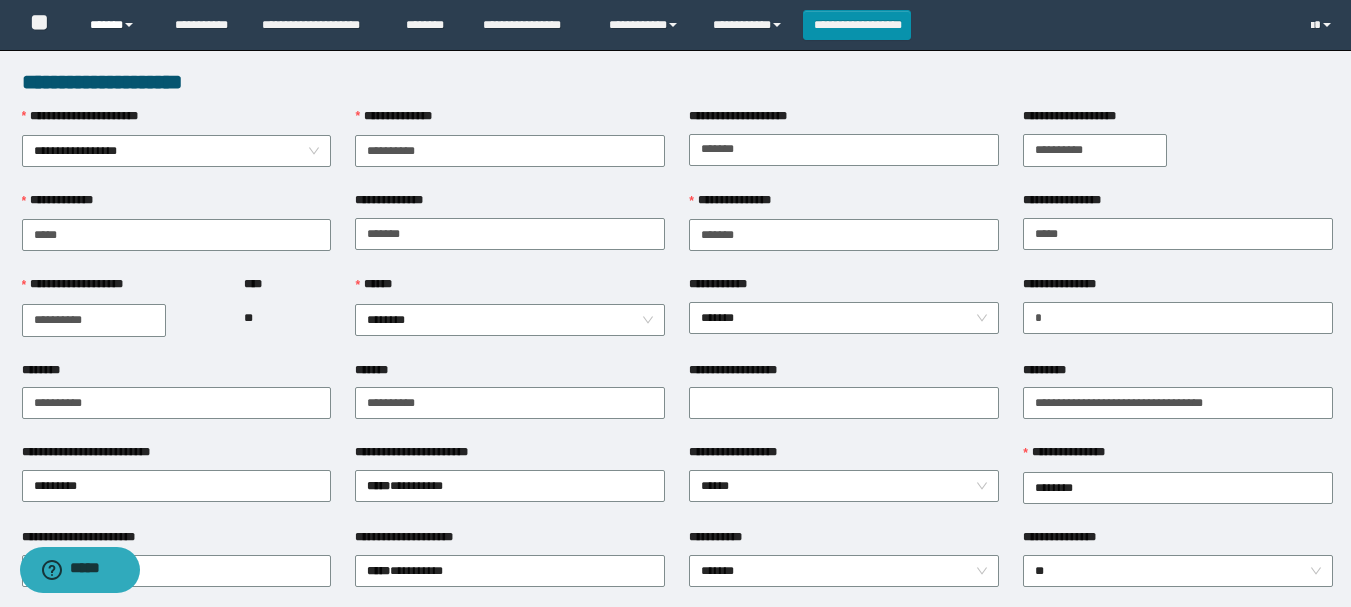 click on "******" at bounding box center (117, 25) 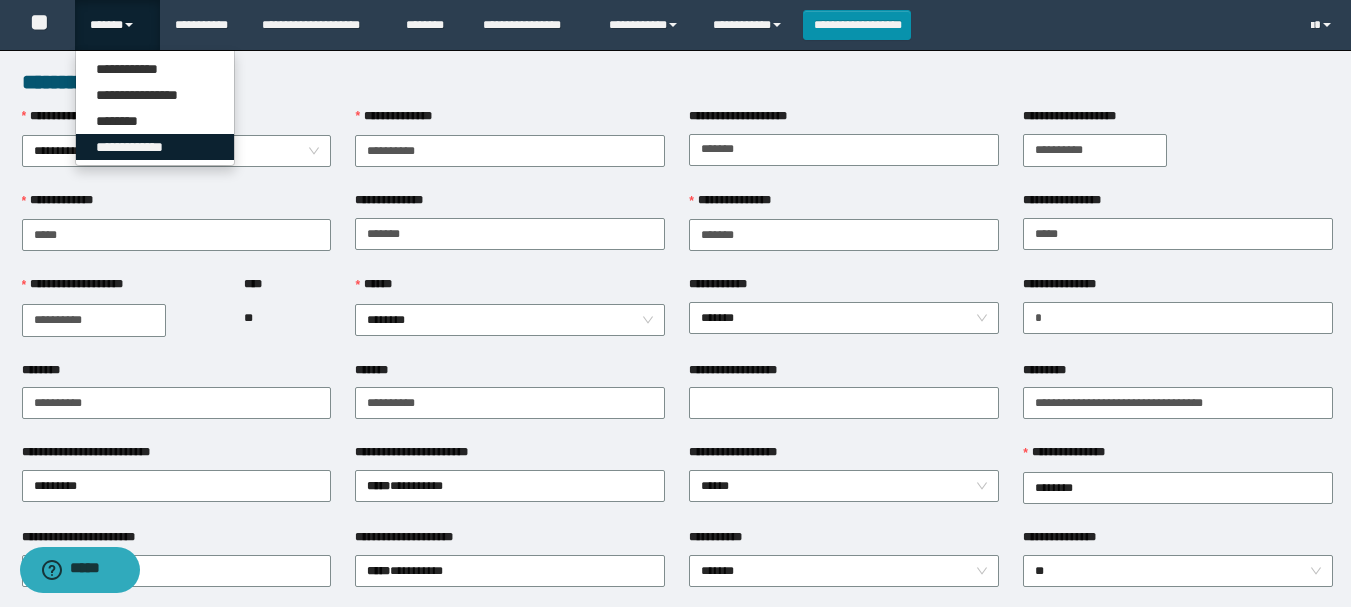 click on "**********" at bounding box center [155, 147] 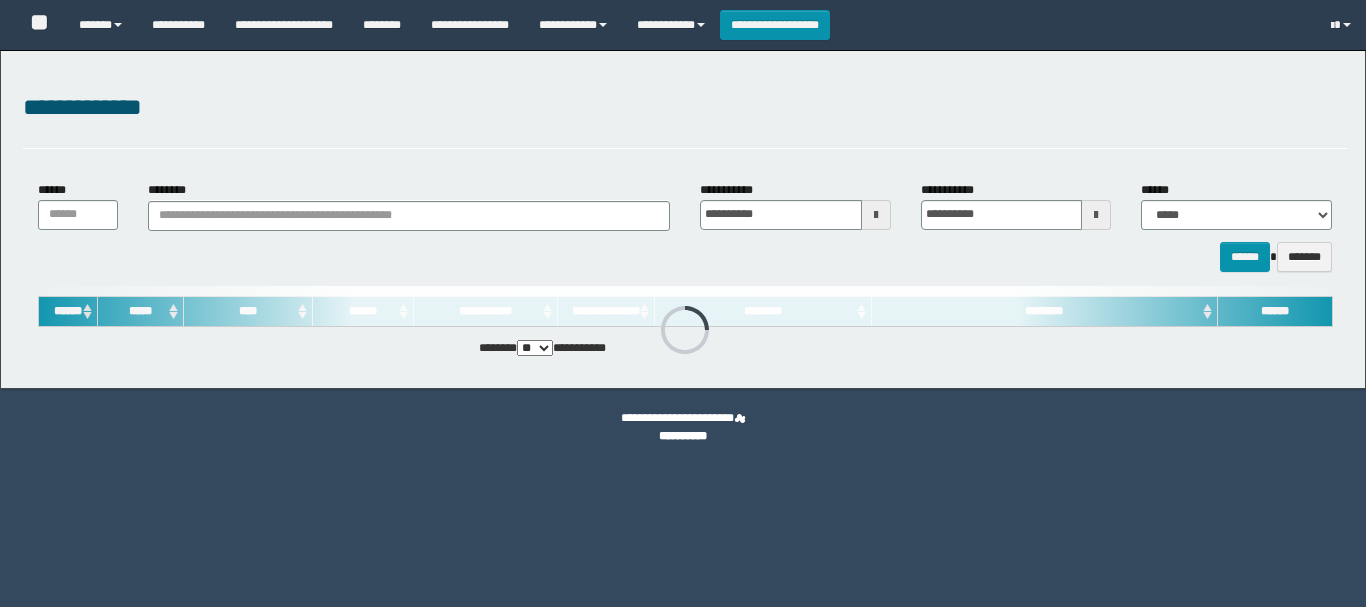 type on "**********" 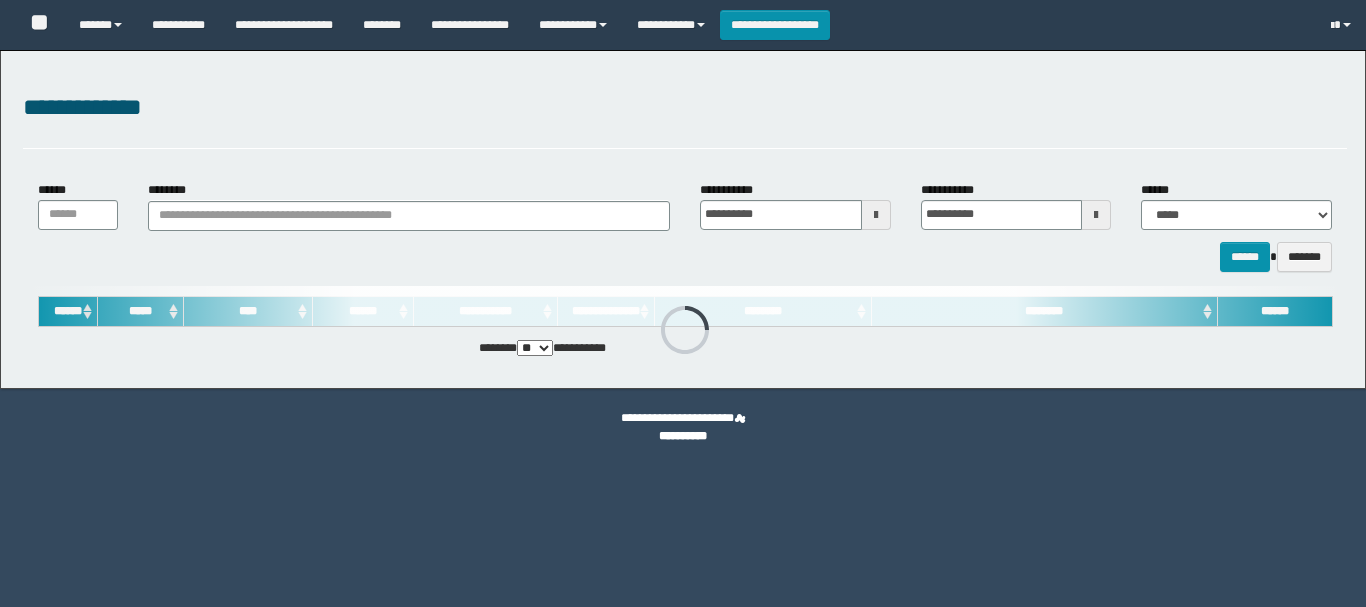 type on "**********" 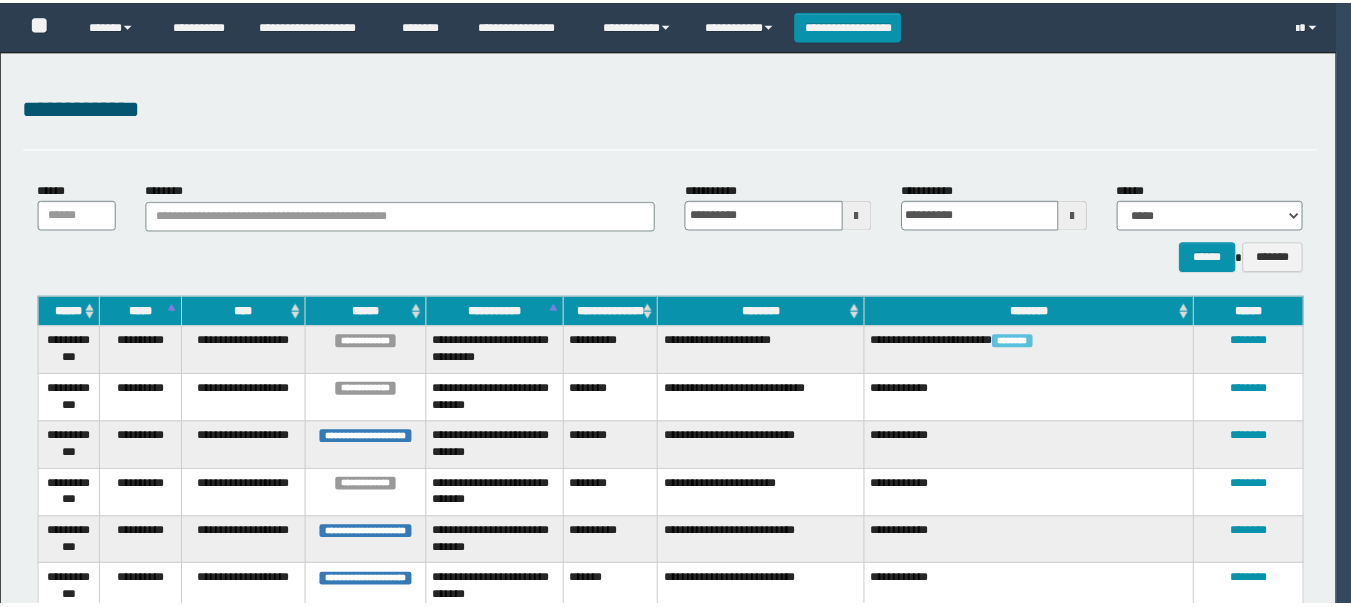 scroll, scrollTop: 0, scrollLeft: 0, axis: both 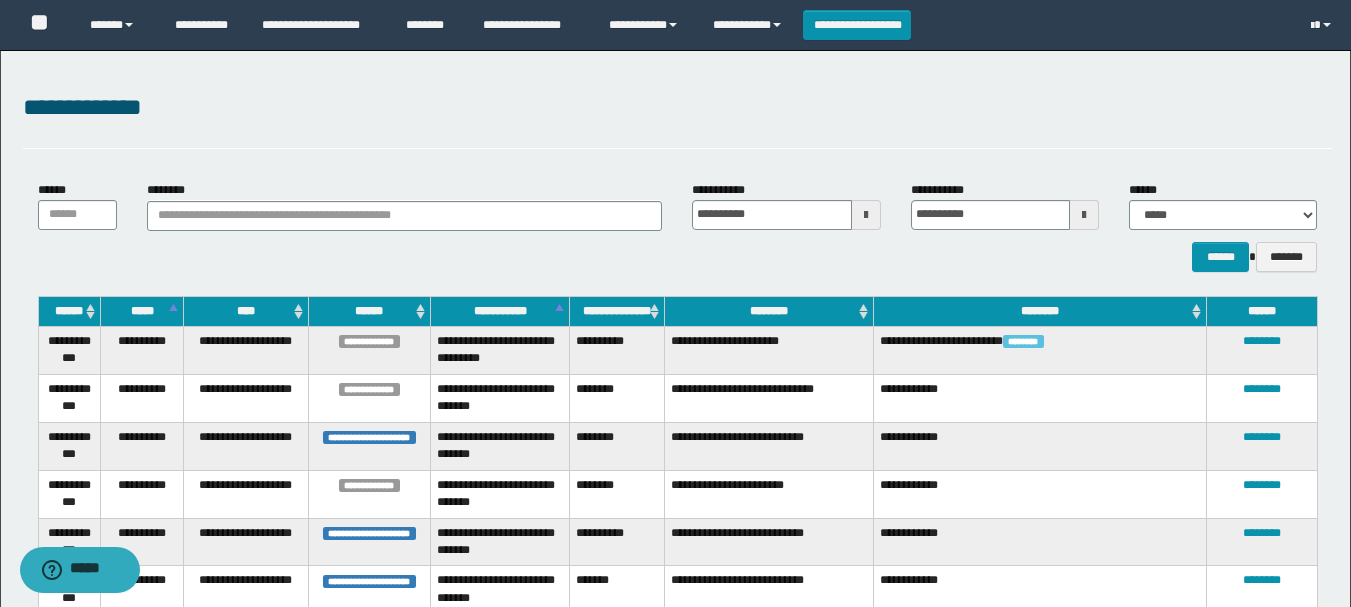 click on "********" at bounding box center [769, 311] 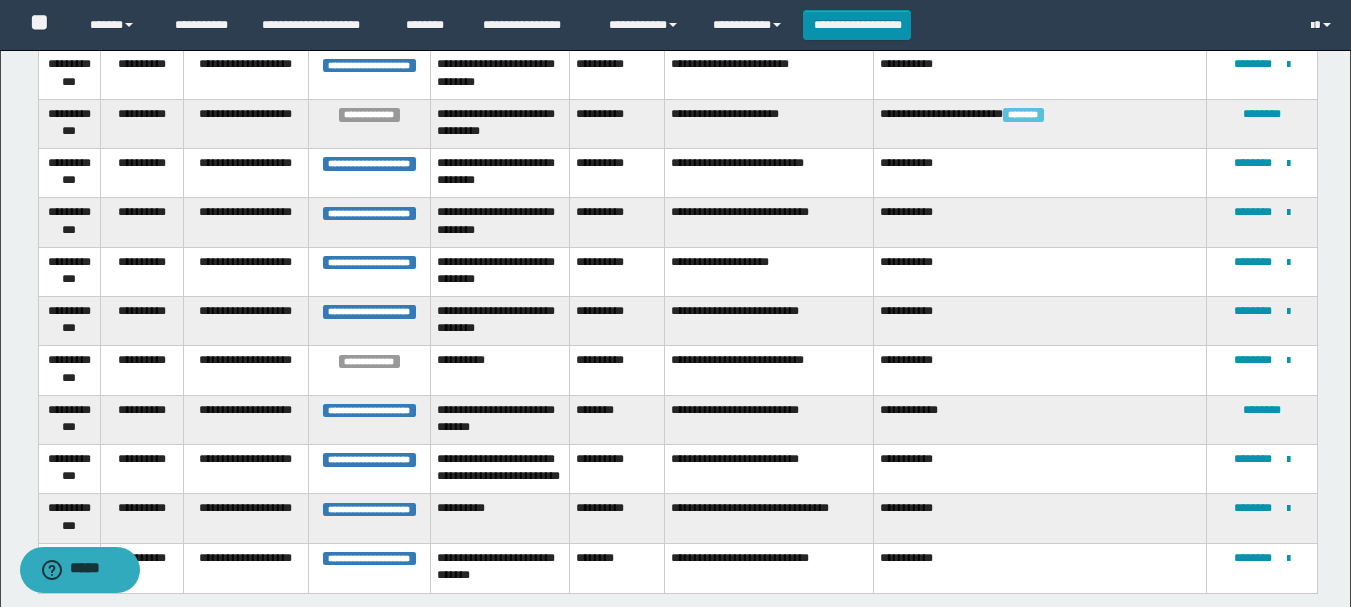 scroll, scrollTop: 2343, scrollLeft: 0, axis: vertical 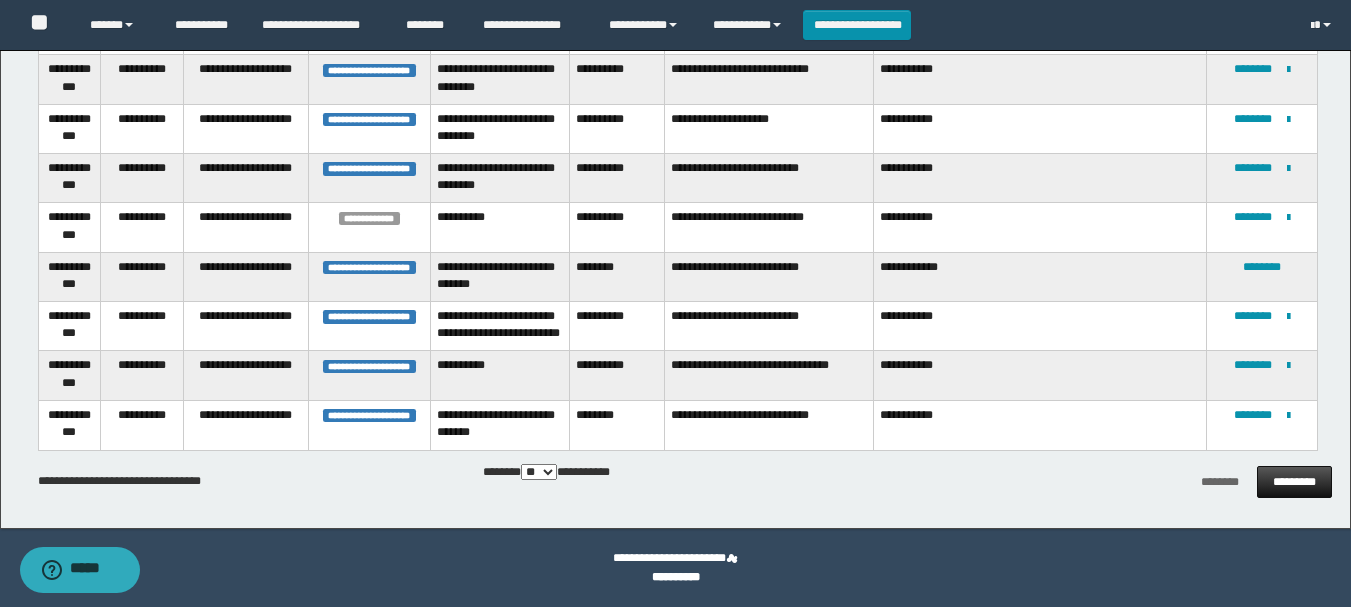 click on "*********" at bounding box center [1294, 482] 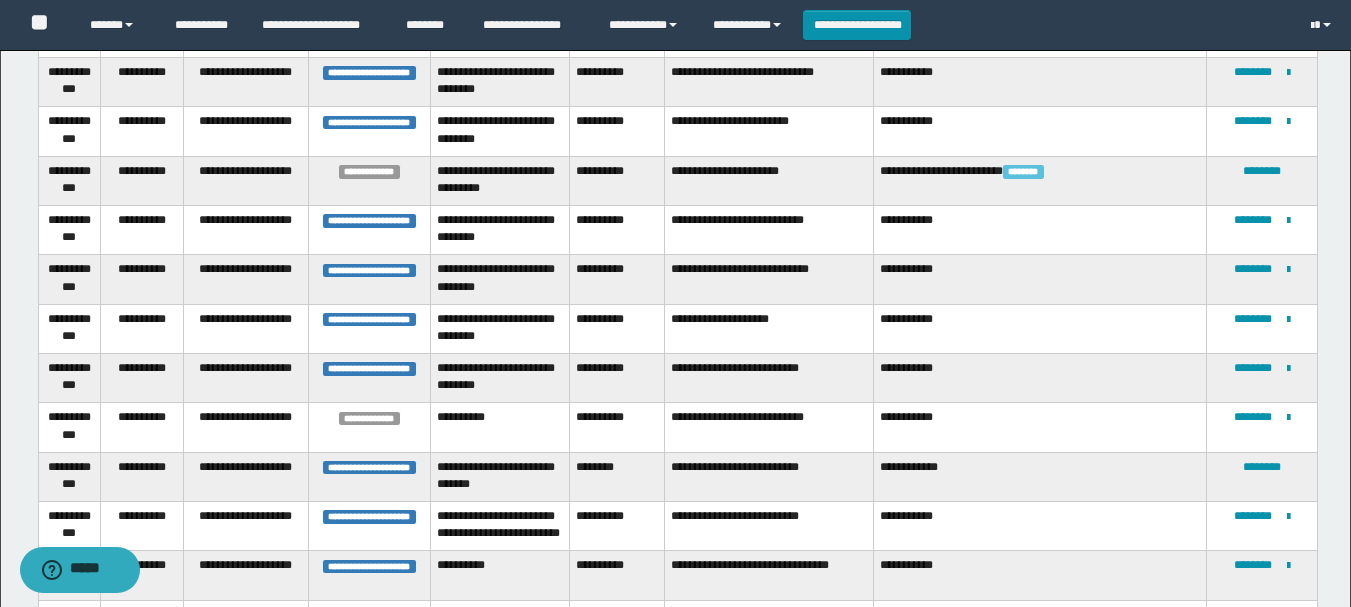 scroll, scrollTop: 2043, scrollLeft: 0, axis: vertical 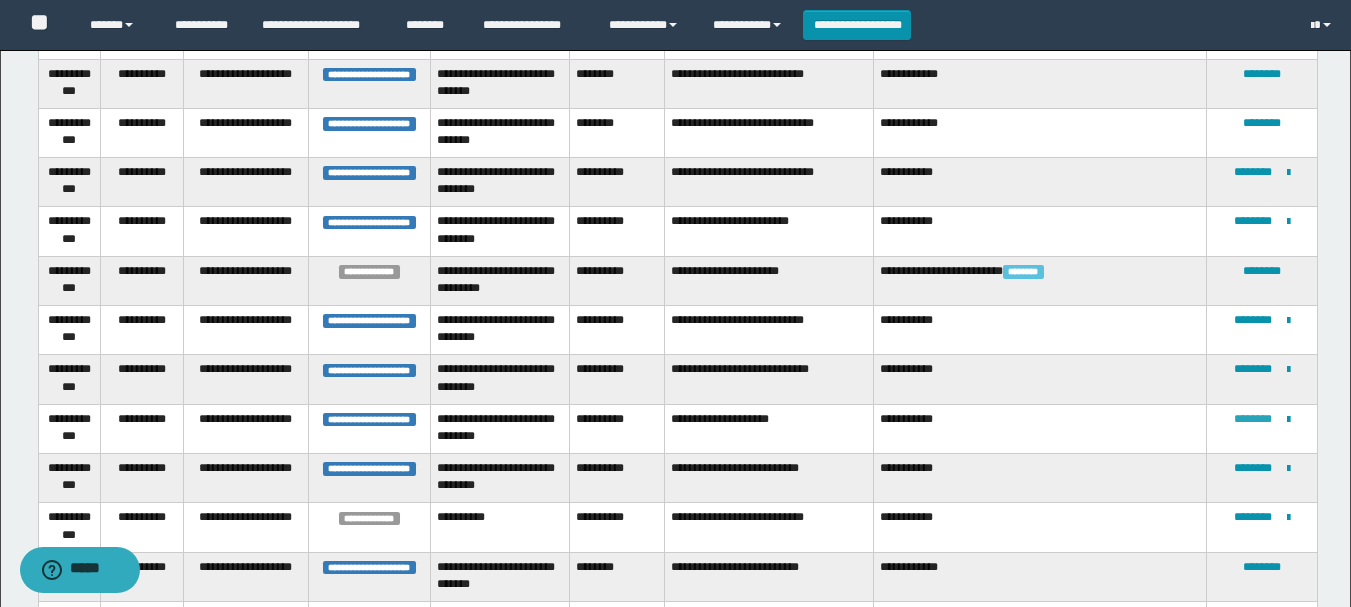 click on "********" at bounding box center [1253, 419] 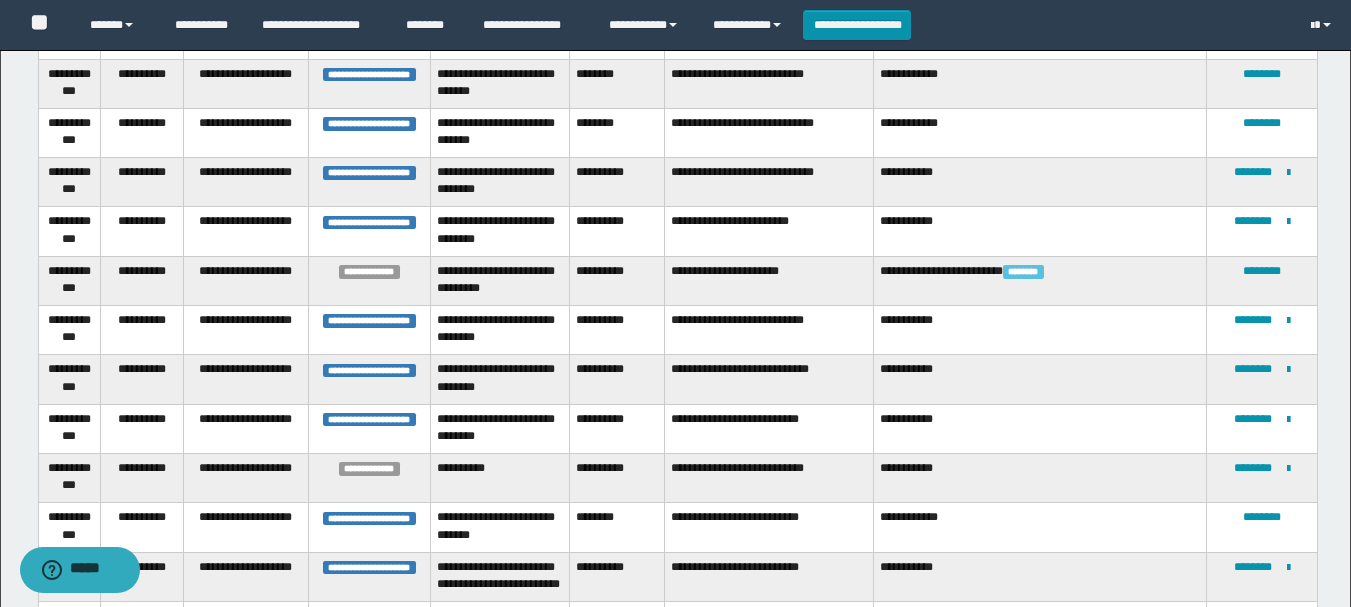 scroll, scrollTop: 0, scrollLeft: 0, axis: both 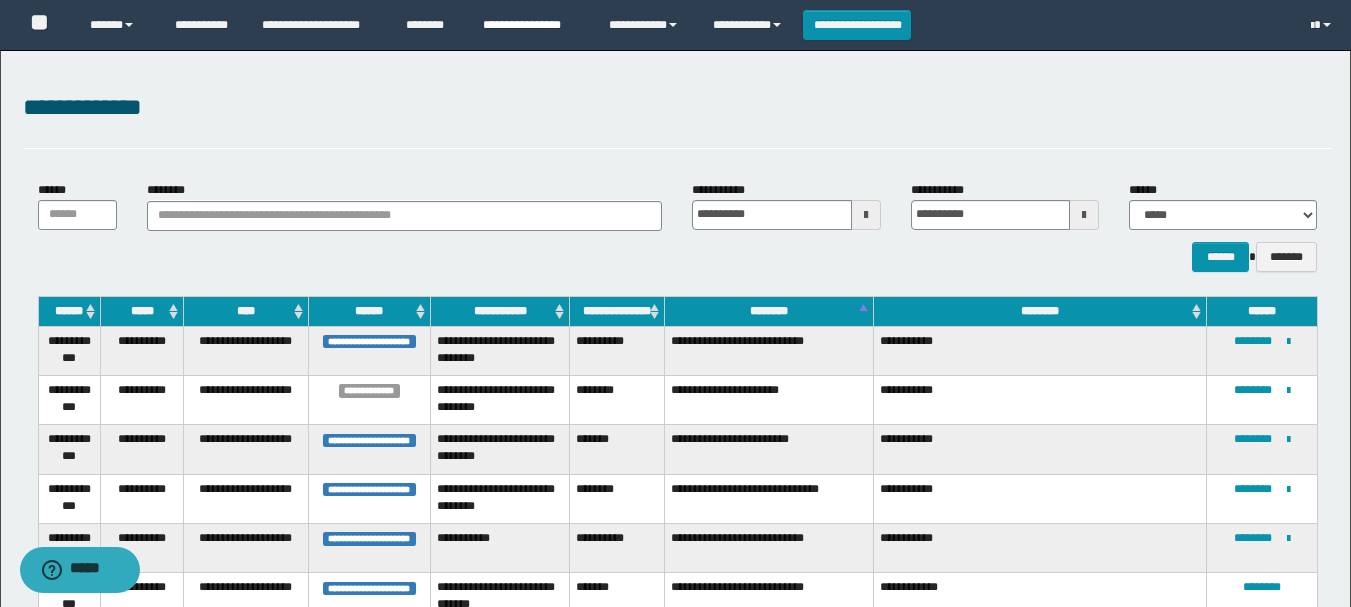 click on "**********" at bounding box center [531, 25] 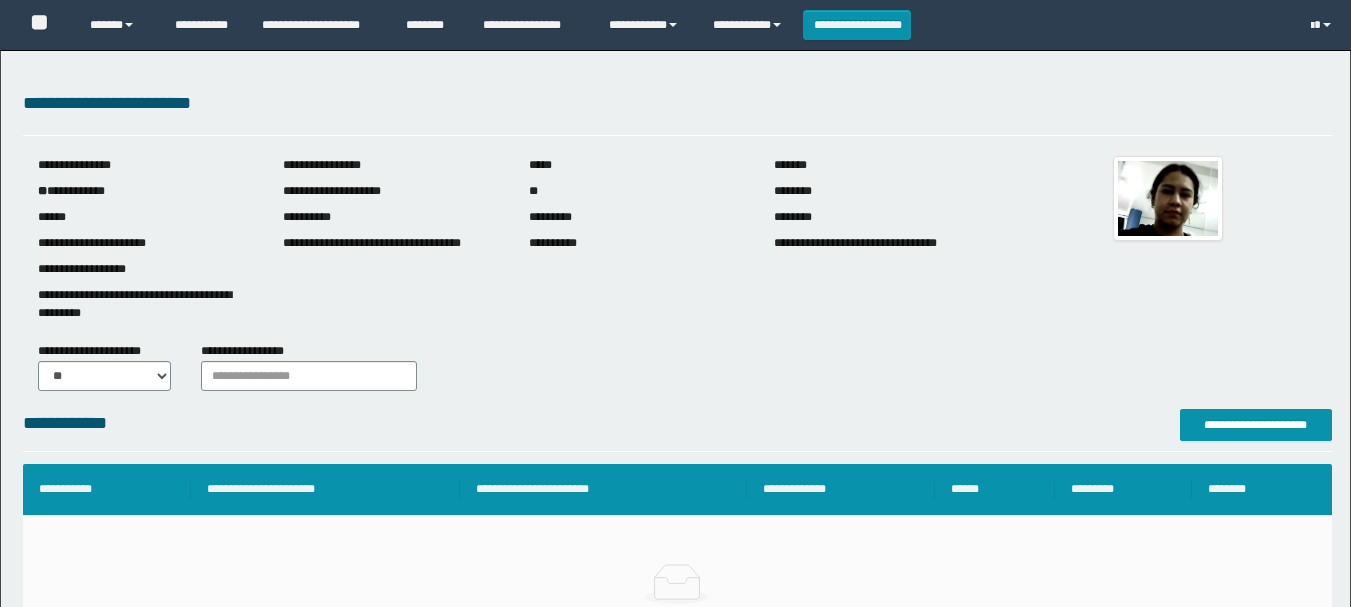 scroll, scrollTop: 0, scrollLeft: 0, axis: both 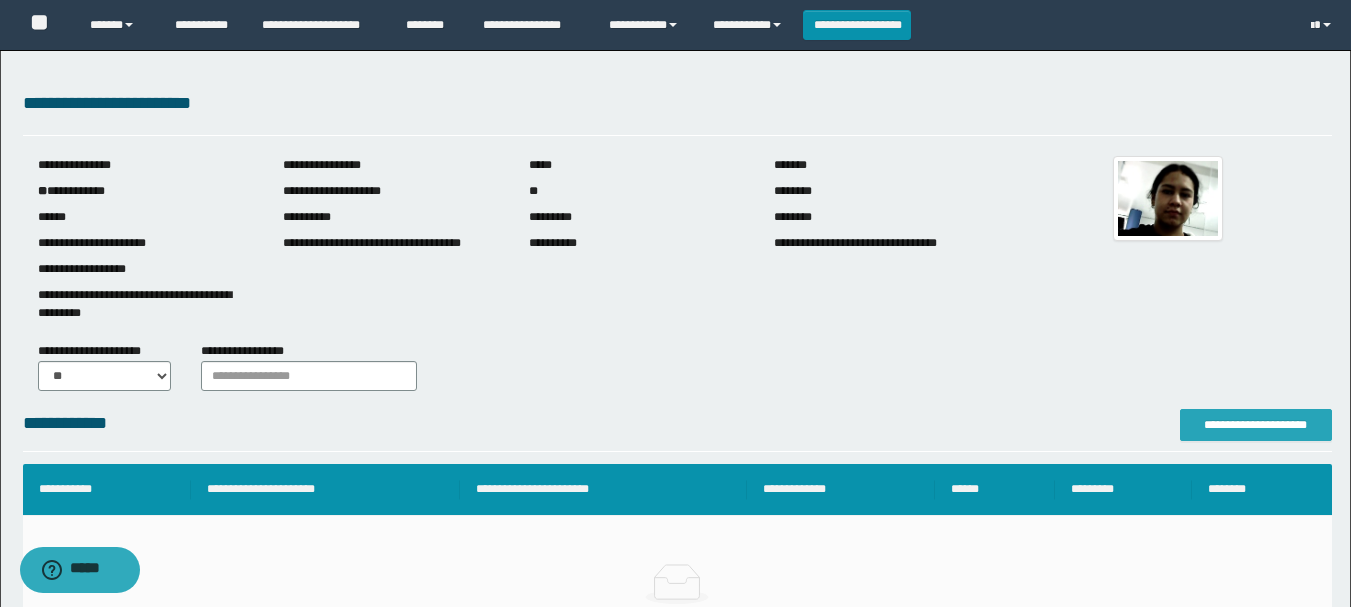 click on "**********" at bounding box center (1256, 425) 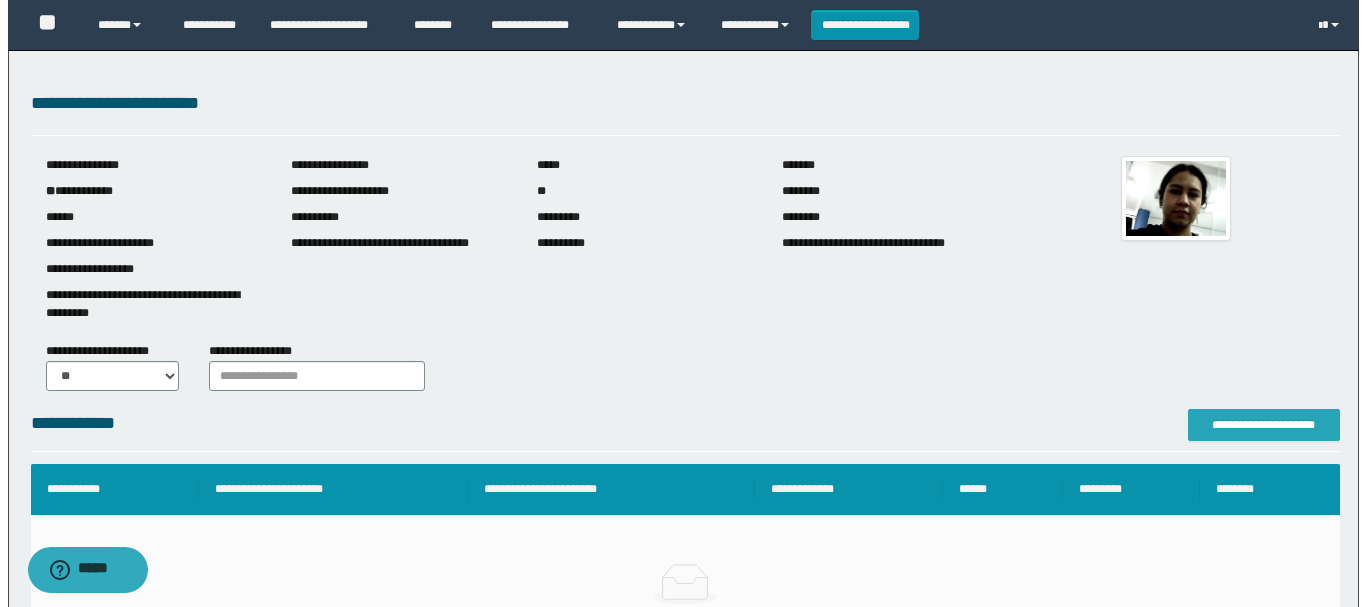 scroll, scrollTop: 0, scrollLeft: 0, axis: both 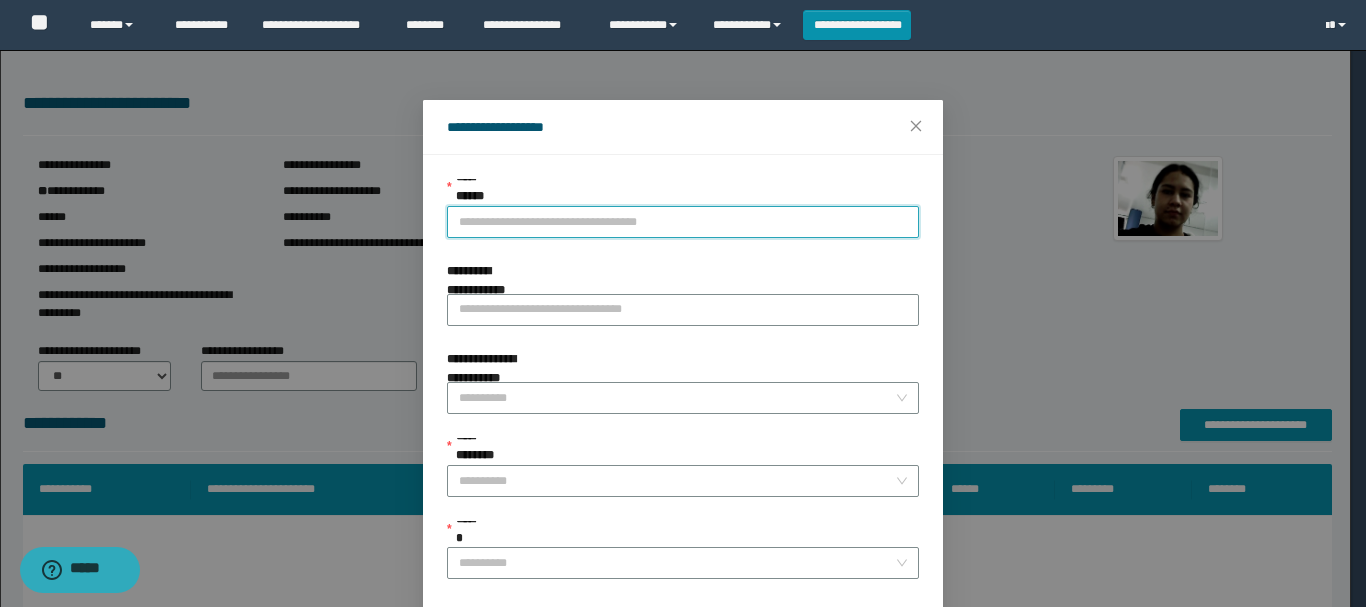 click on "**********" at bounding box center [683, 222] 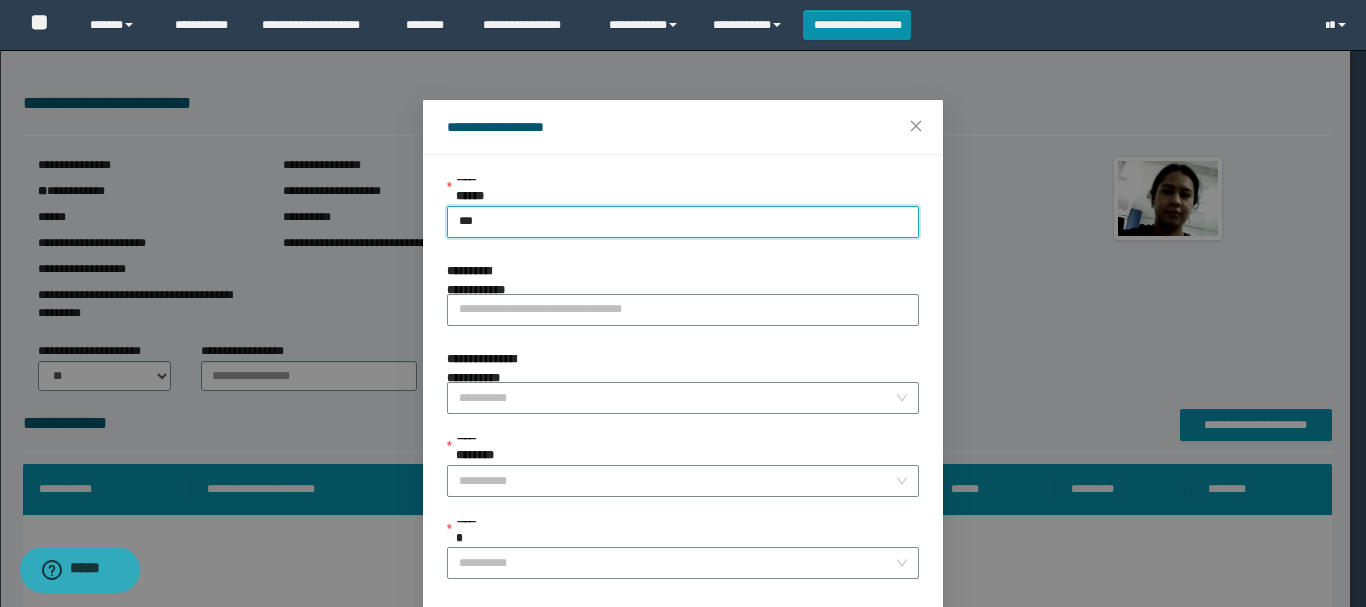 type on "****" 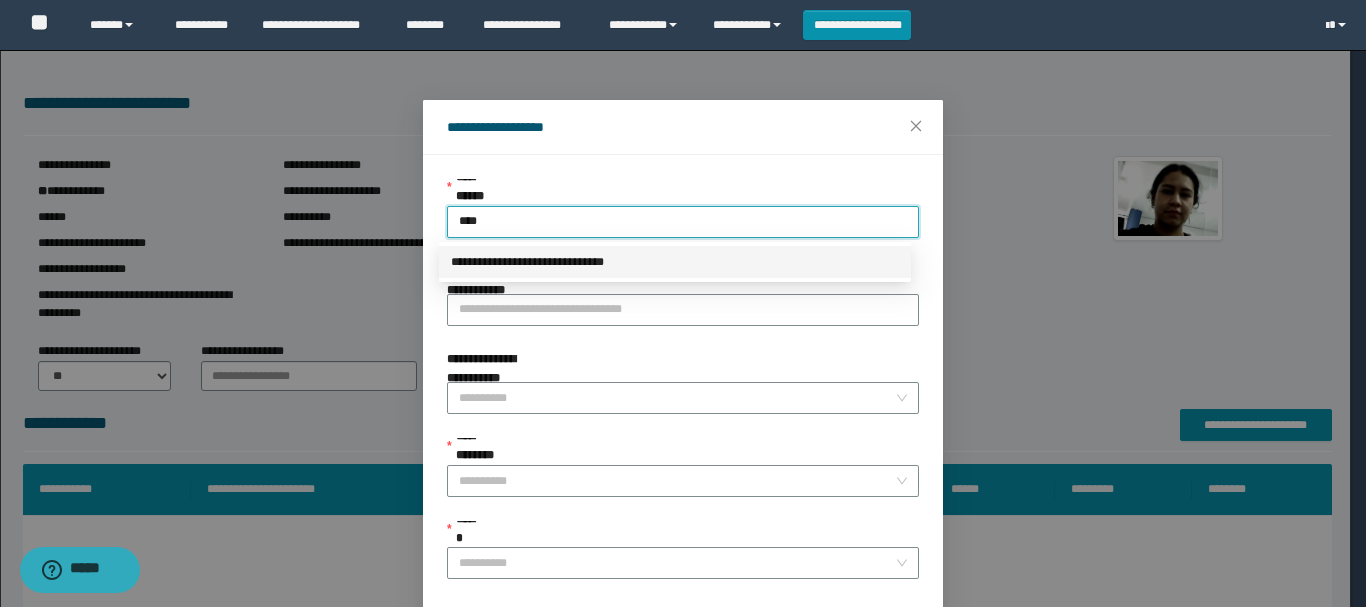 click on "**********" at bounding box center (675, 262) 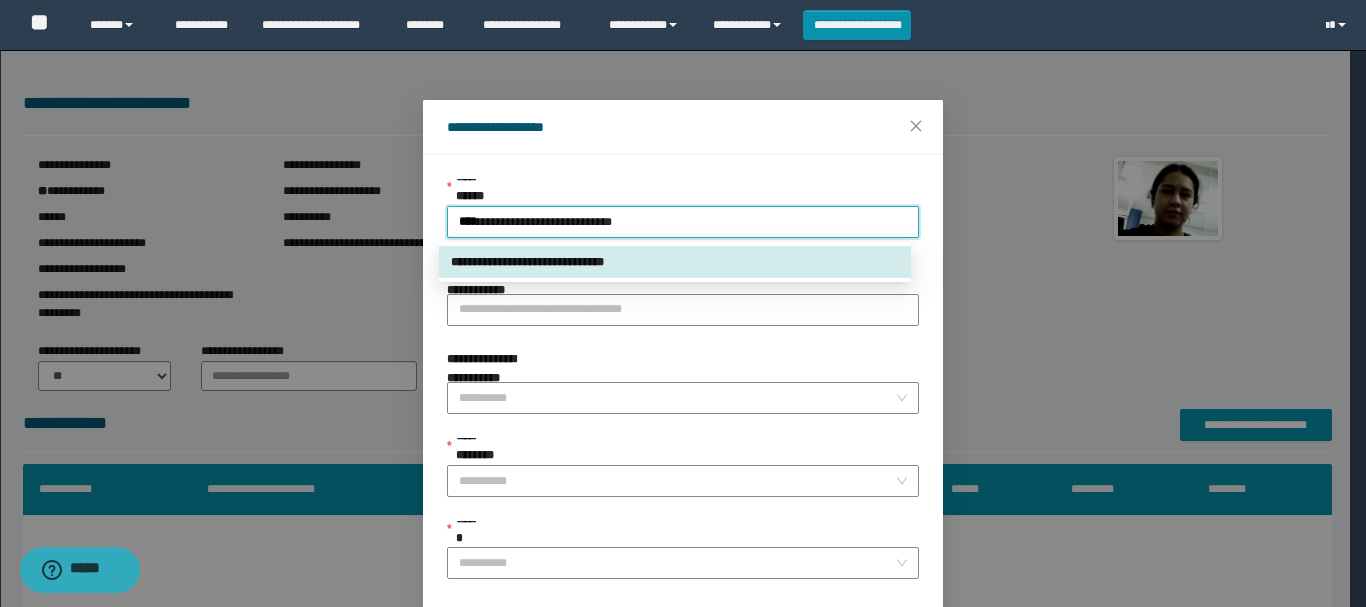 type 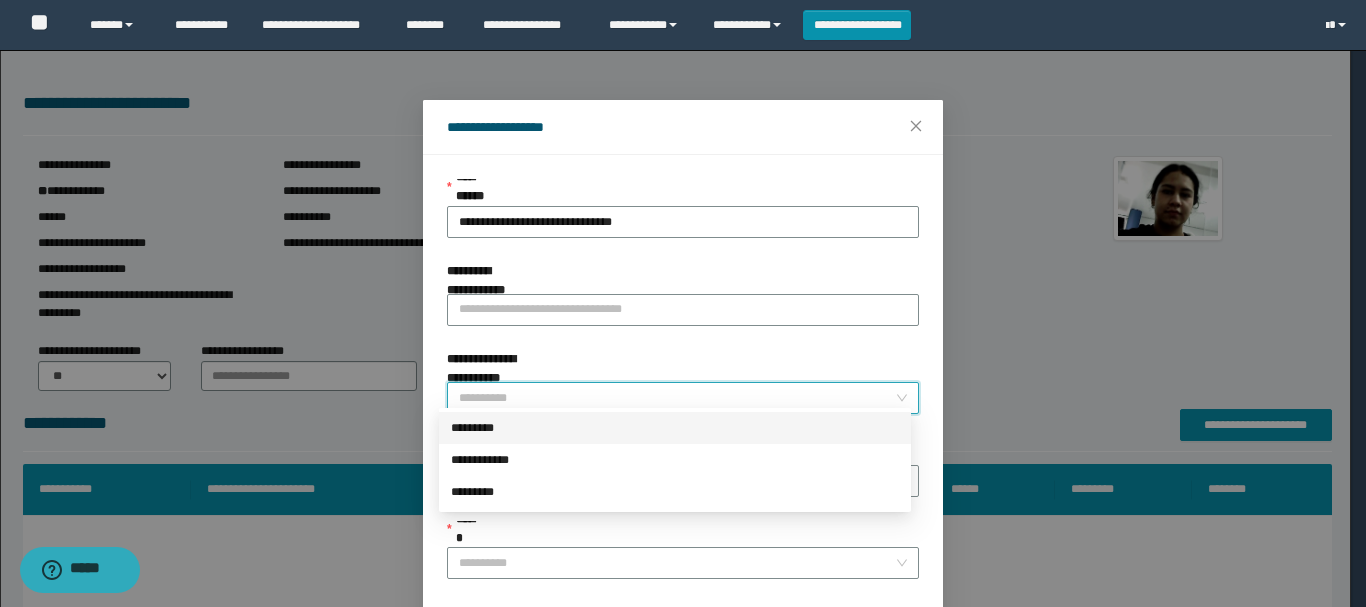 click on "**********" at bounding box center (677, 398) 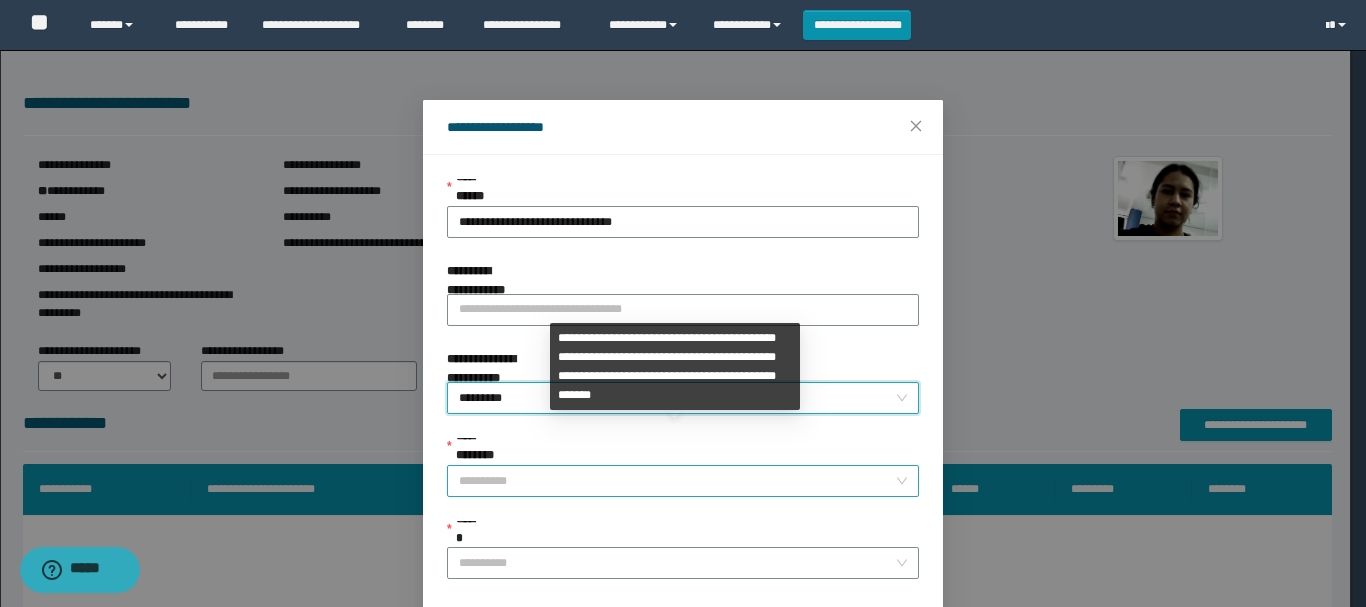 click on "**********" at bounding box center [677, 481] 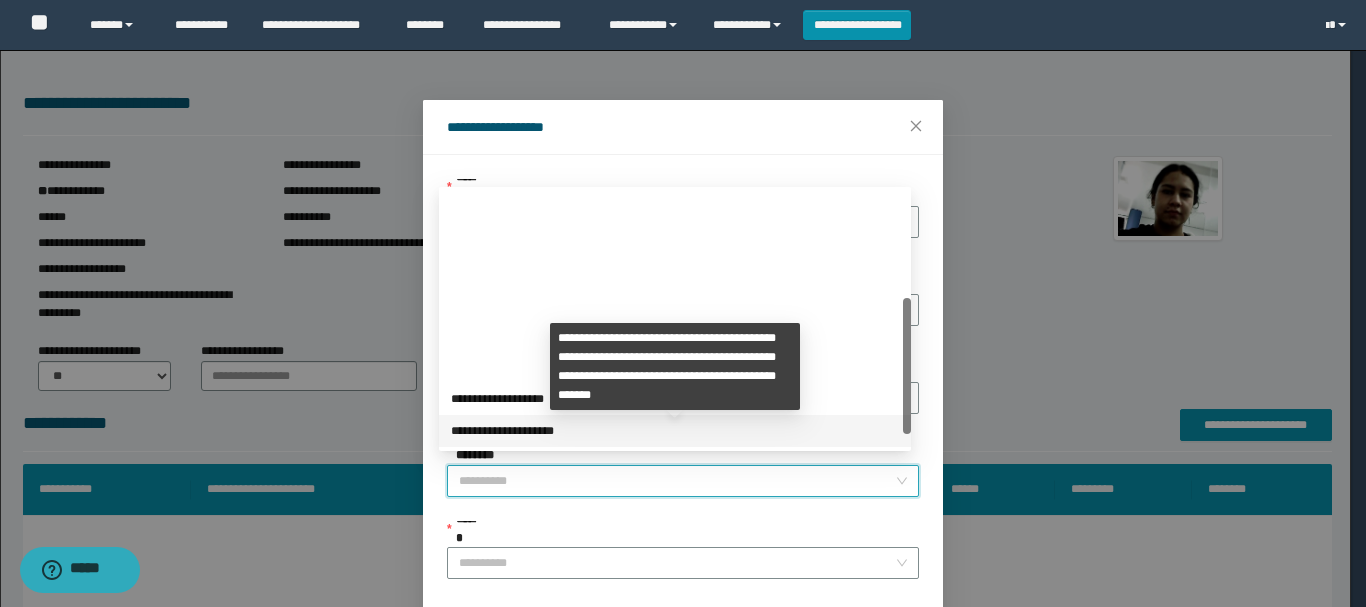 scroll, scrollTop: 224, scrollLeft: 0, axis: vertical 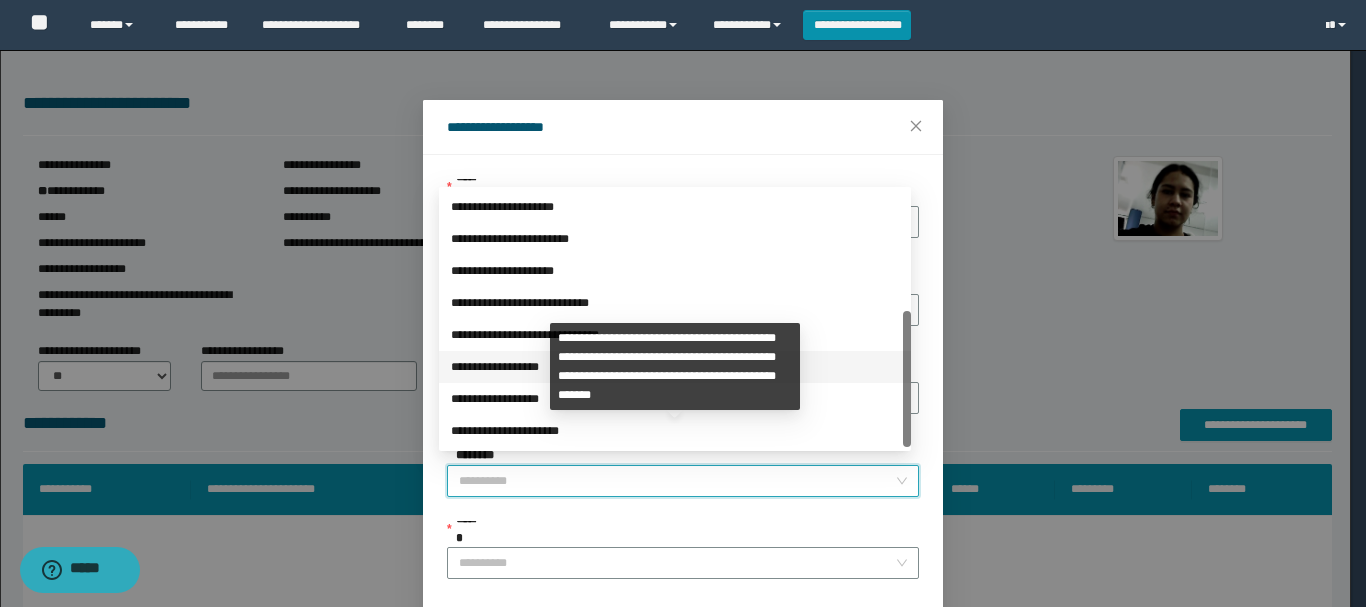click on "**********" at bounding box center (675, 367) 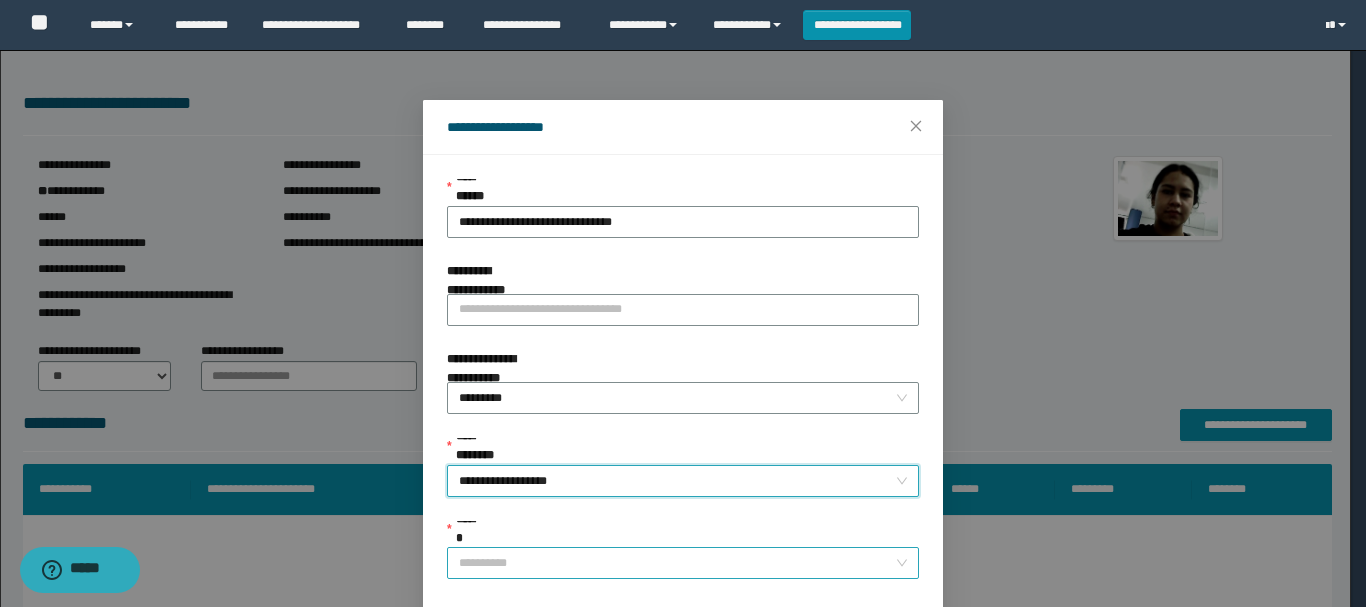 click on "******" at bounding box center [677, 563] 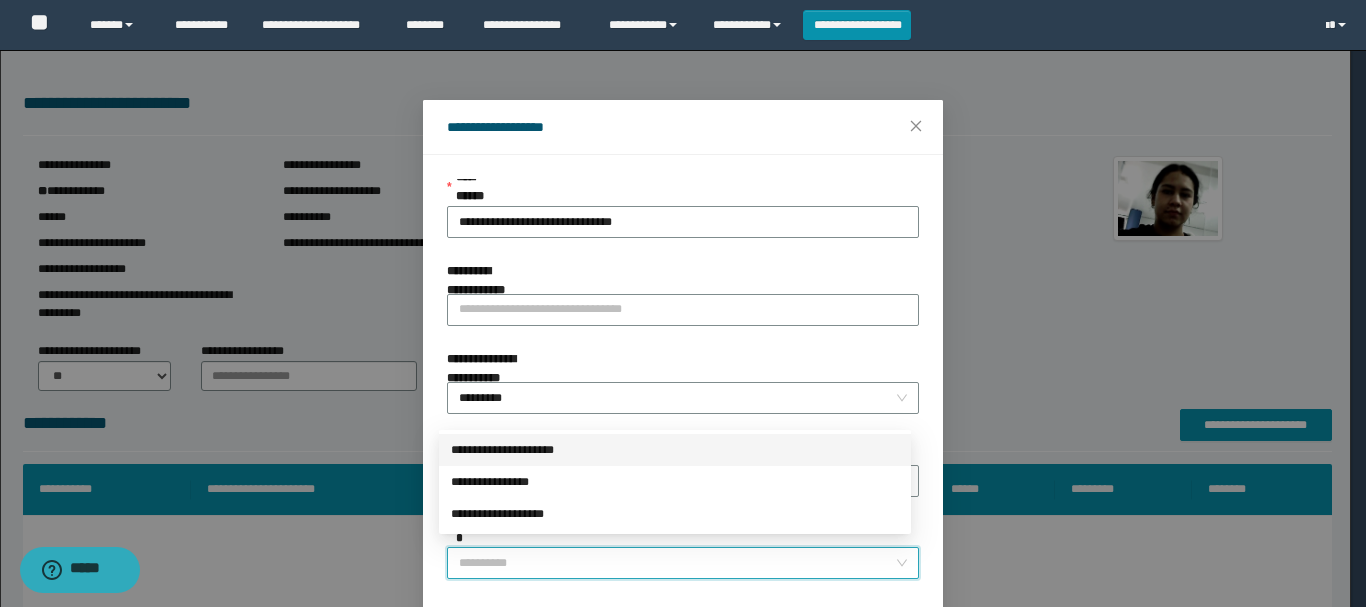 click on "**********" at bounding box center [675, 450] 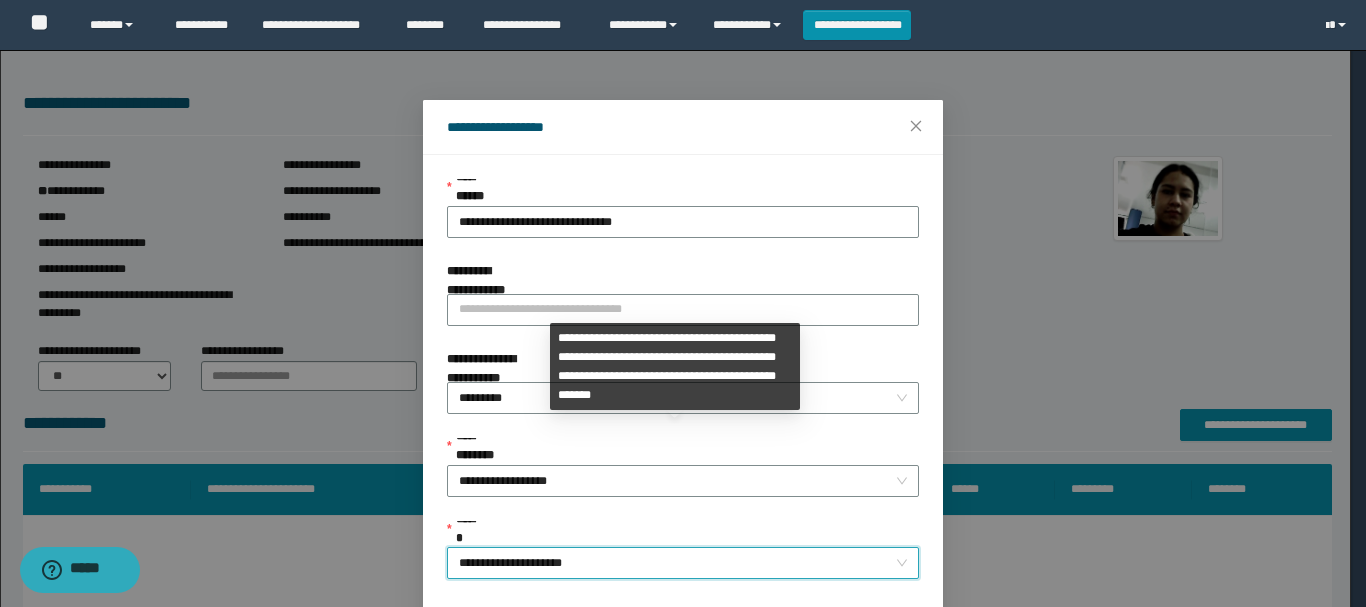 scroll, scrollTop: 145, scrollLeft: 0, axis: vertical 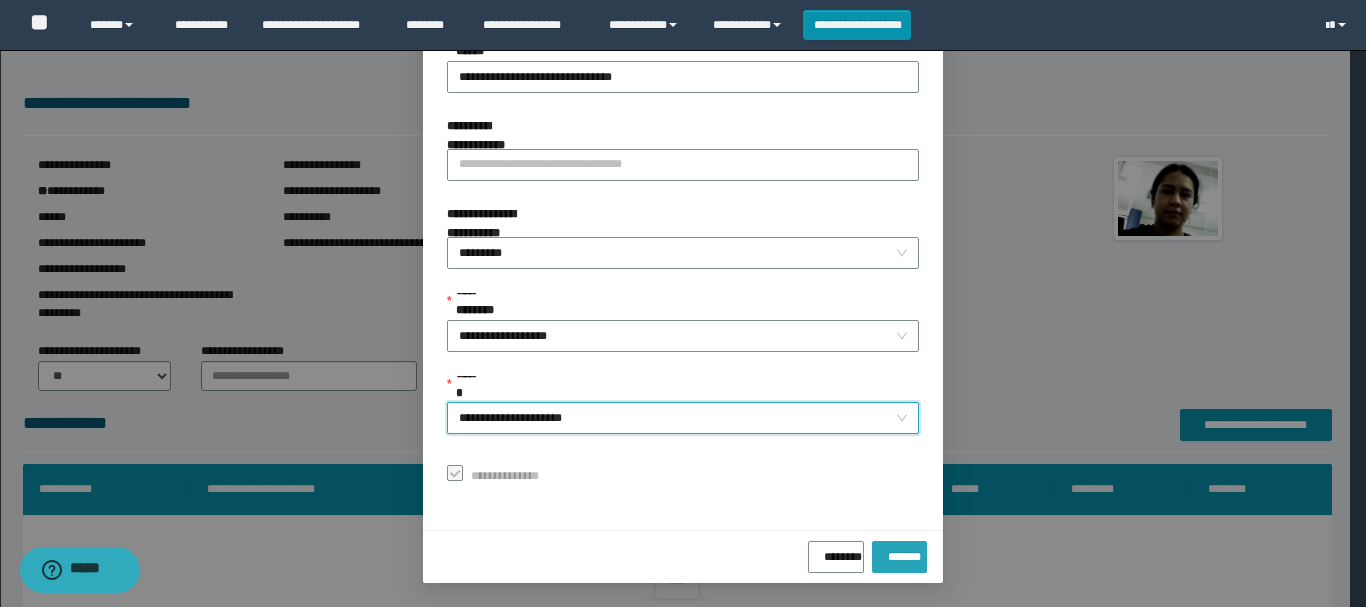 click on "*******" at bounding box center [899, 553] 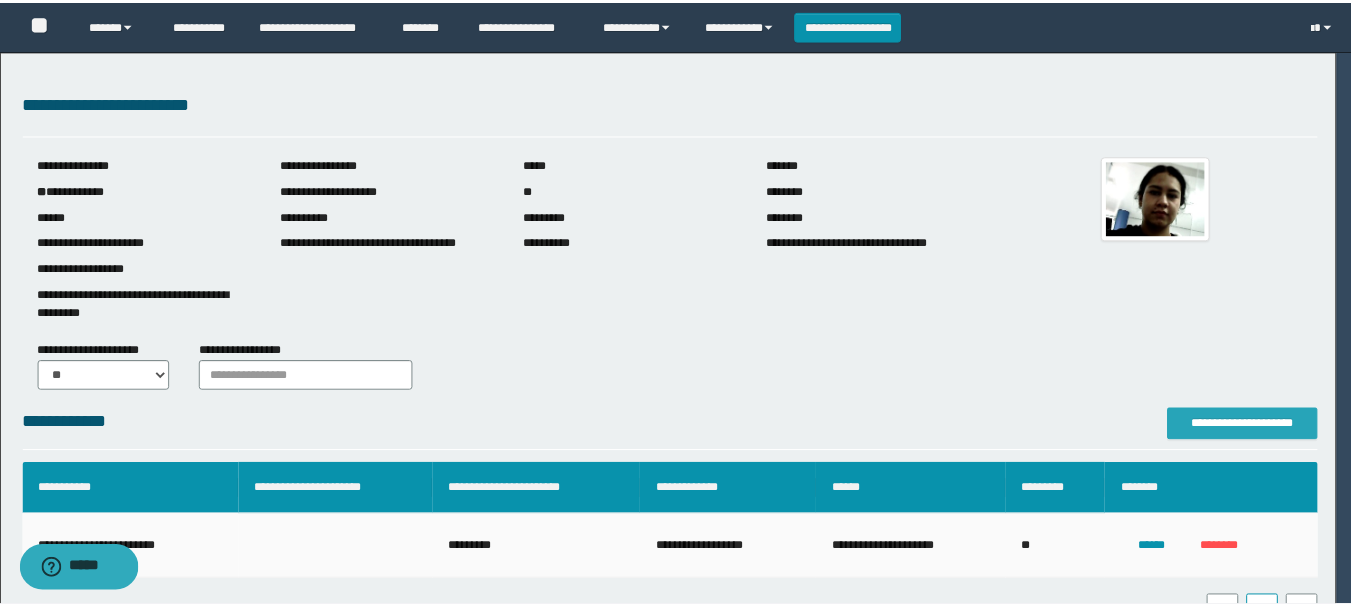 scroll, scrollTop: 0, scrollLeft: 0, axis: both 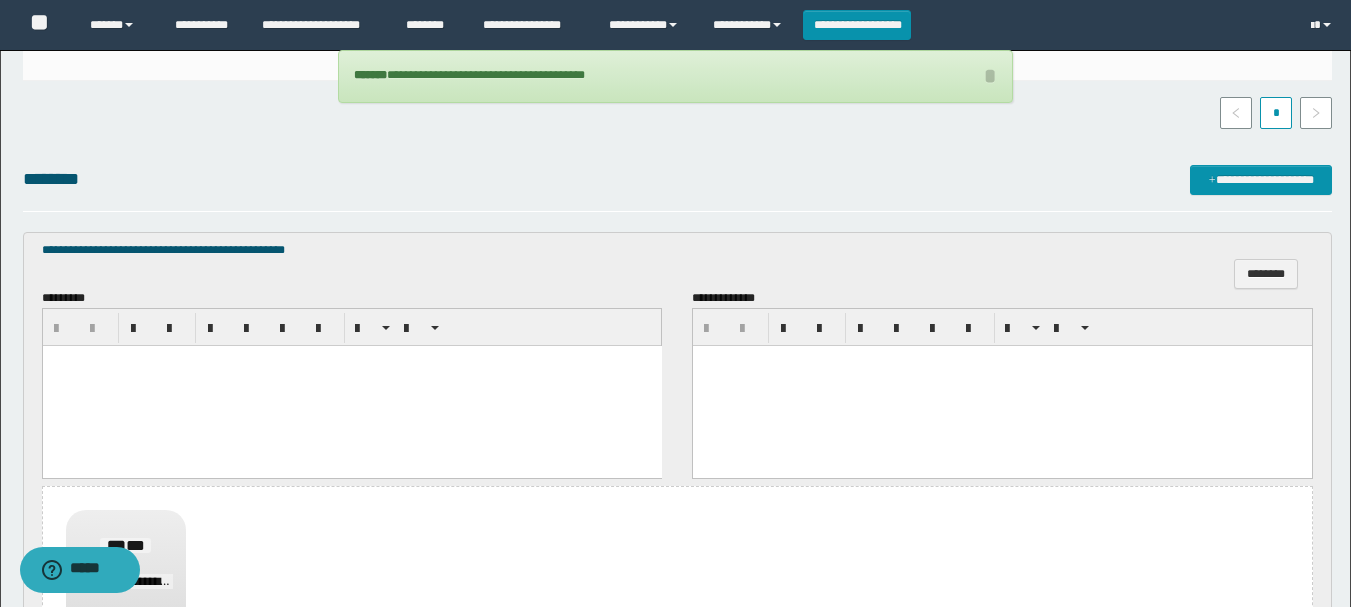 click at bounding box center [351, 386] 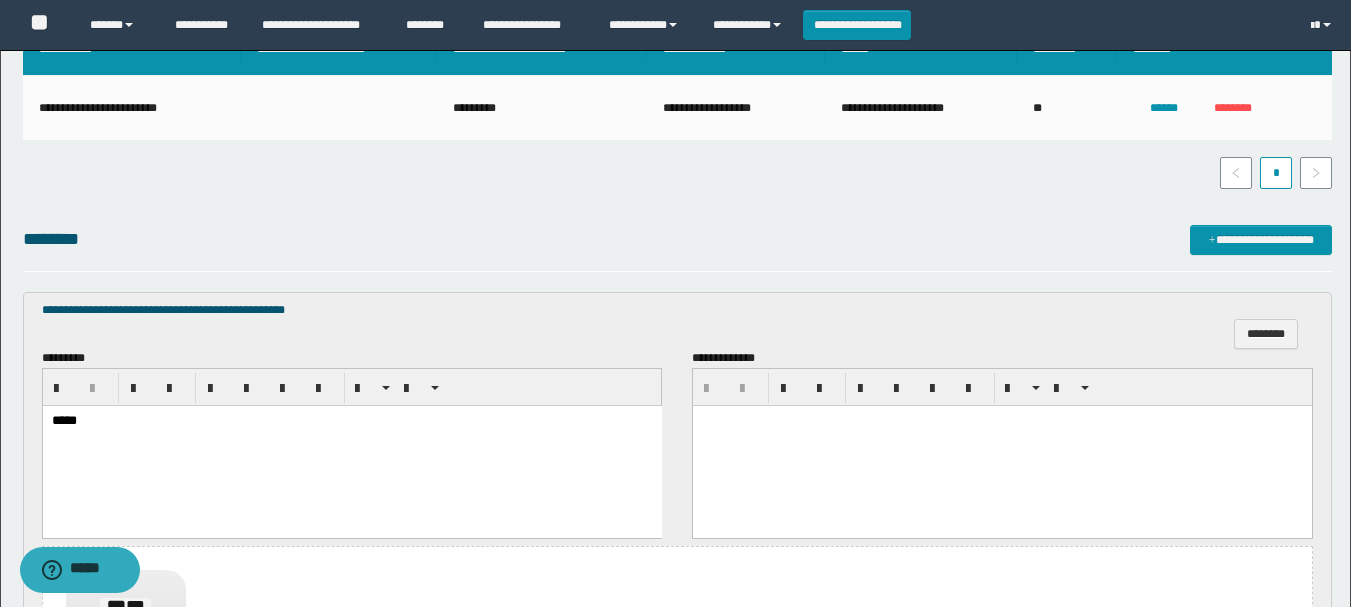 scroll, scrollTop: 740, scrollLeft: 0, axis: vertical 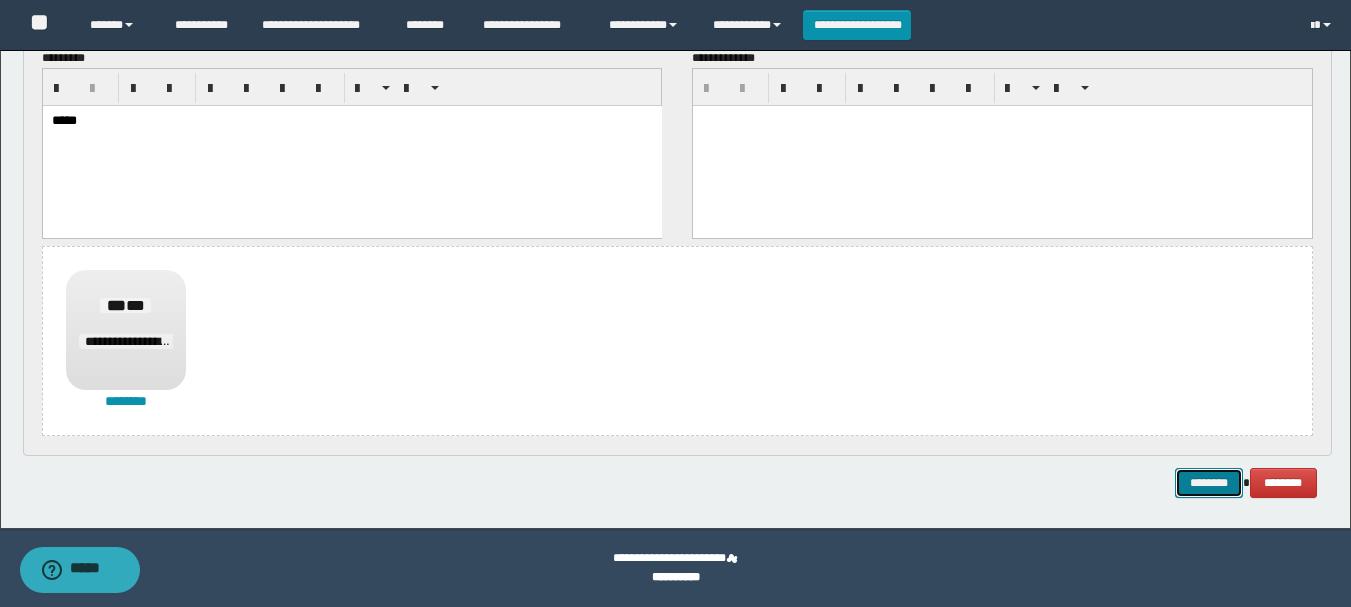click on "********" at bounding box center (1209, 483) 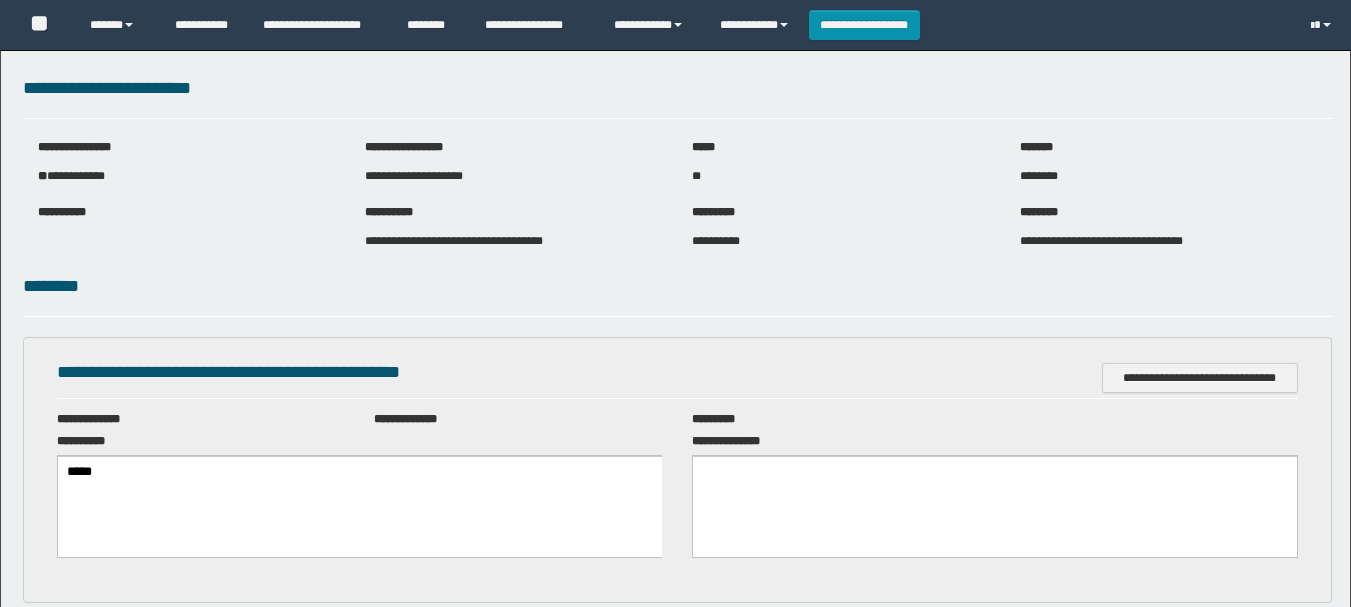 scroll, scrollTop: 0, scrollLeft: 0, axis: both 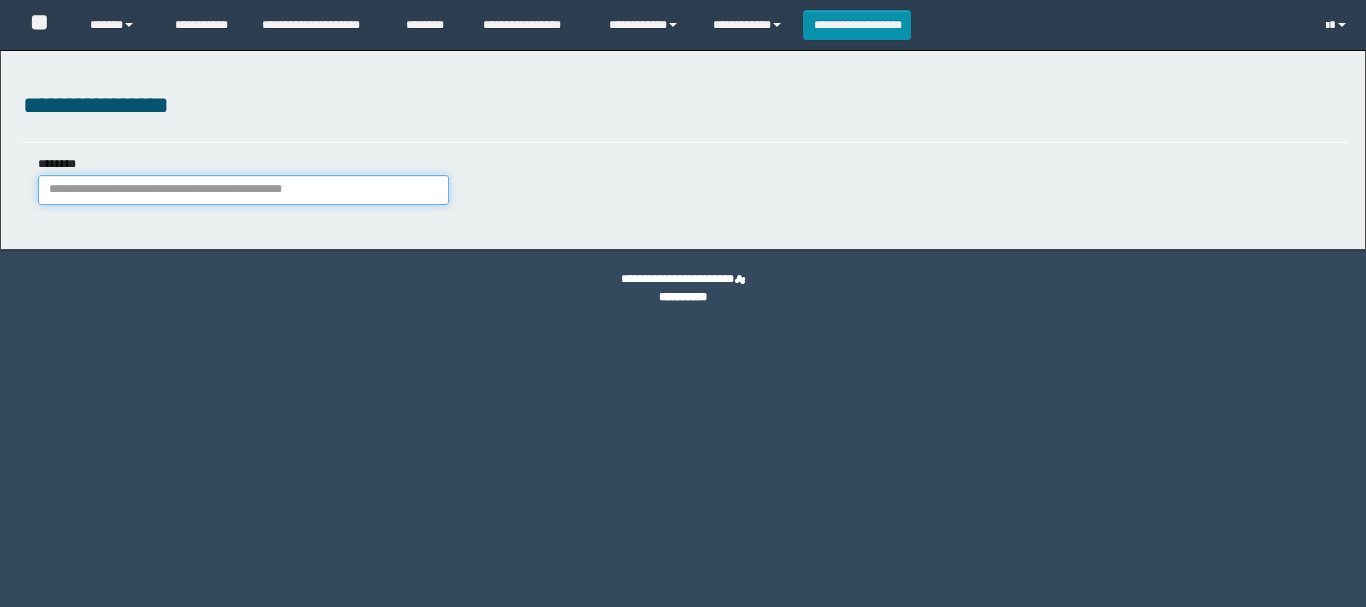 click on "********" at bounding box center (243, 190) 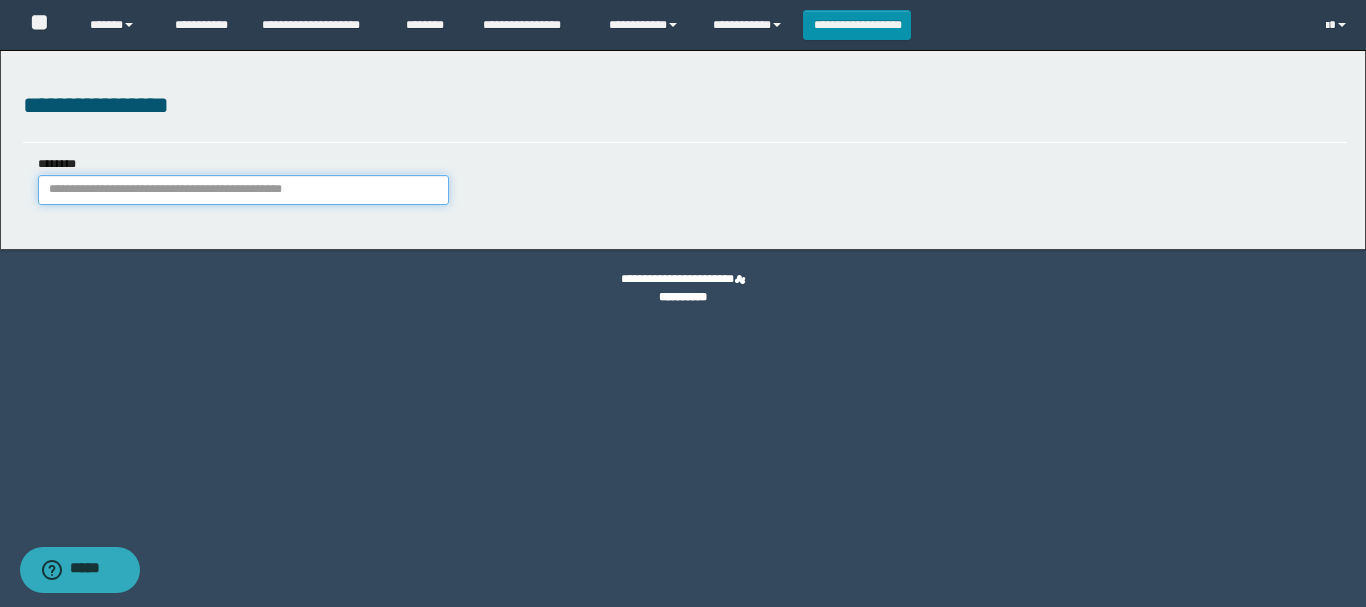 click on "********" at bounding box center [243, 190] 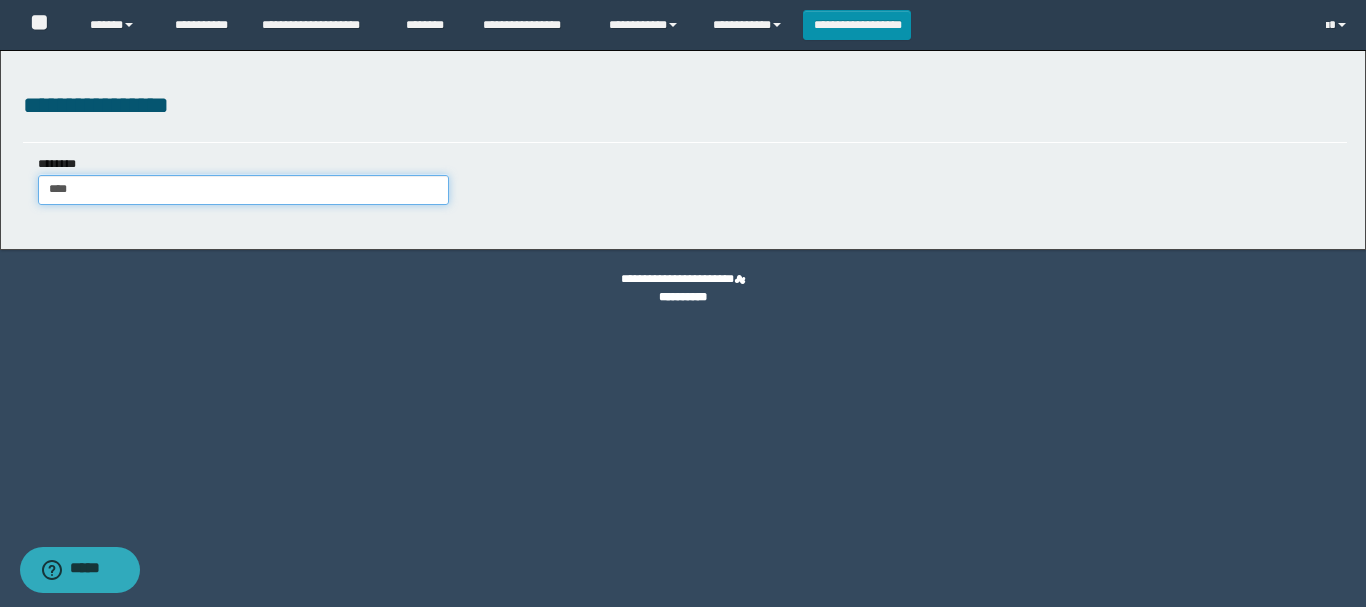 type on "*****" 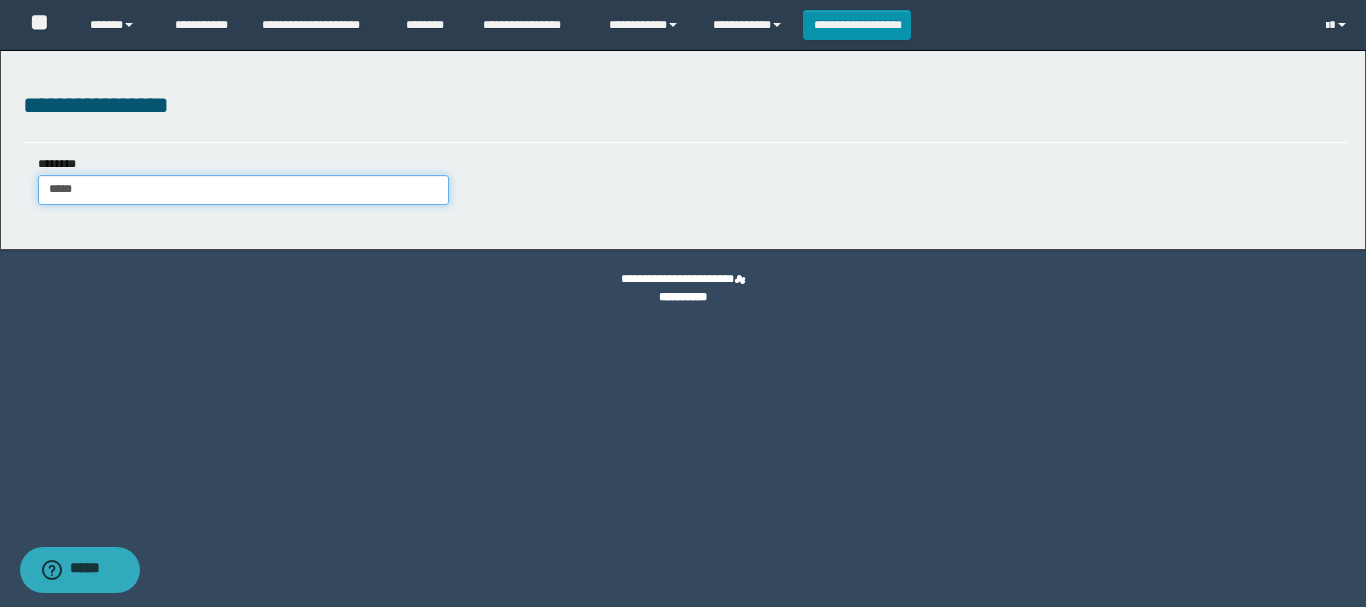 type on "*****" 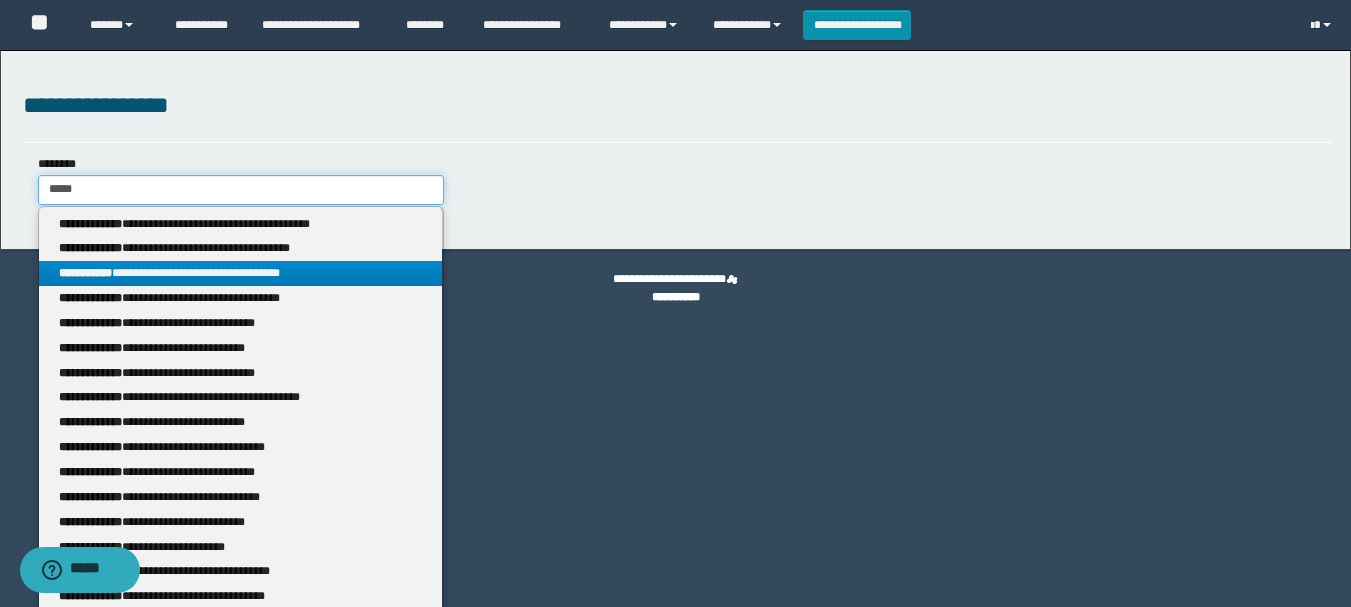 type 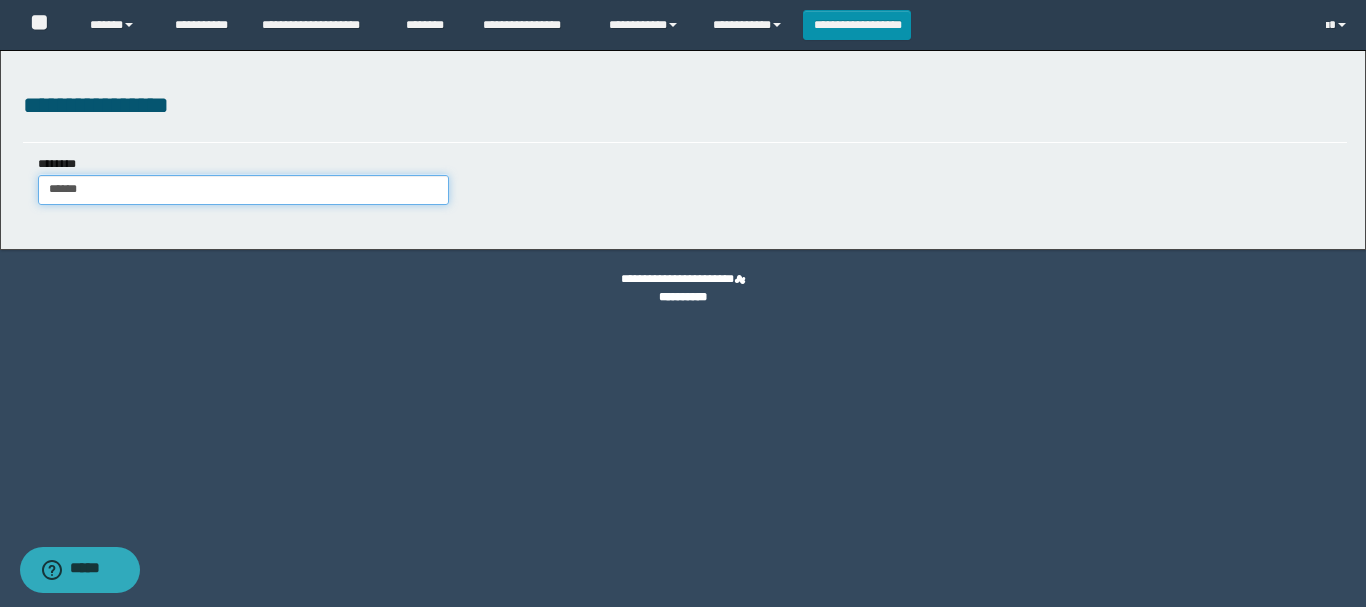 type on "******" 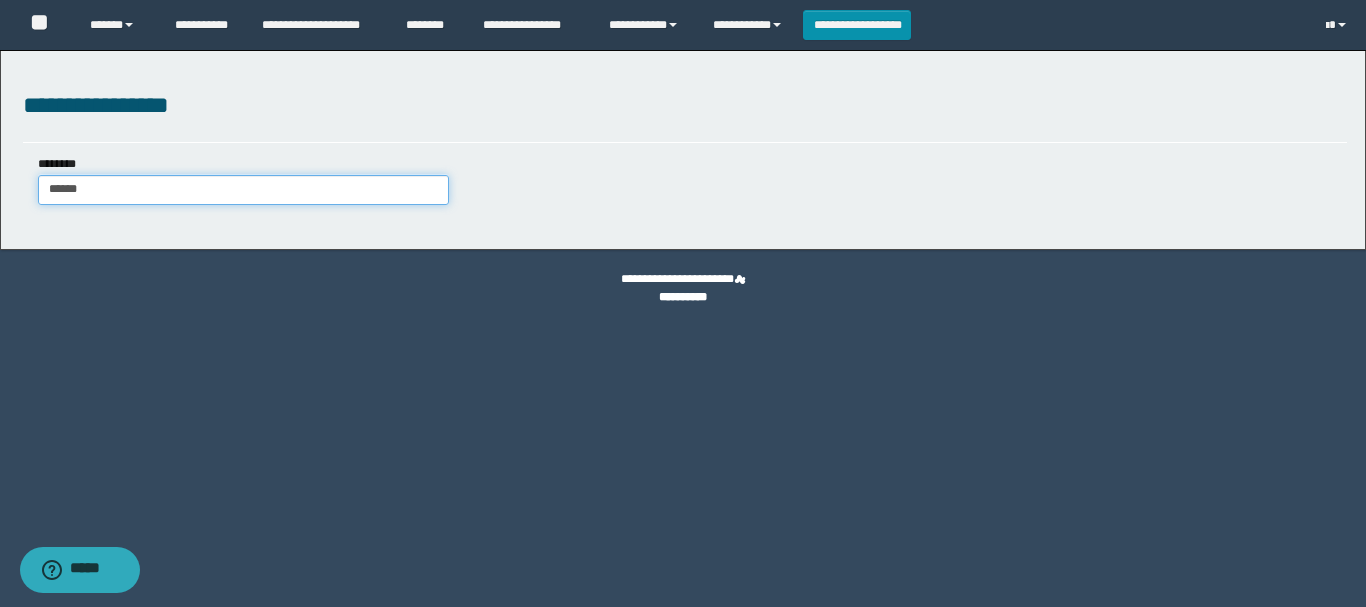 type 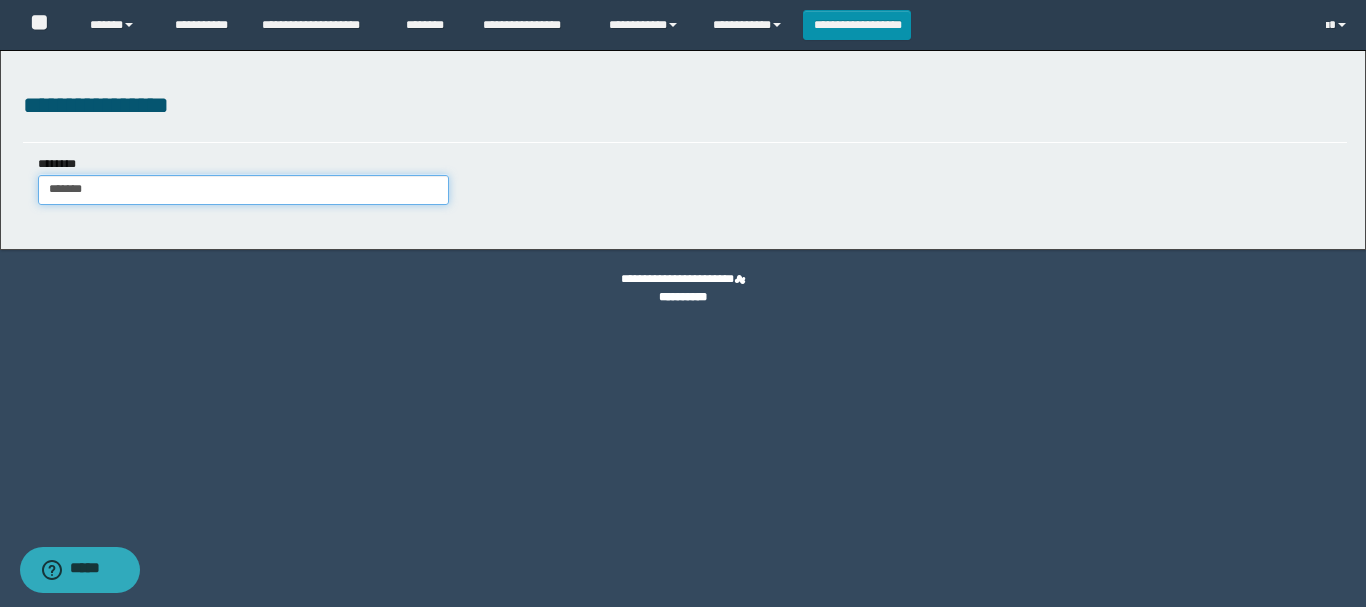 type on "********" 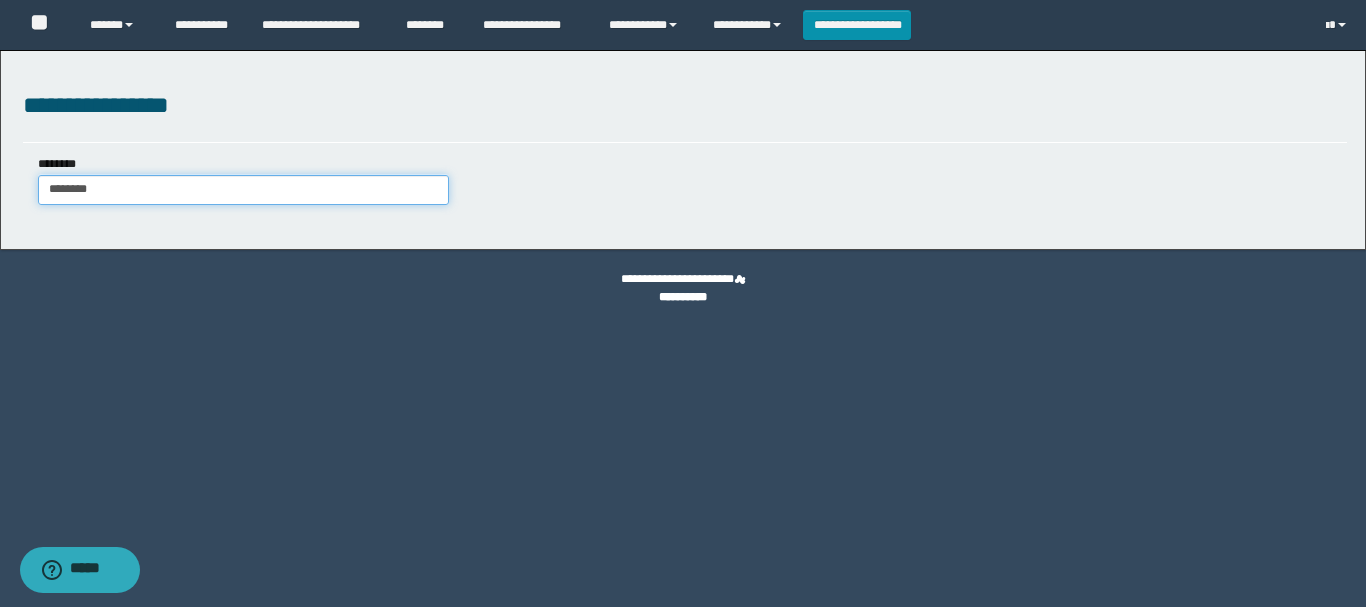 type on "********" 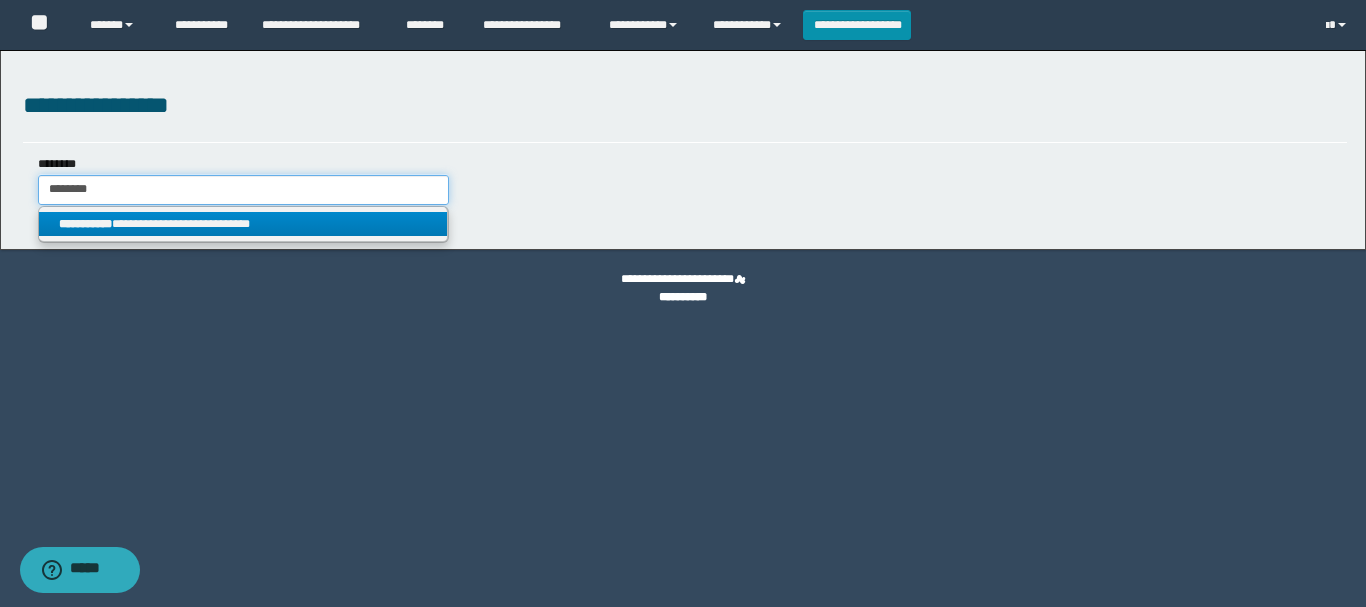 type on "********" 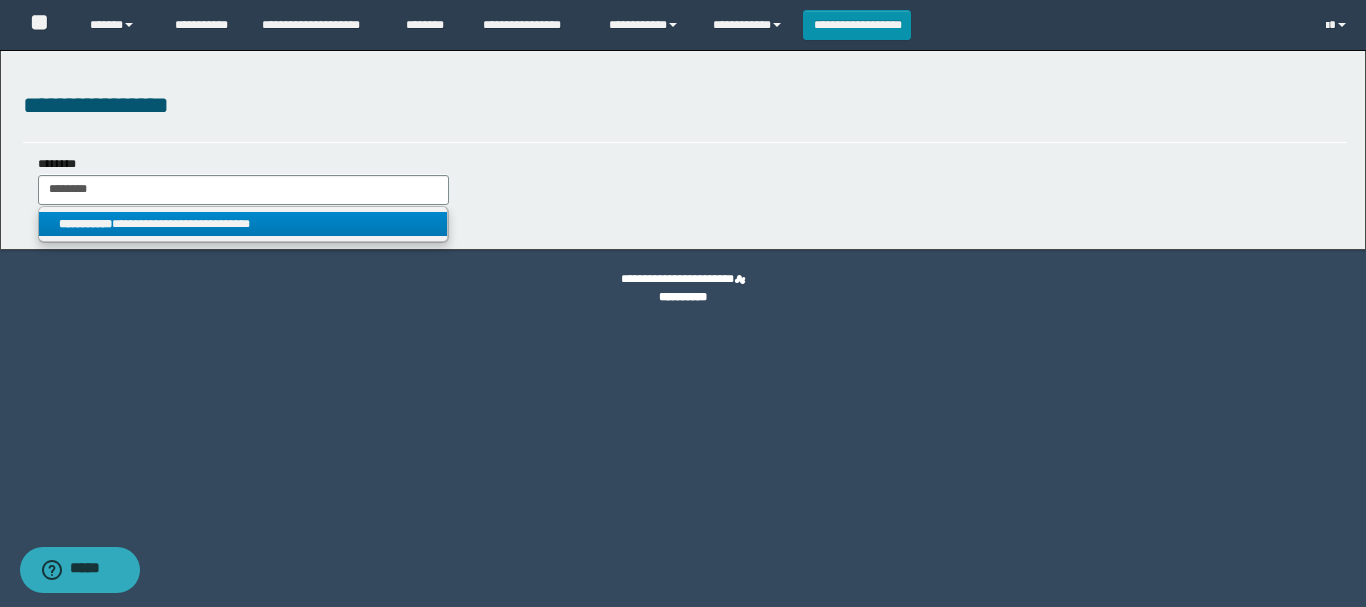 click on "**********" at bounding box center [243, 224] 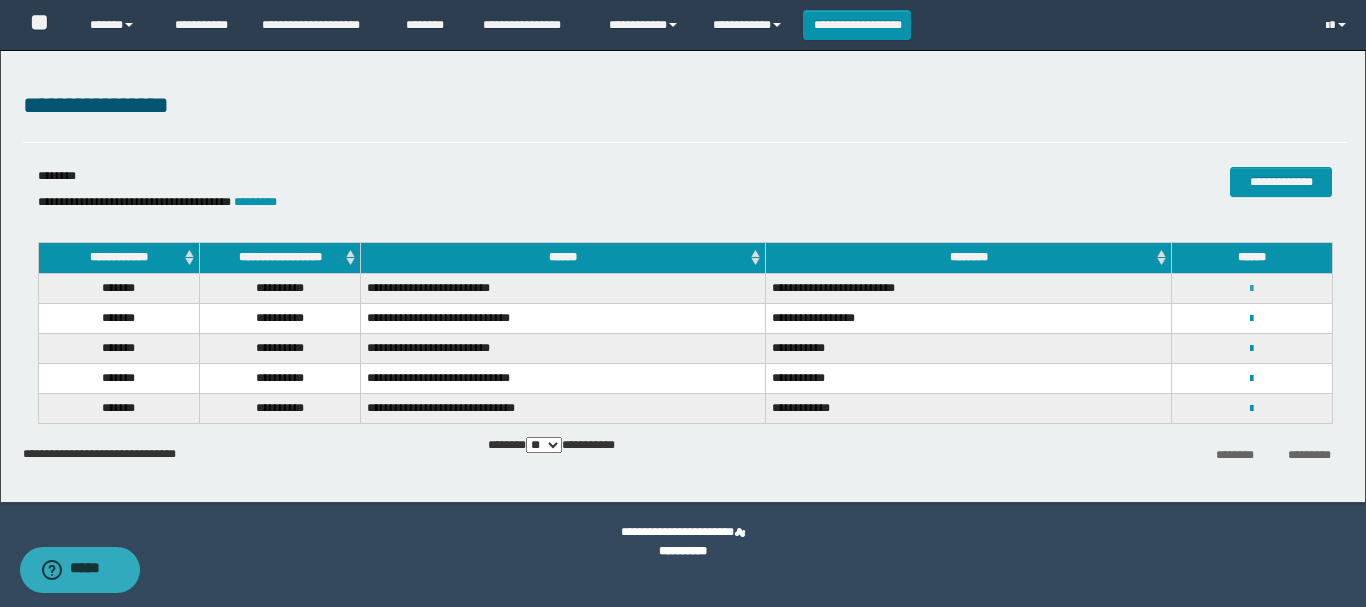 click at bounding box center (1251, 289) 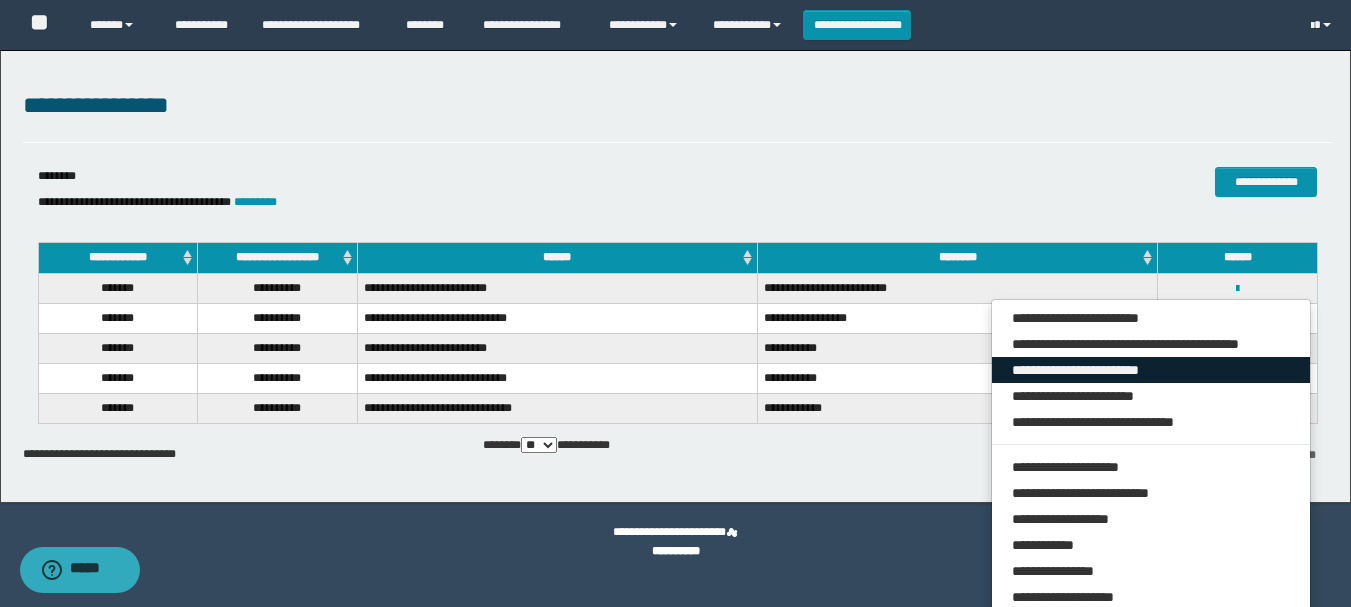 click on "**********" at bounding box center [1151, 370] 